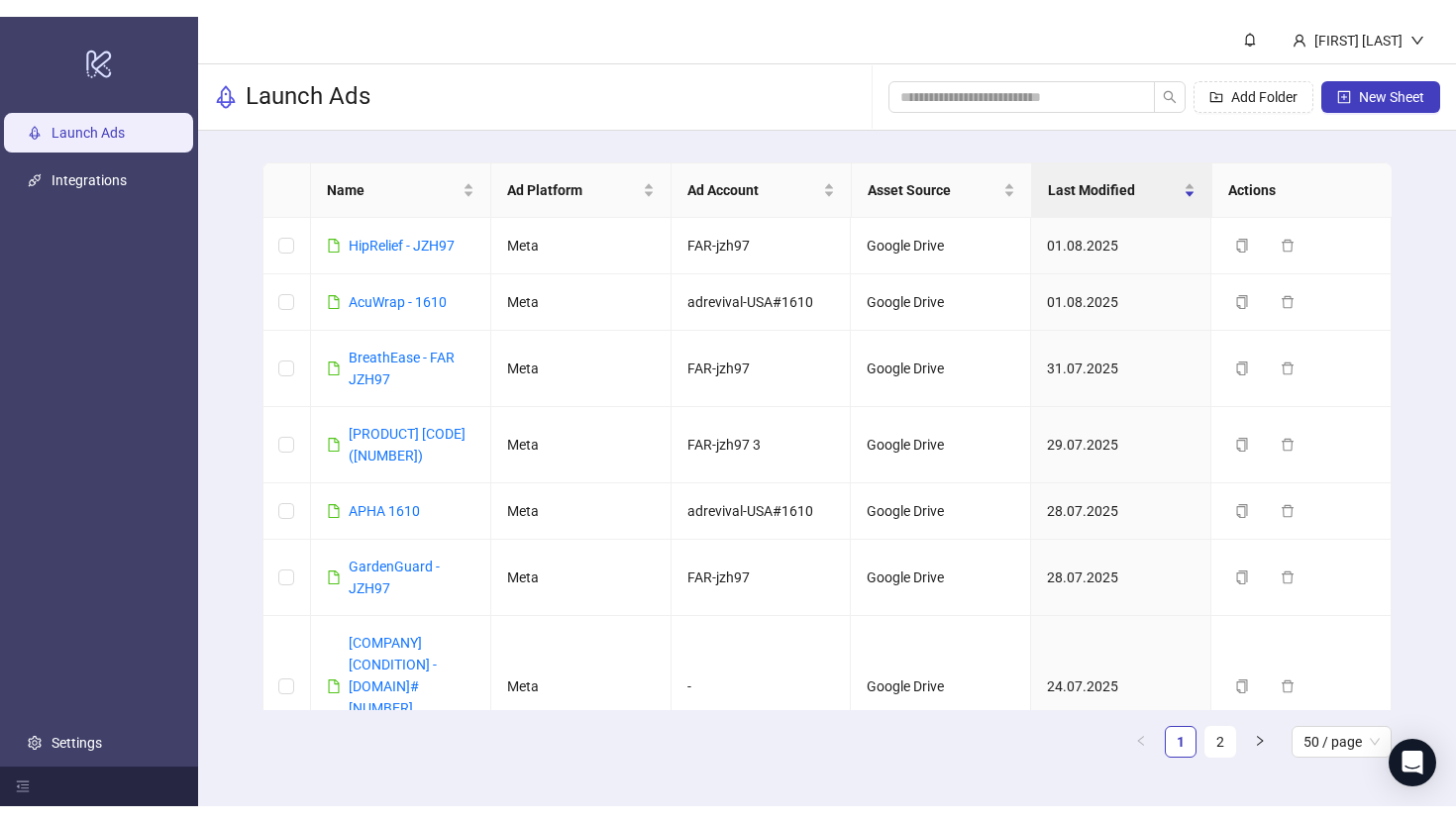 scroll, scrollTop: 0, scrollLeft: 0, axis: both 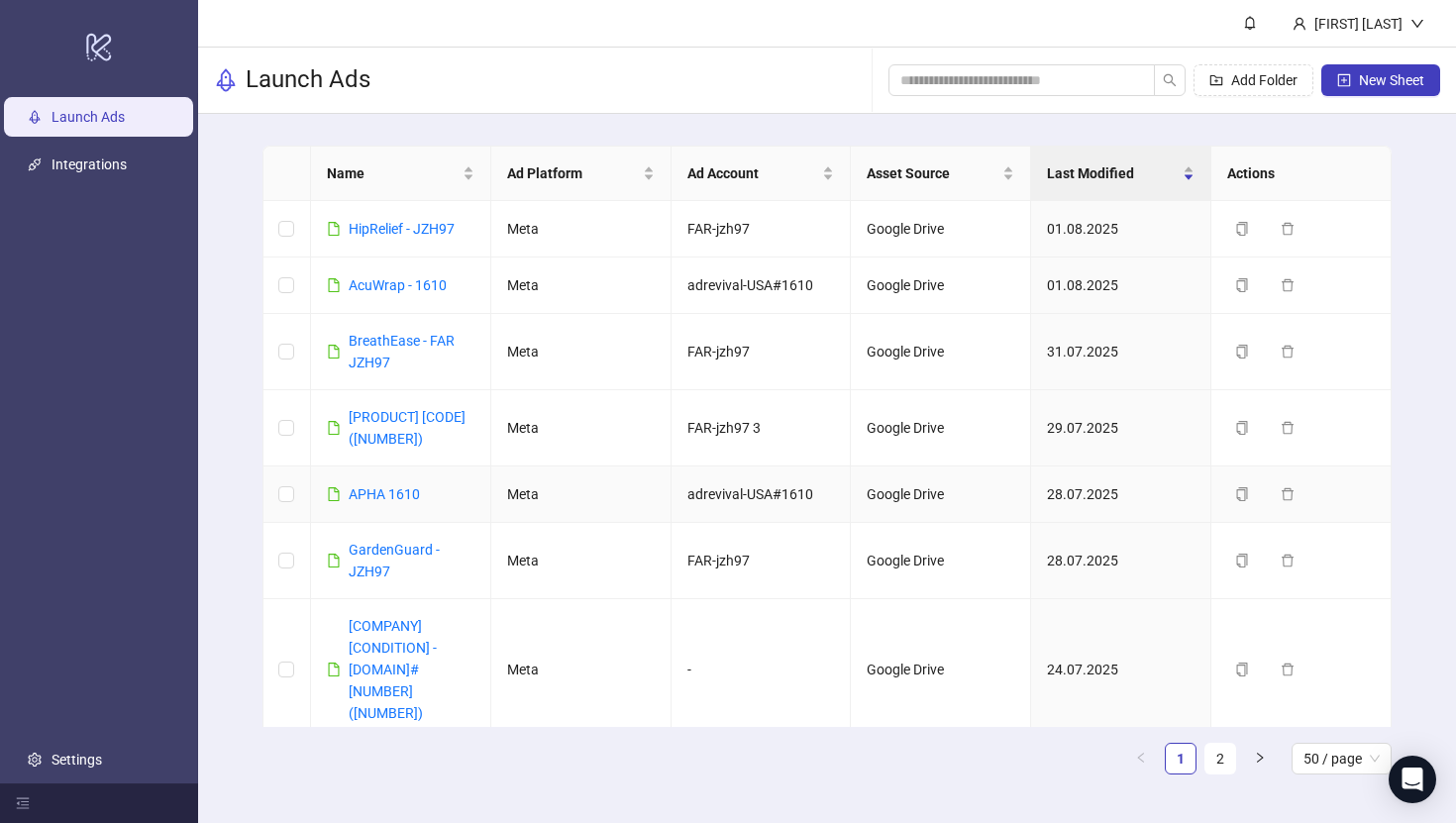 click on "APHA 1610" at bounding box center [401, 494] 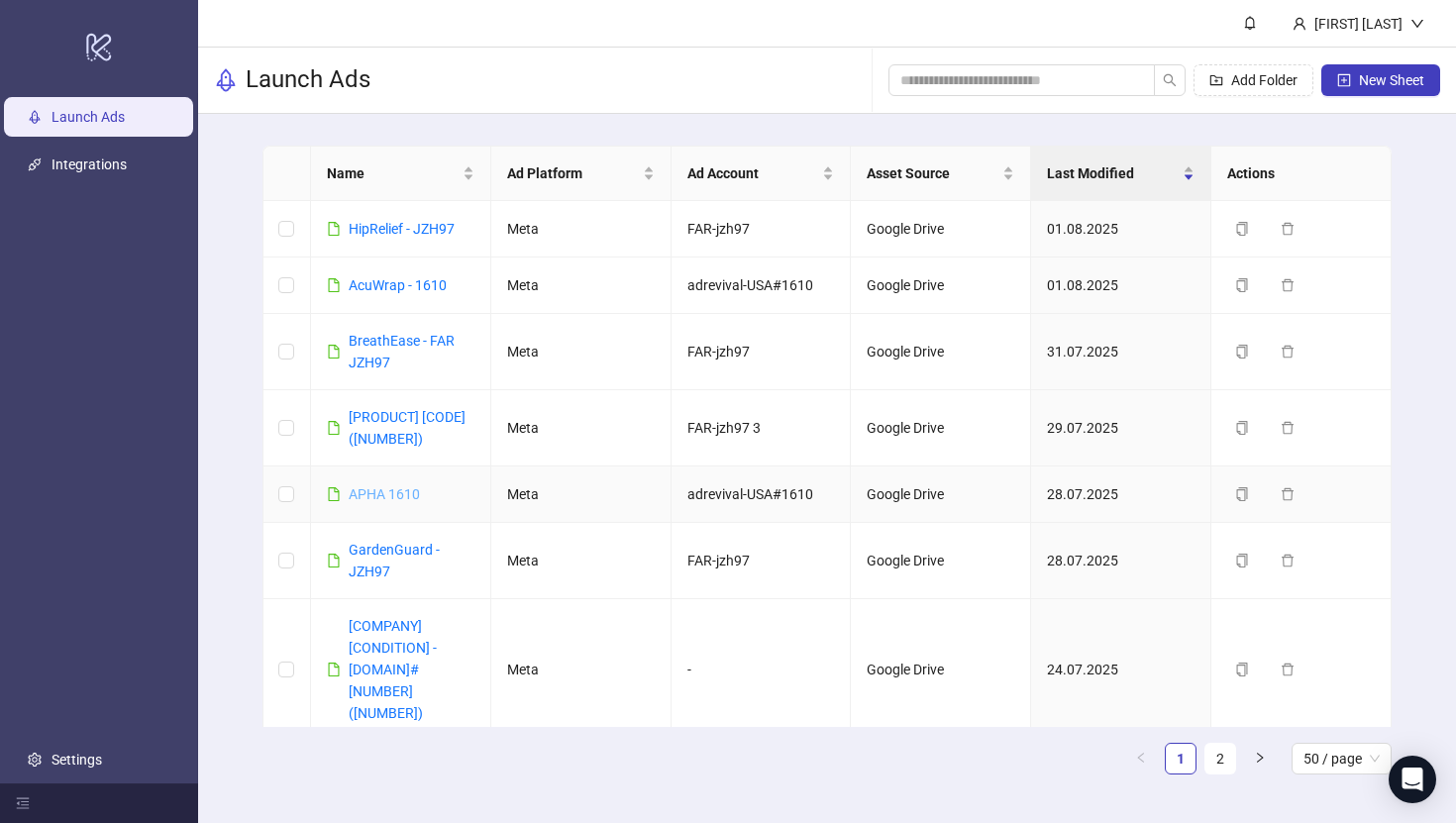 click on "APHA 1610" at bounding box center (384, 494) 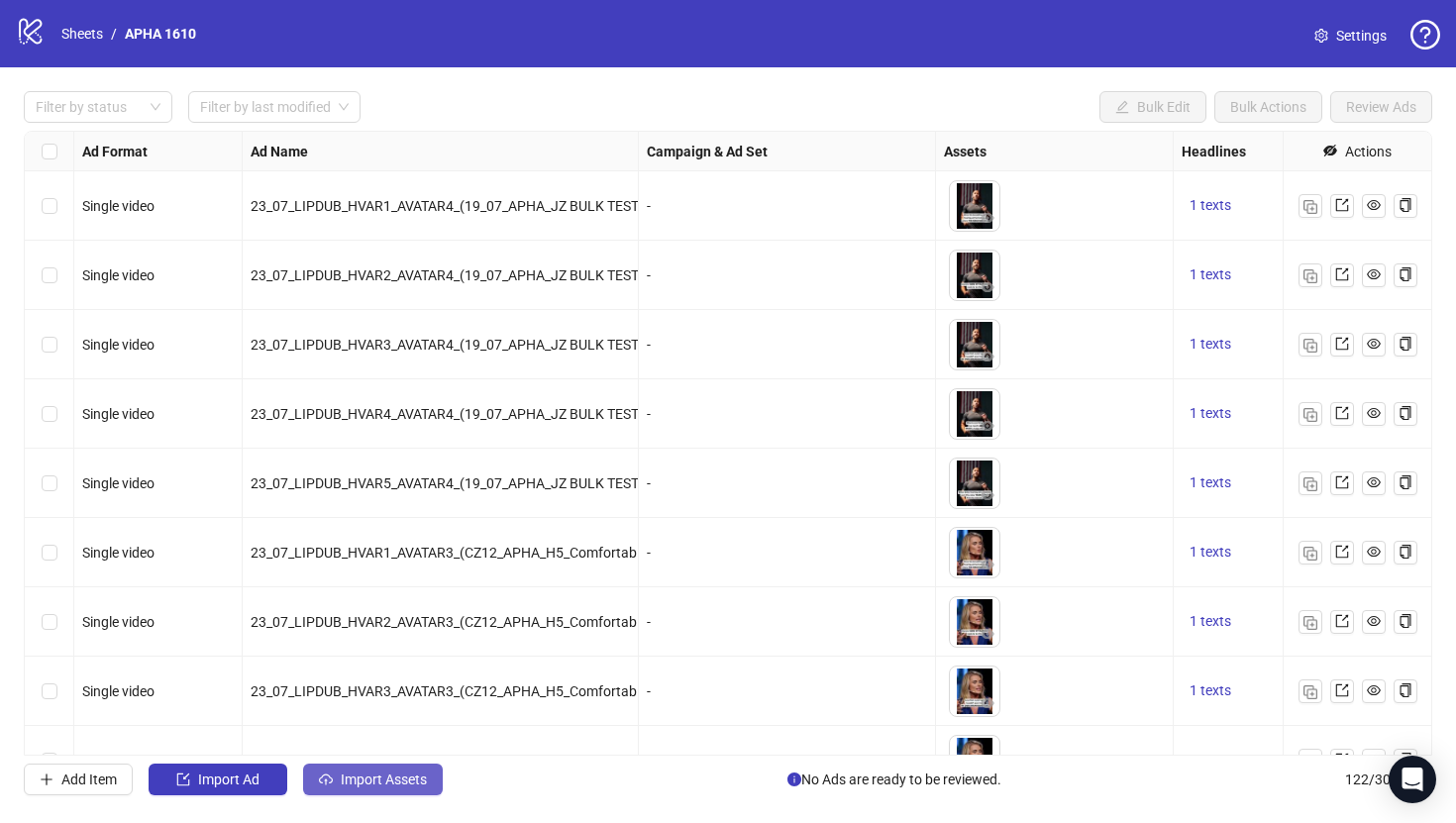 click on "Import Assets" at bounding box center [383, 779] 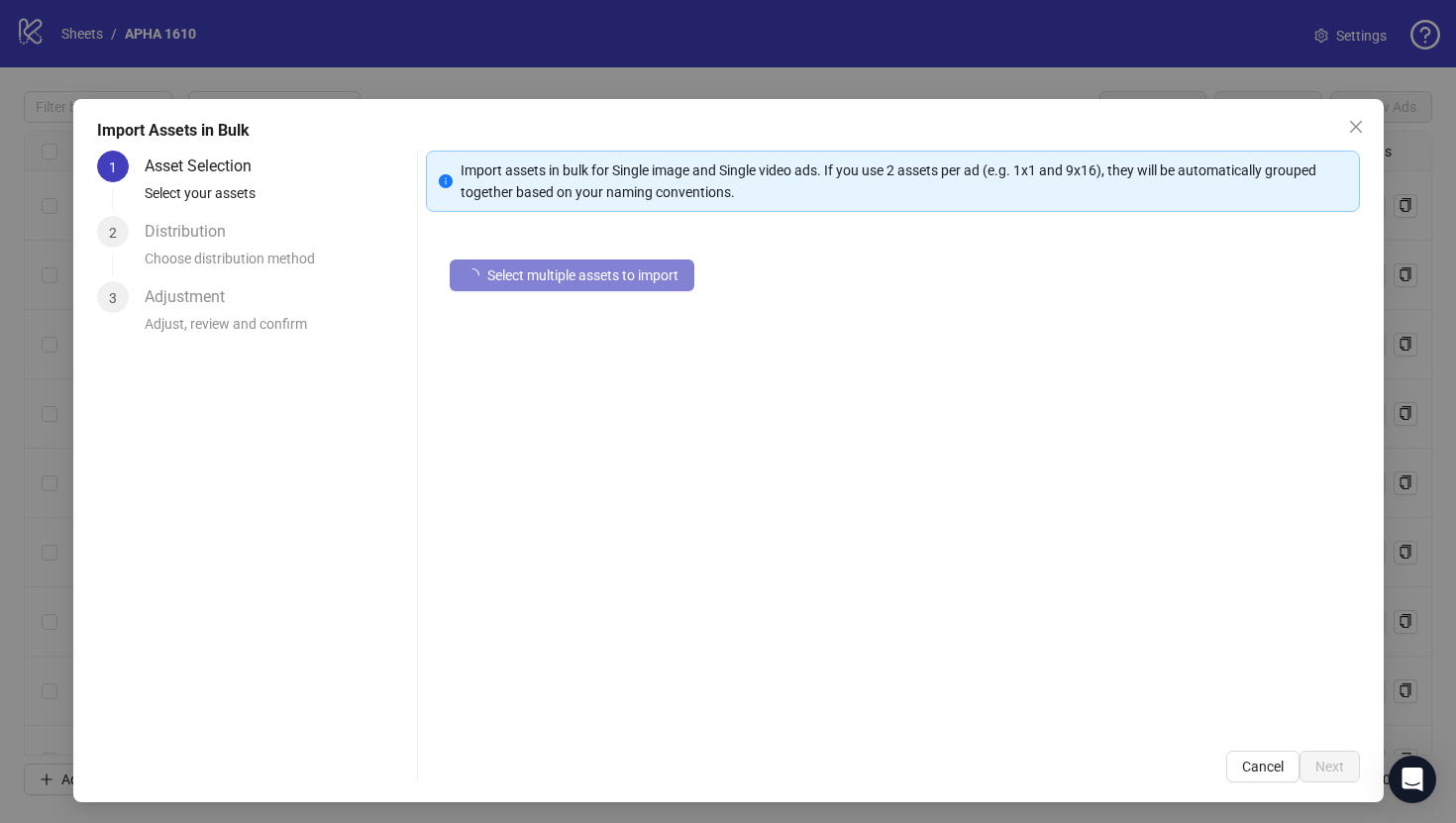 type 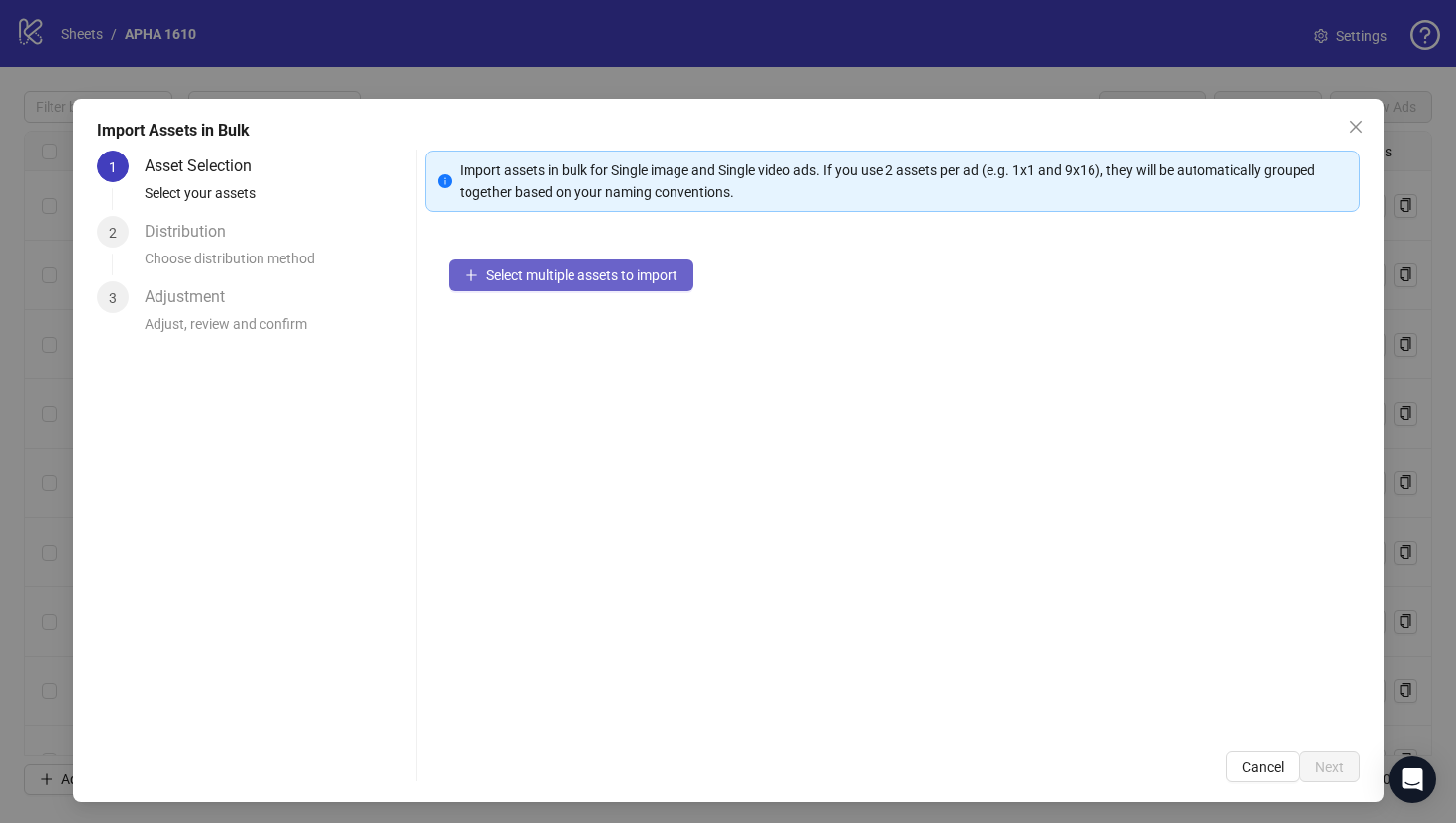 click on "Select multiple assets to import" at bounding box center (581, 275) 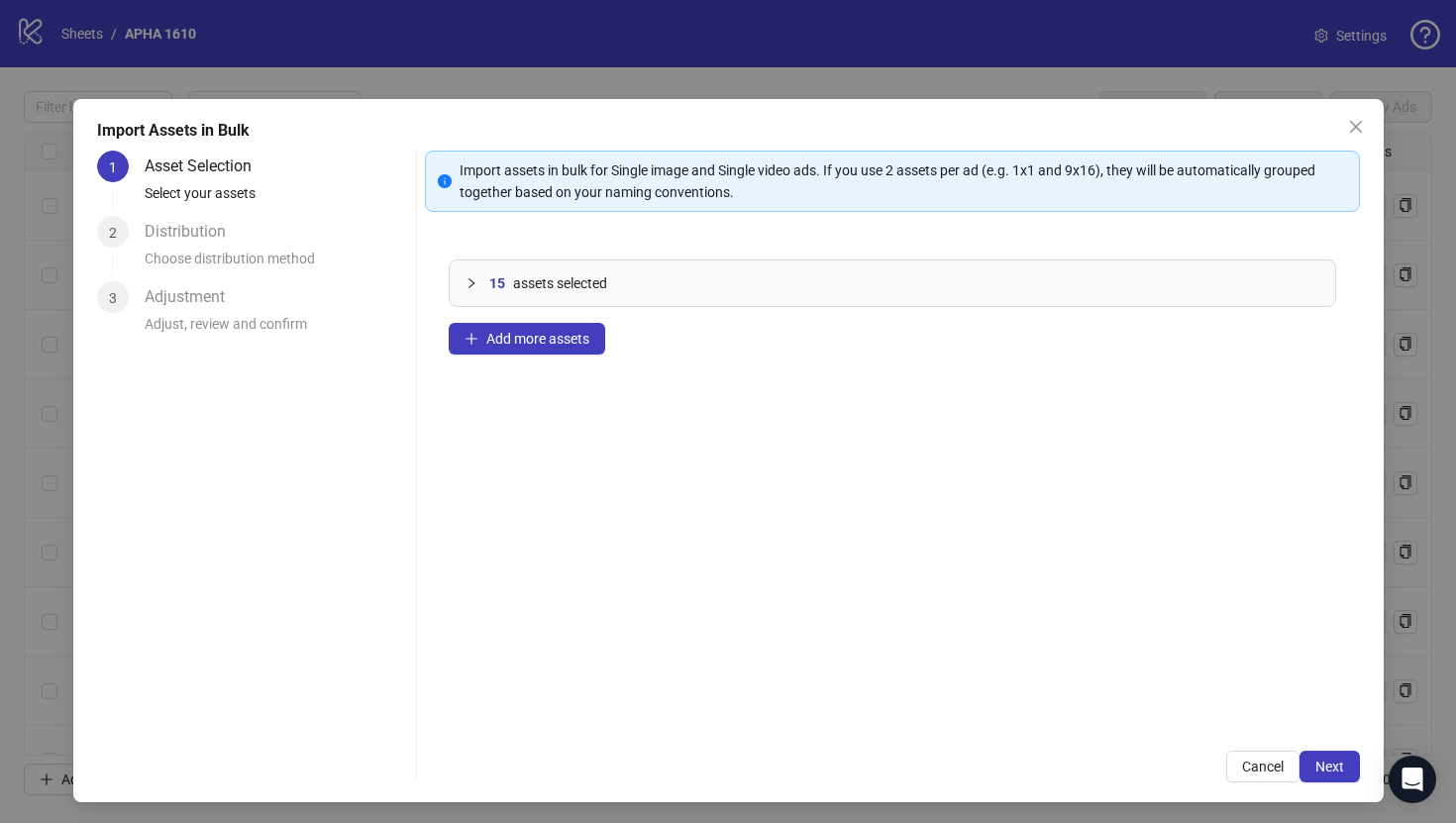 type 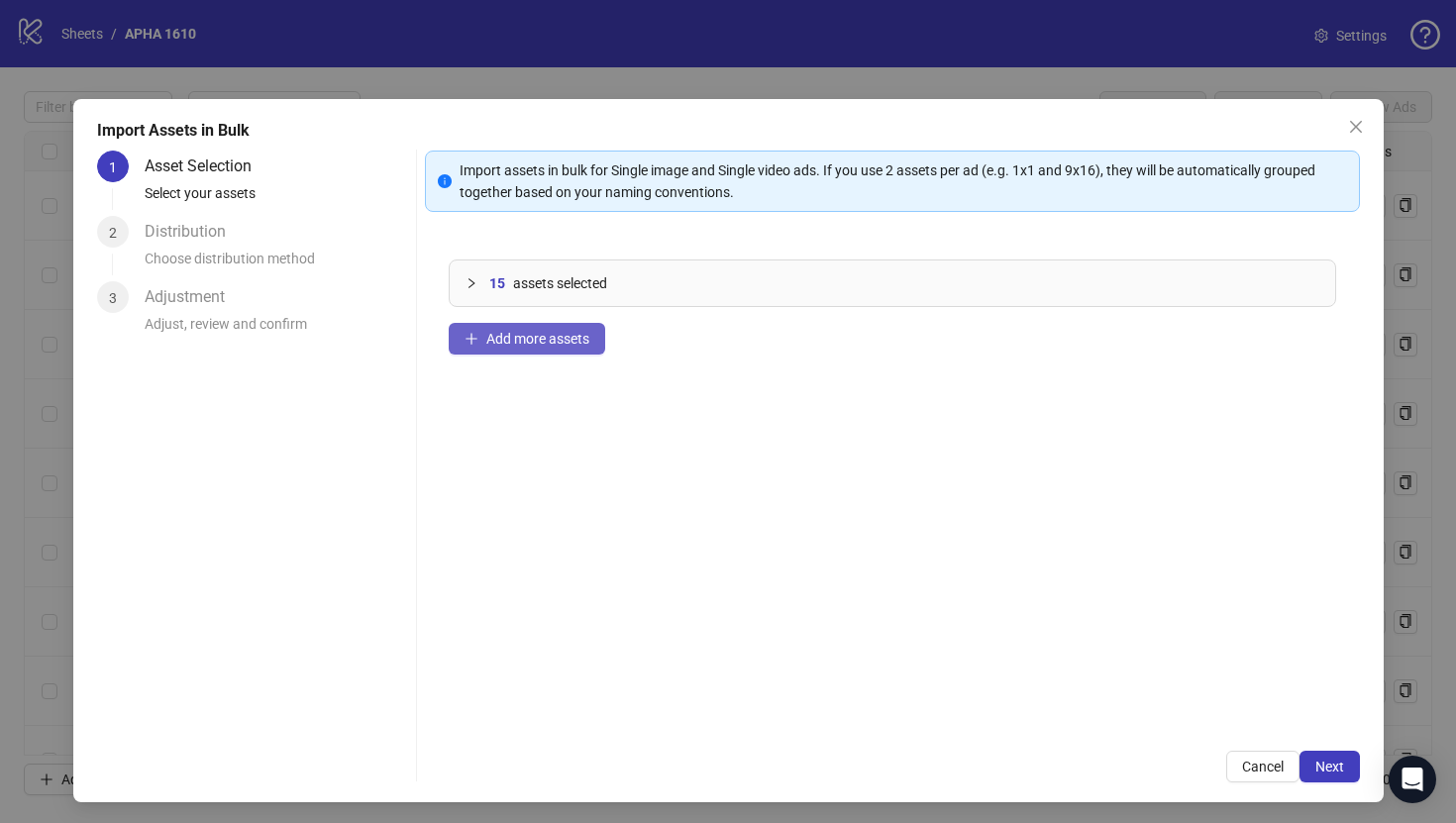 click on "Add more assets" at bounding box center [527, 339] 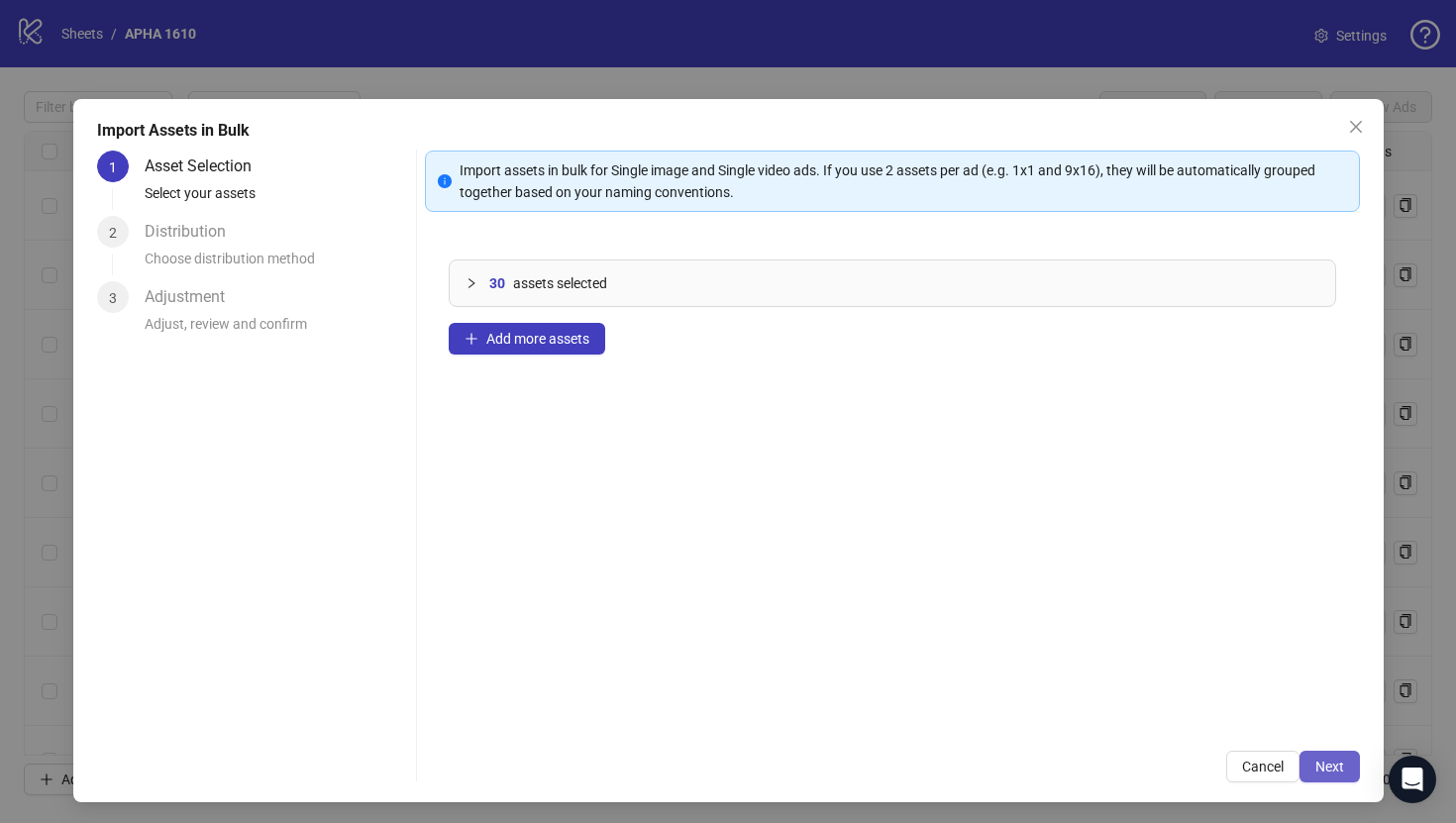 click on "Next" at bounding box center [1329, 767] 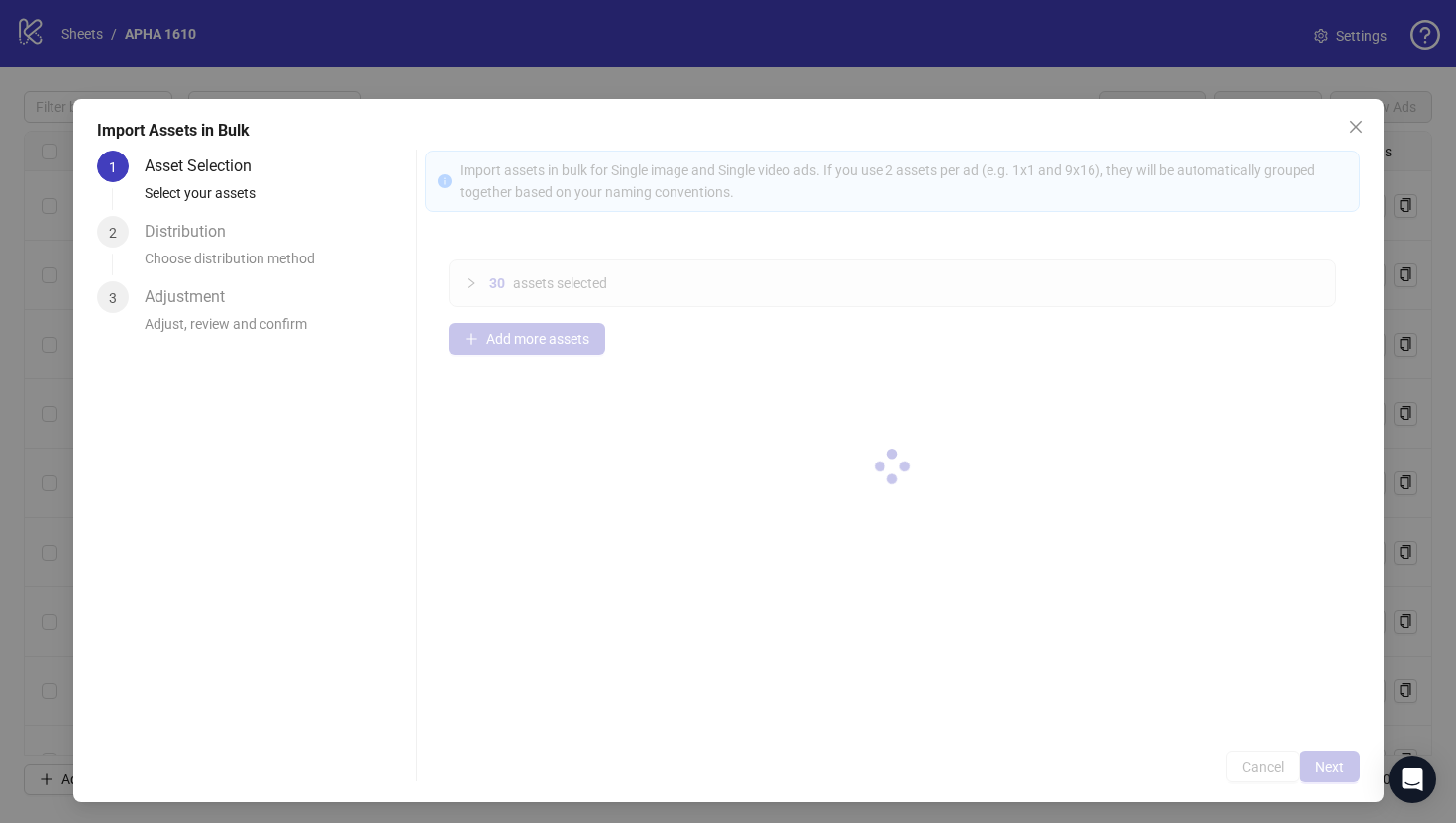 type 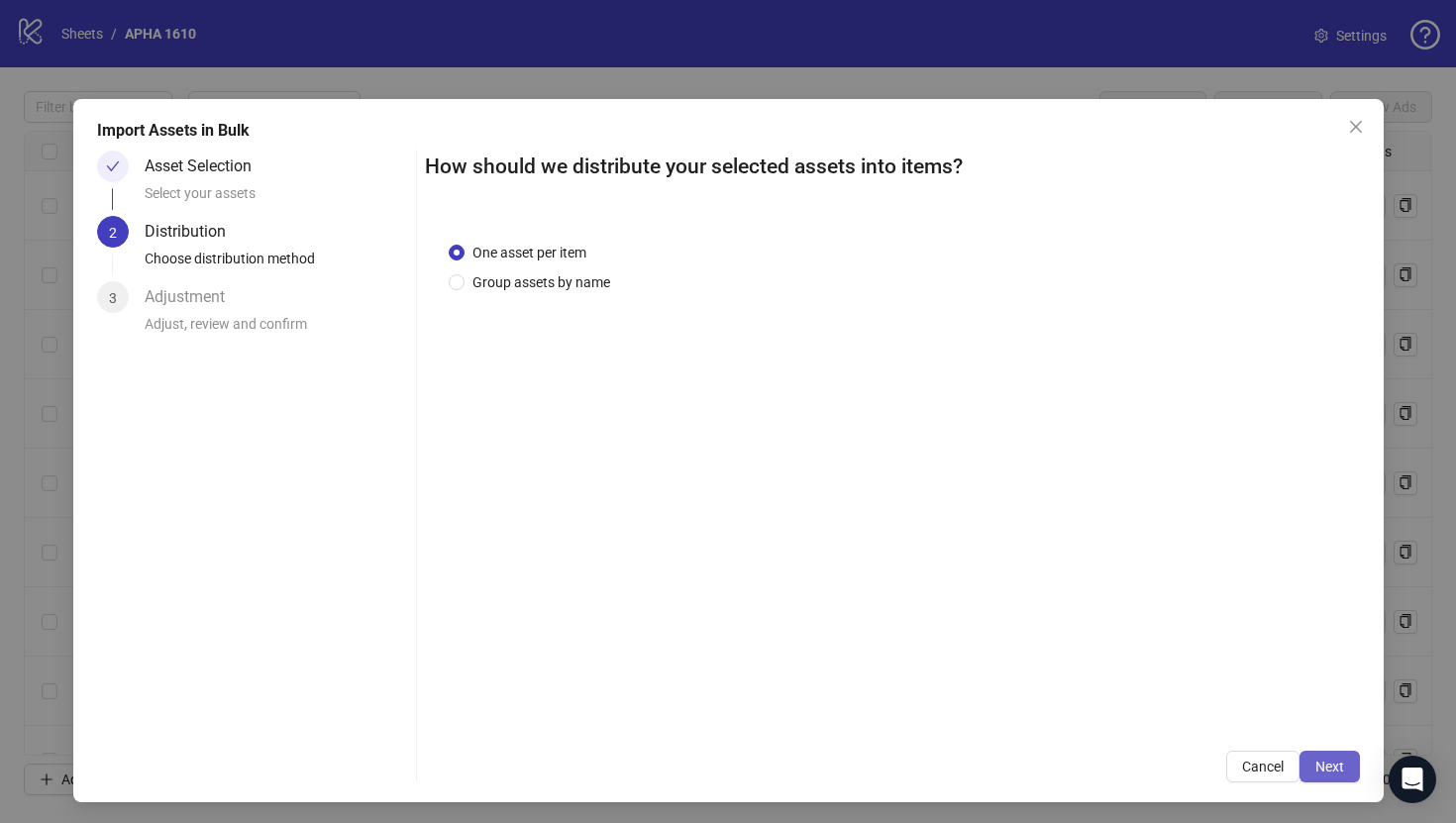 click on "Next" at bounding box center (1329, 767) 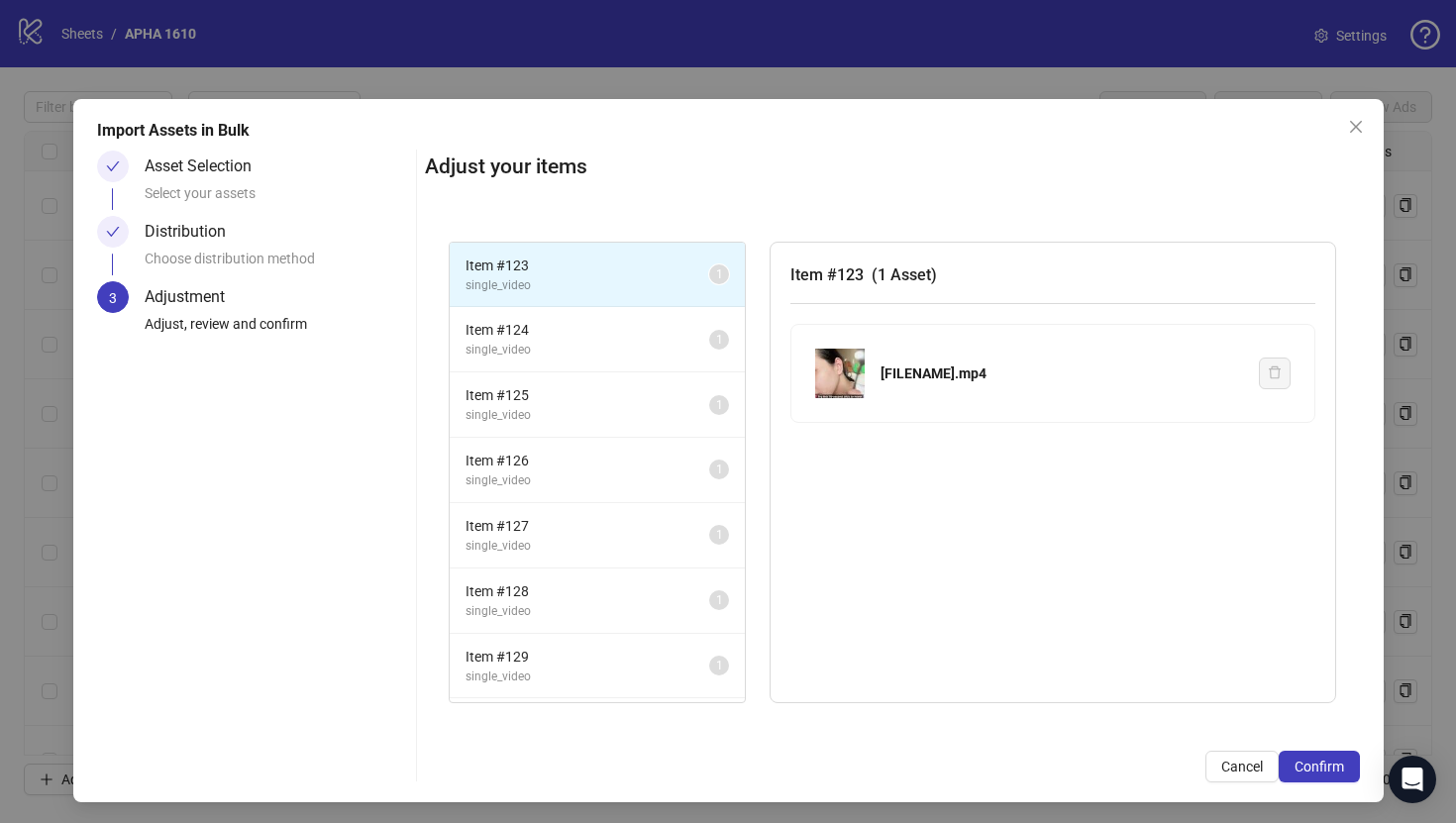 click on "Confirm" at bounding box center [1319, 767] 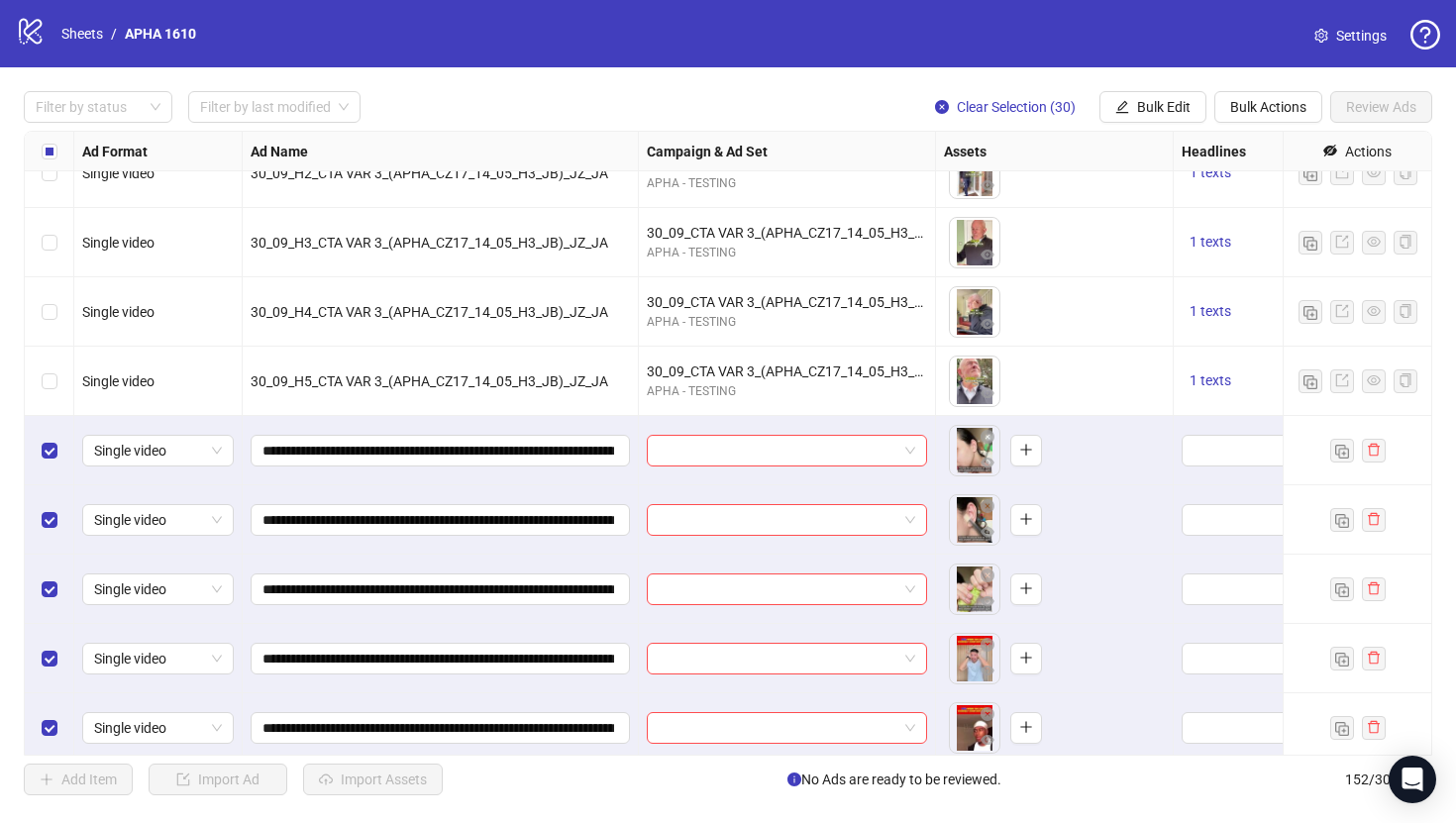 scroll, scrollTop: 7123, scrollLeft: 0, axis: vertical 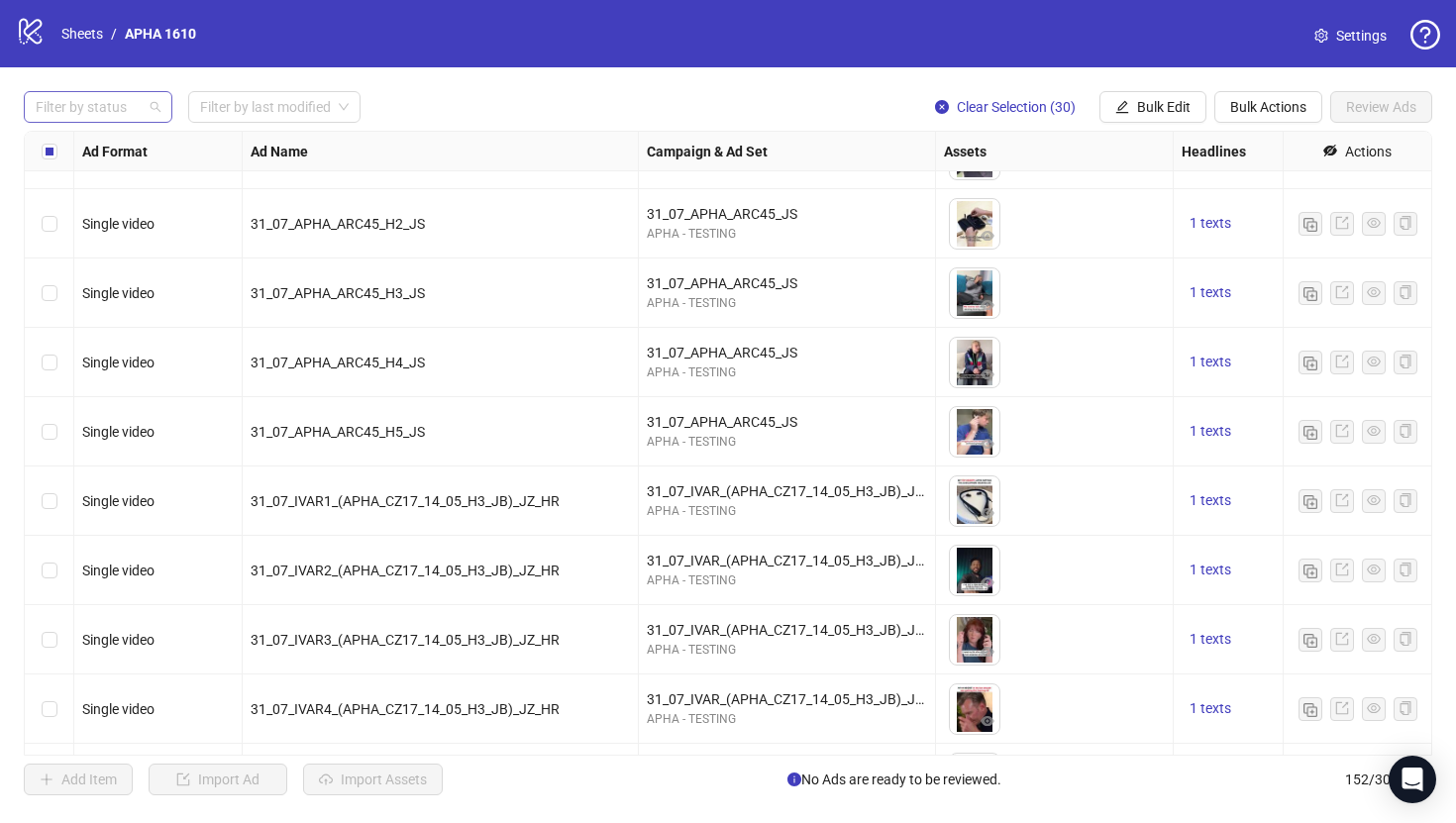 click at bounding box center [87, 107] 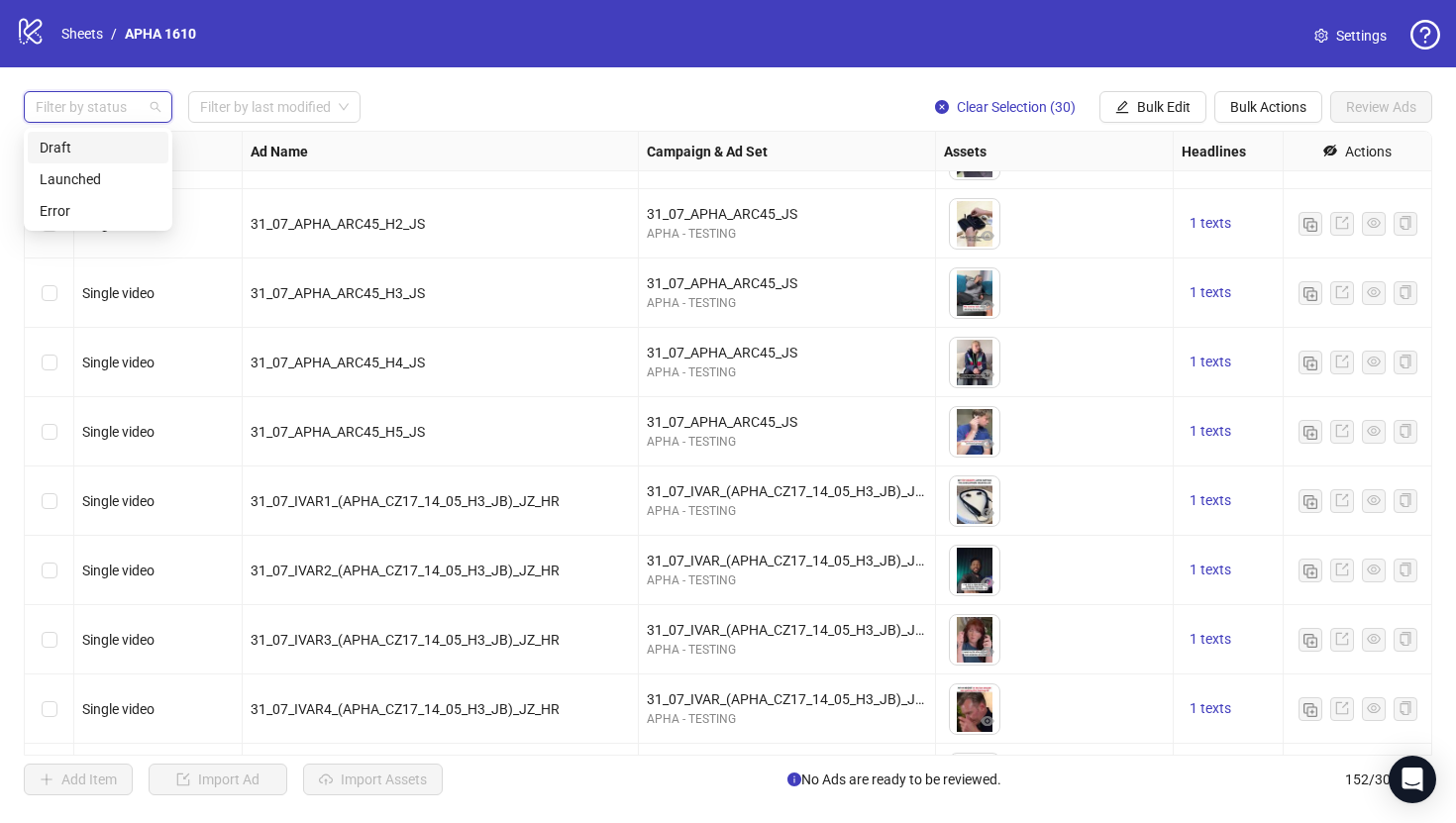 click on "Draft" at bounding box center (98, 148) 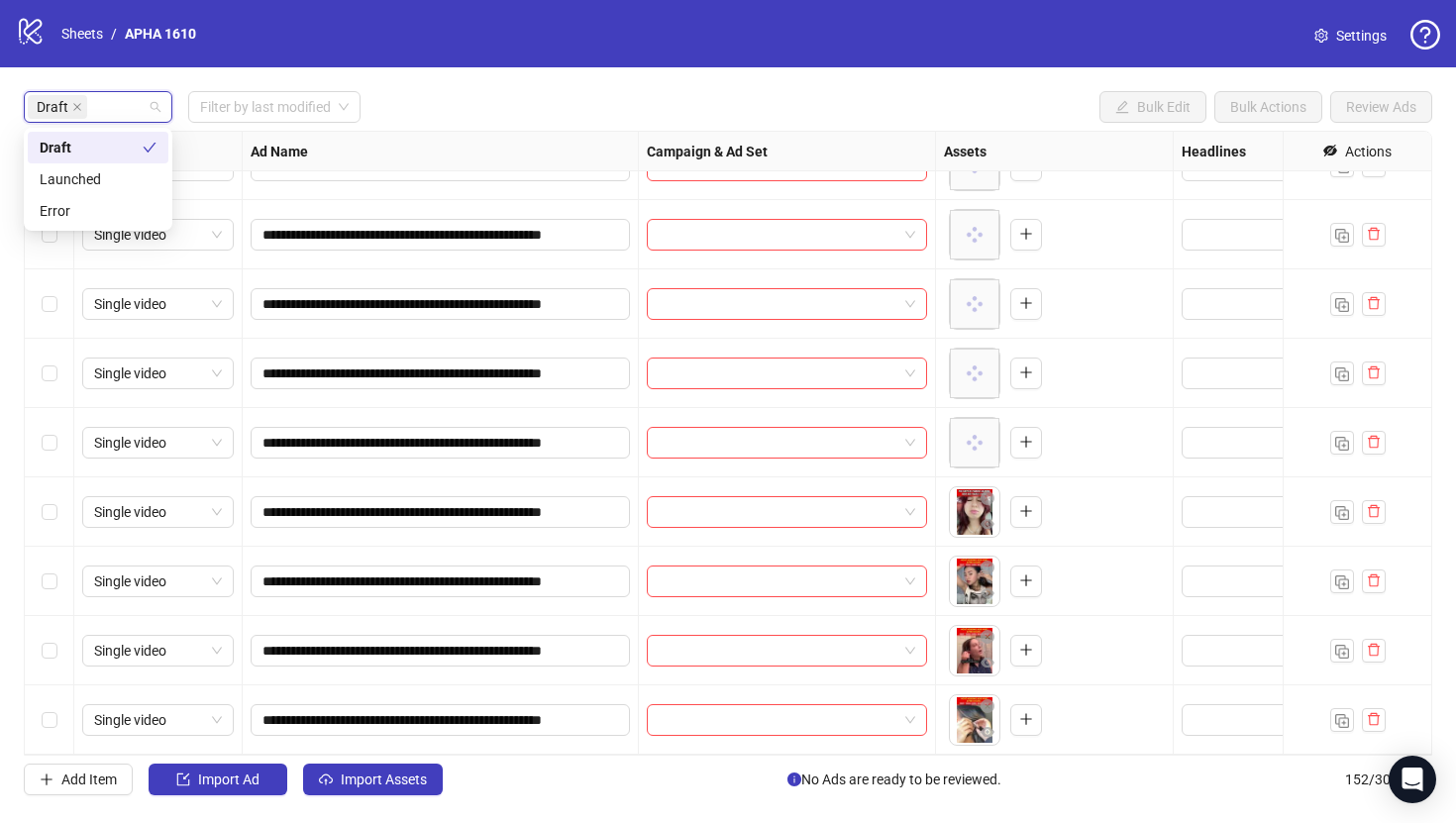 scroll, scrollTop: 1496, scrollLeft: 0, axis: vertical 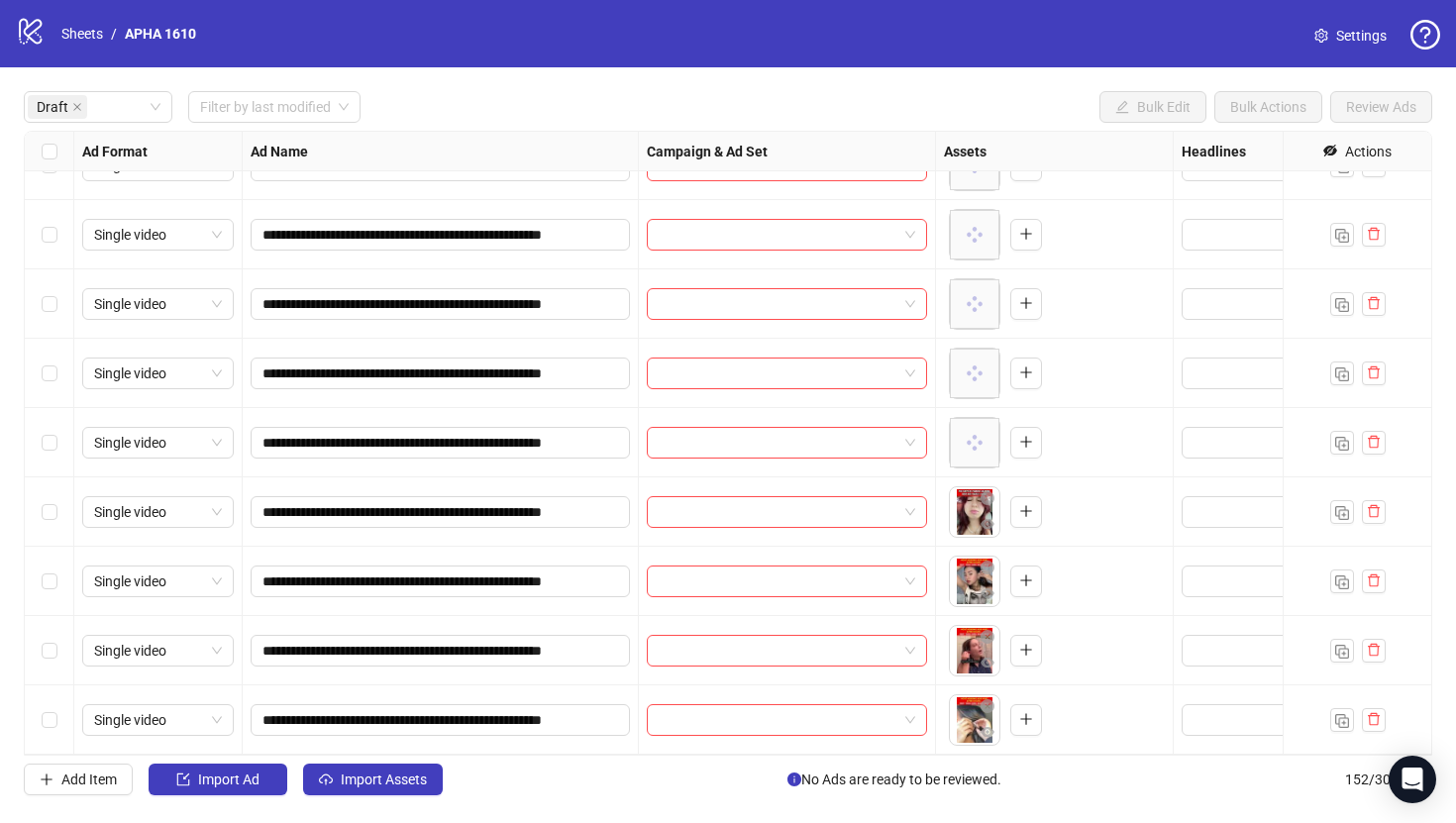 click on "Ad Name" at bounding box center (441, 152) 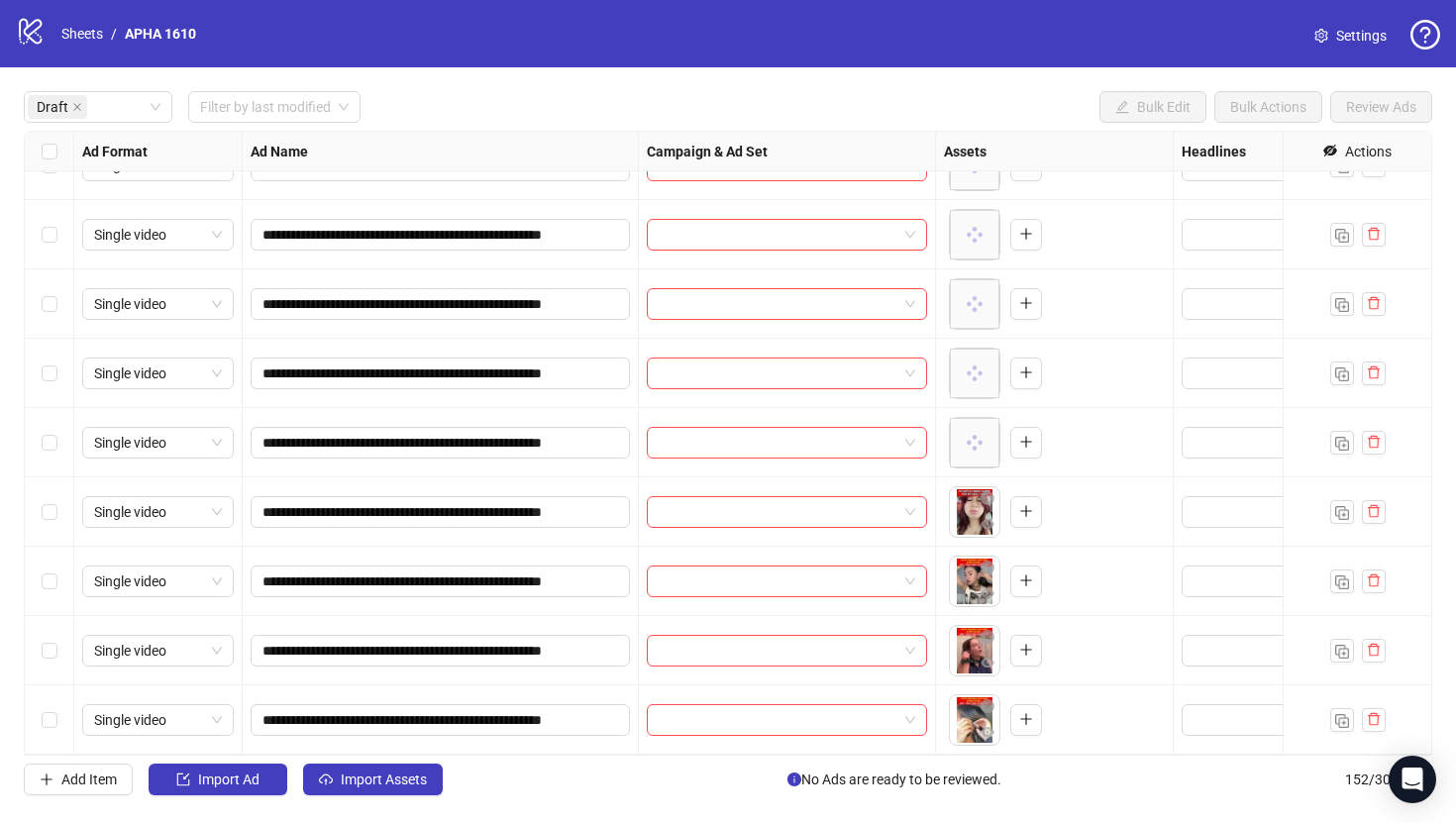 scroll, scrollTop: 992, scrollLeft: 0, axis: vertical 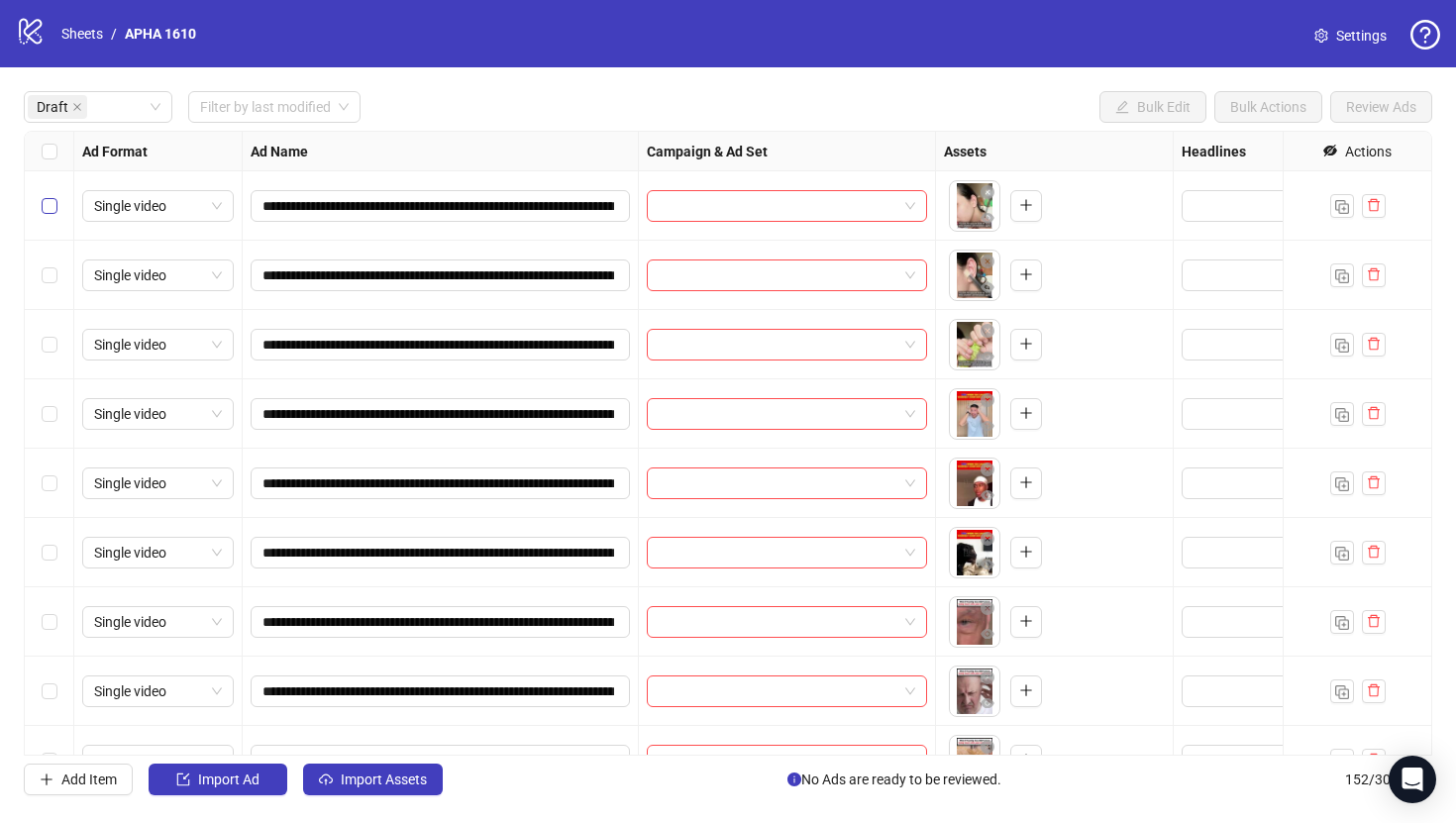 click at bounding box center [50, 206] 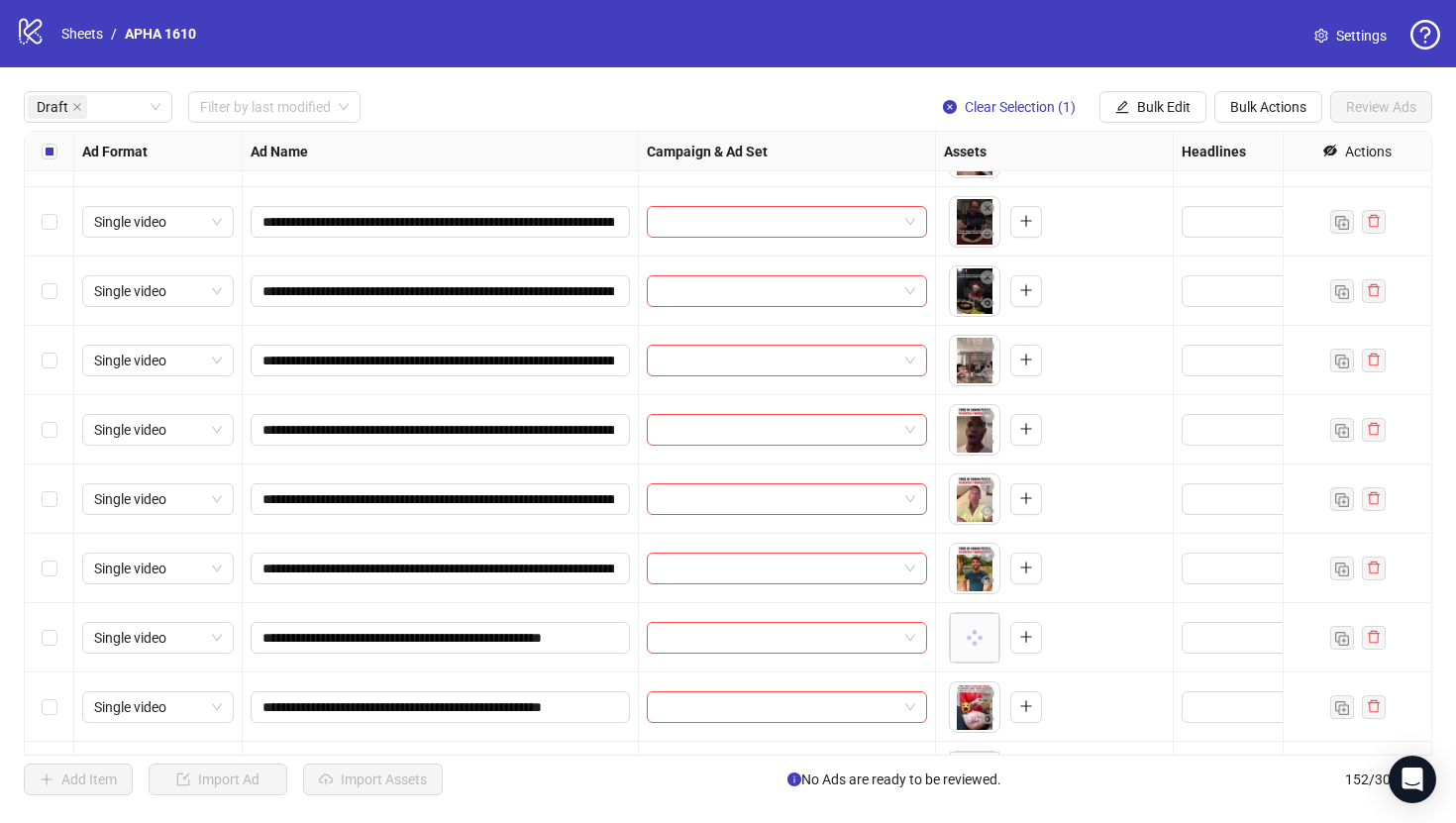 scroll, scrollTop: 613, scrollLeft: 0, axis: vertical 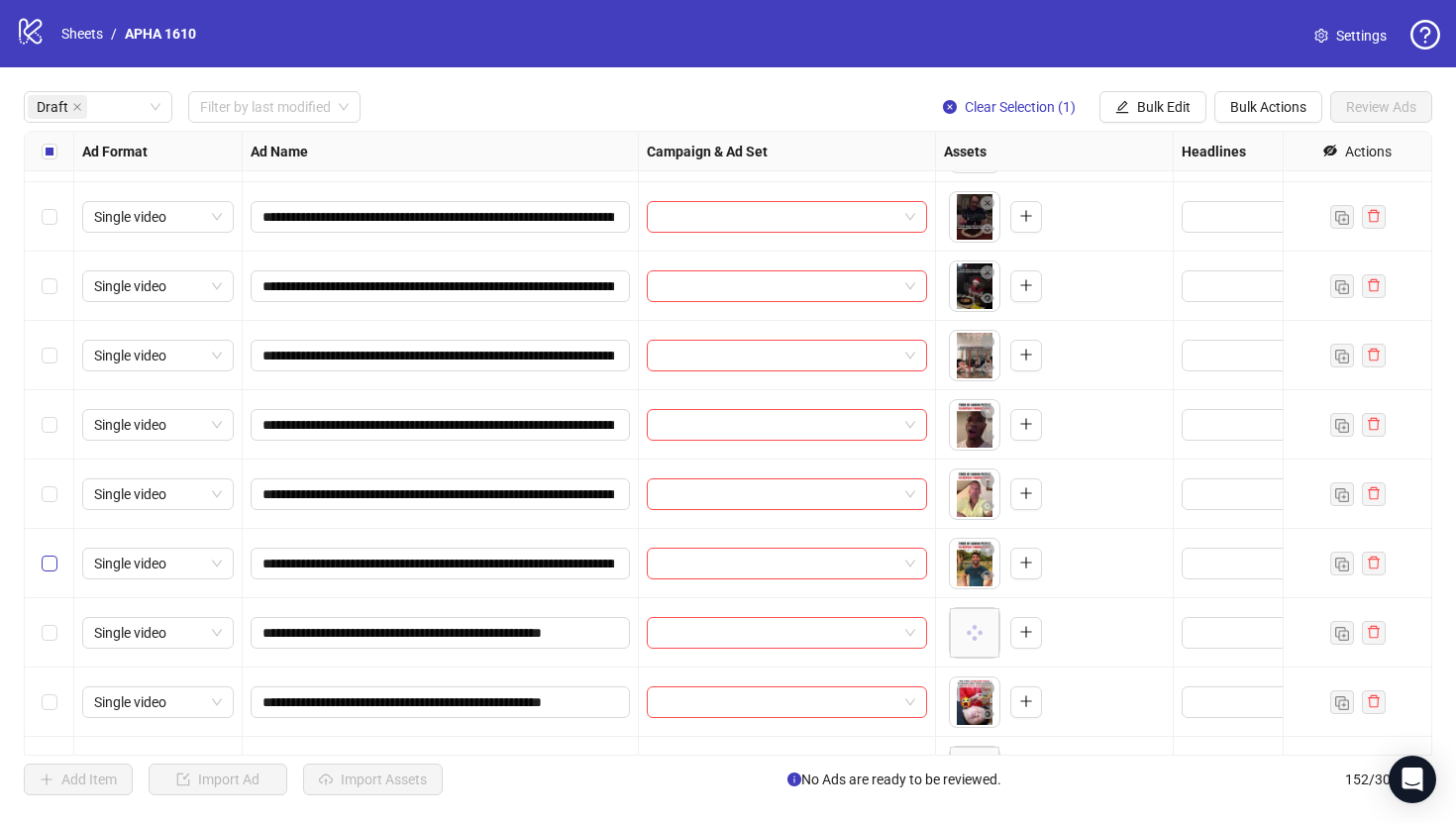 click at bounding box center [50, 564] 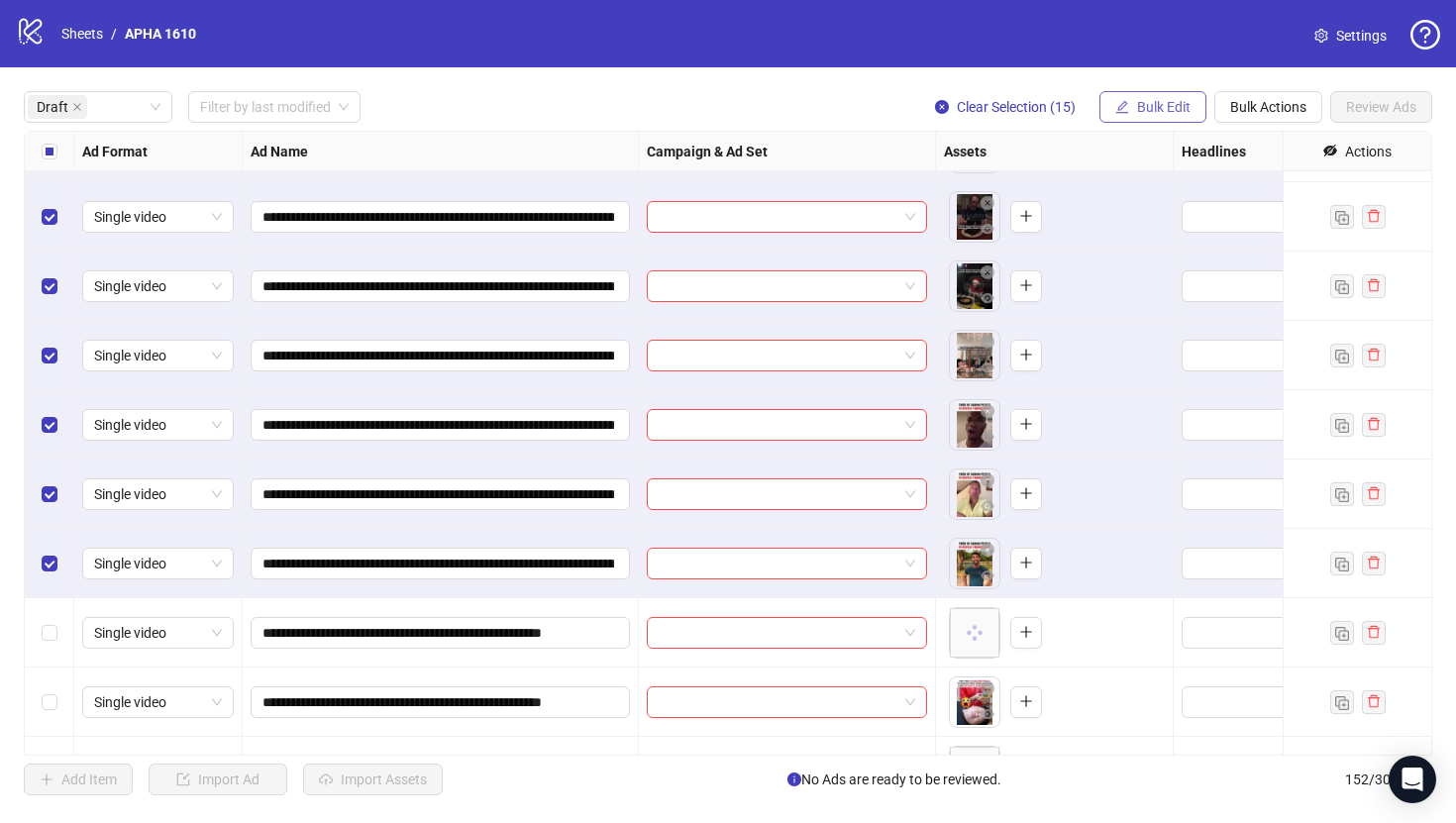click on "Bulk Edit" at bounding box center (1164, 107) 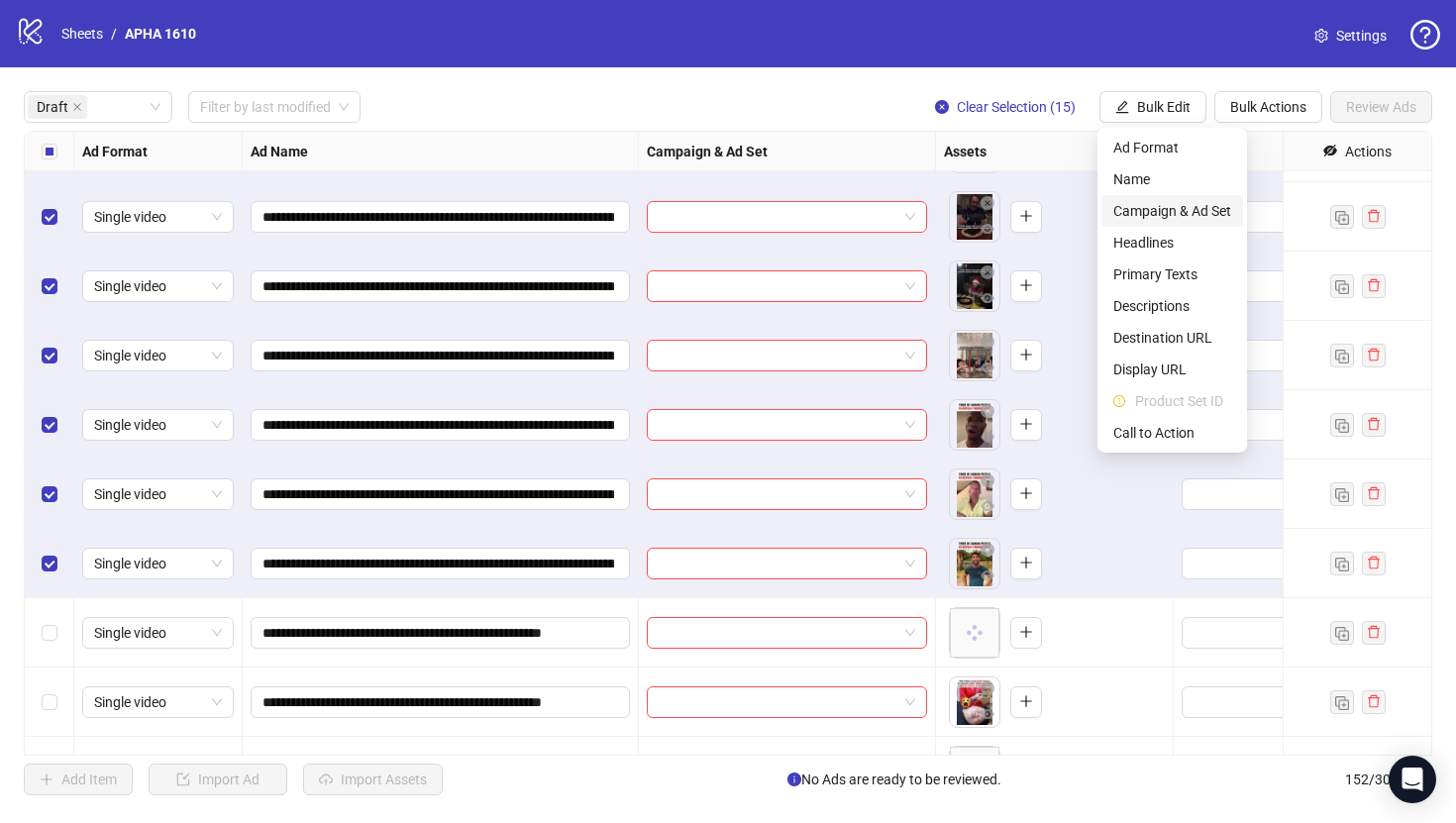type 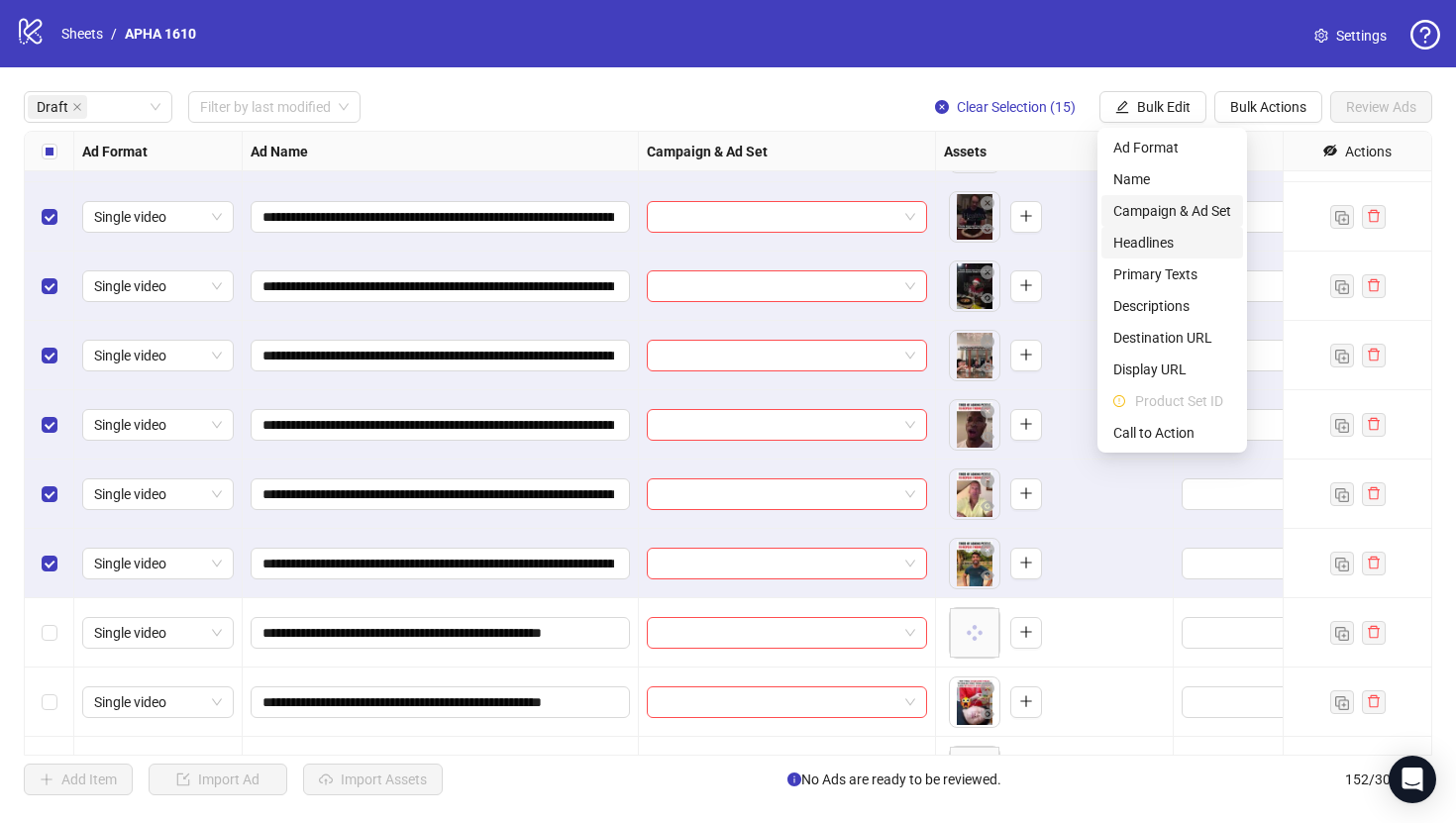 click on "Campaign & Ad Set" at bounding box center (1172, 211) 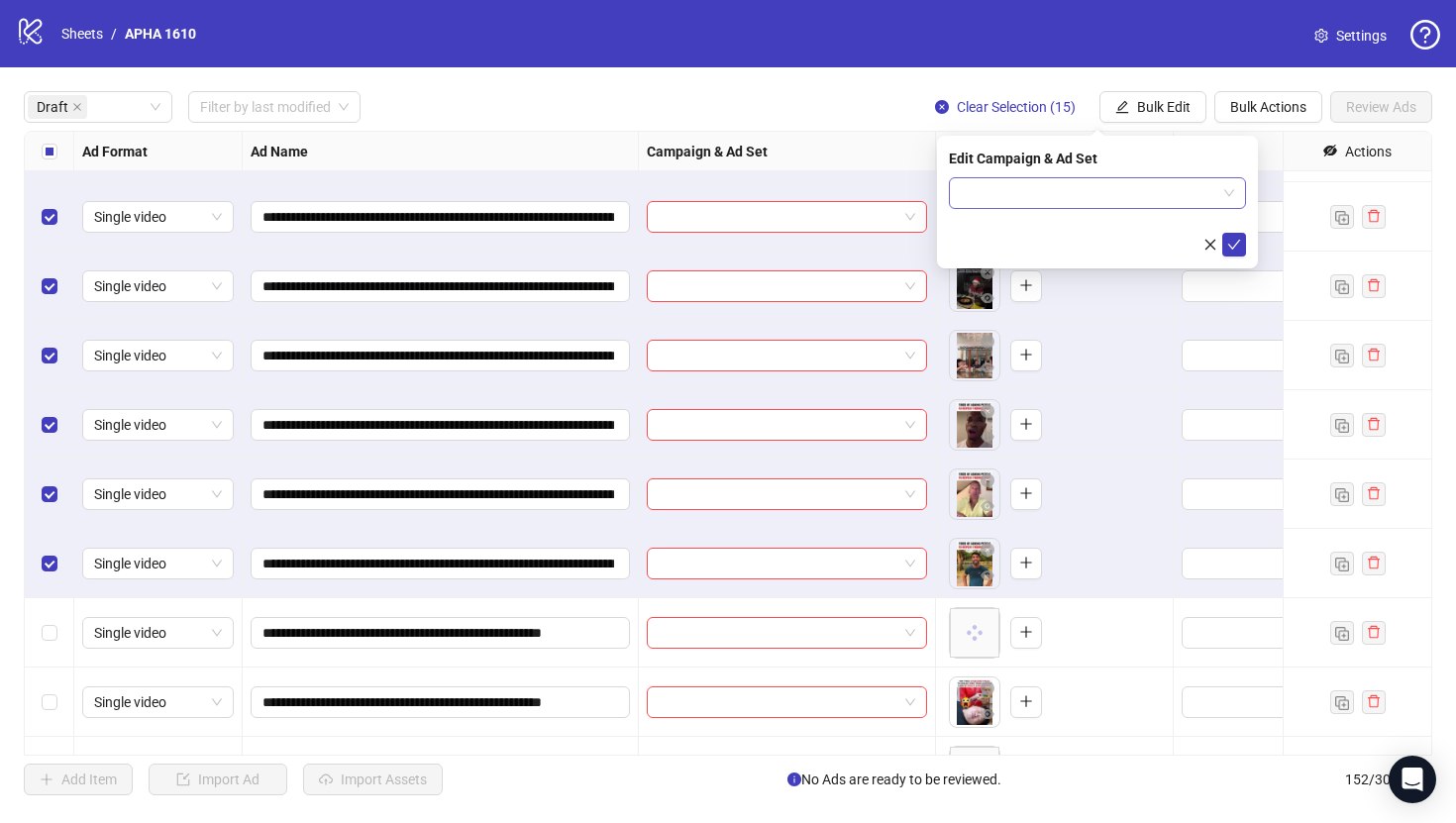 click at bounding box center (1089, 193) 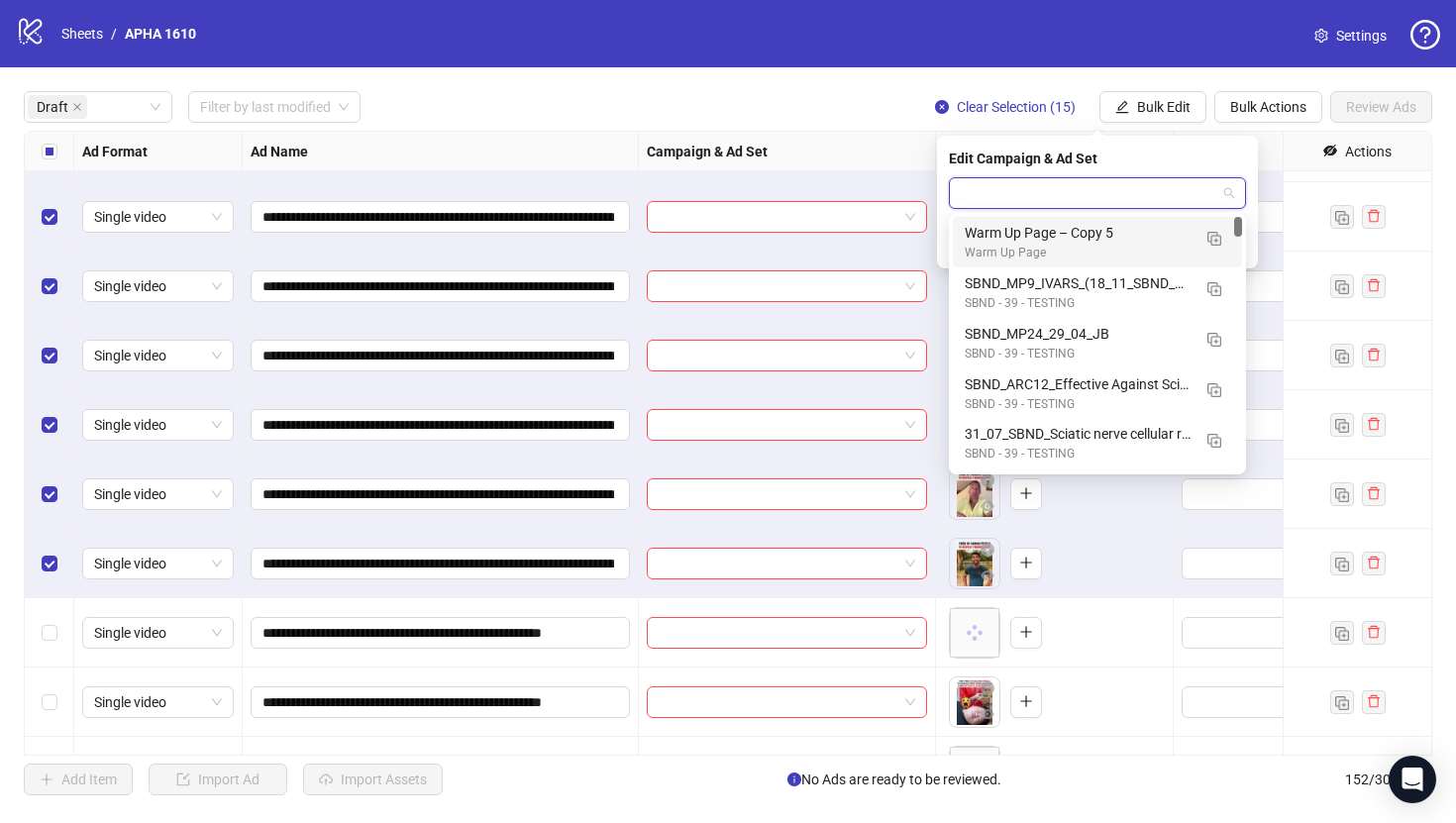 paste on "**********" 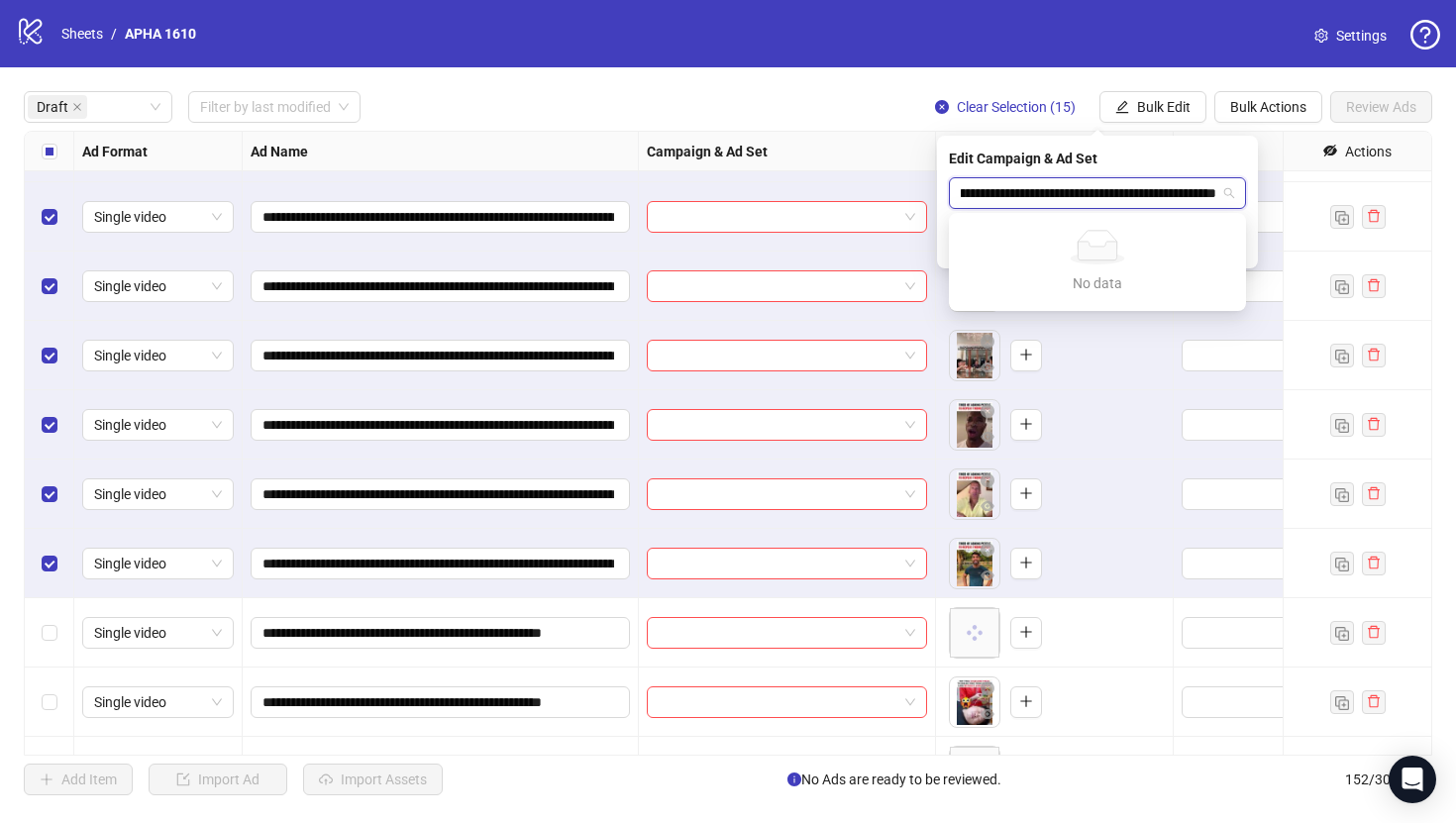 scroll, scrollTop: 0, scrollLeft: 0, axis: both 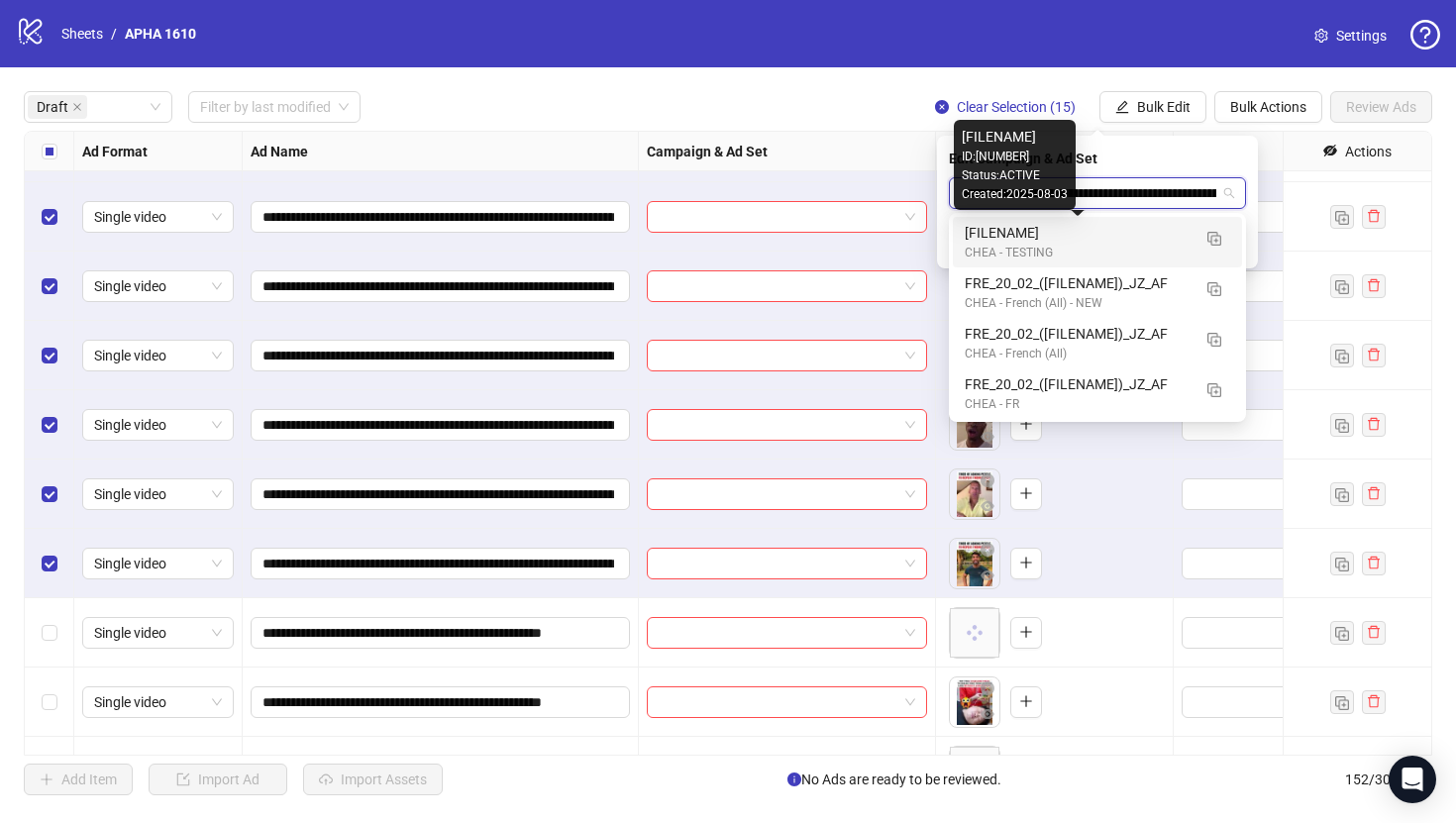 click on "[FILENAME]" at bounding box center (1078, 233) 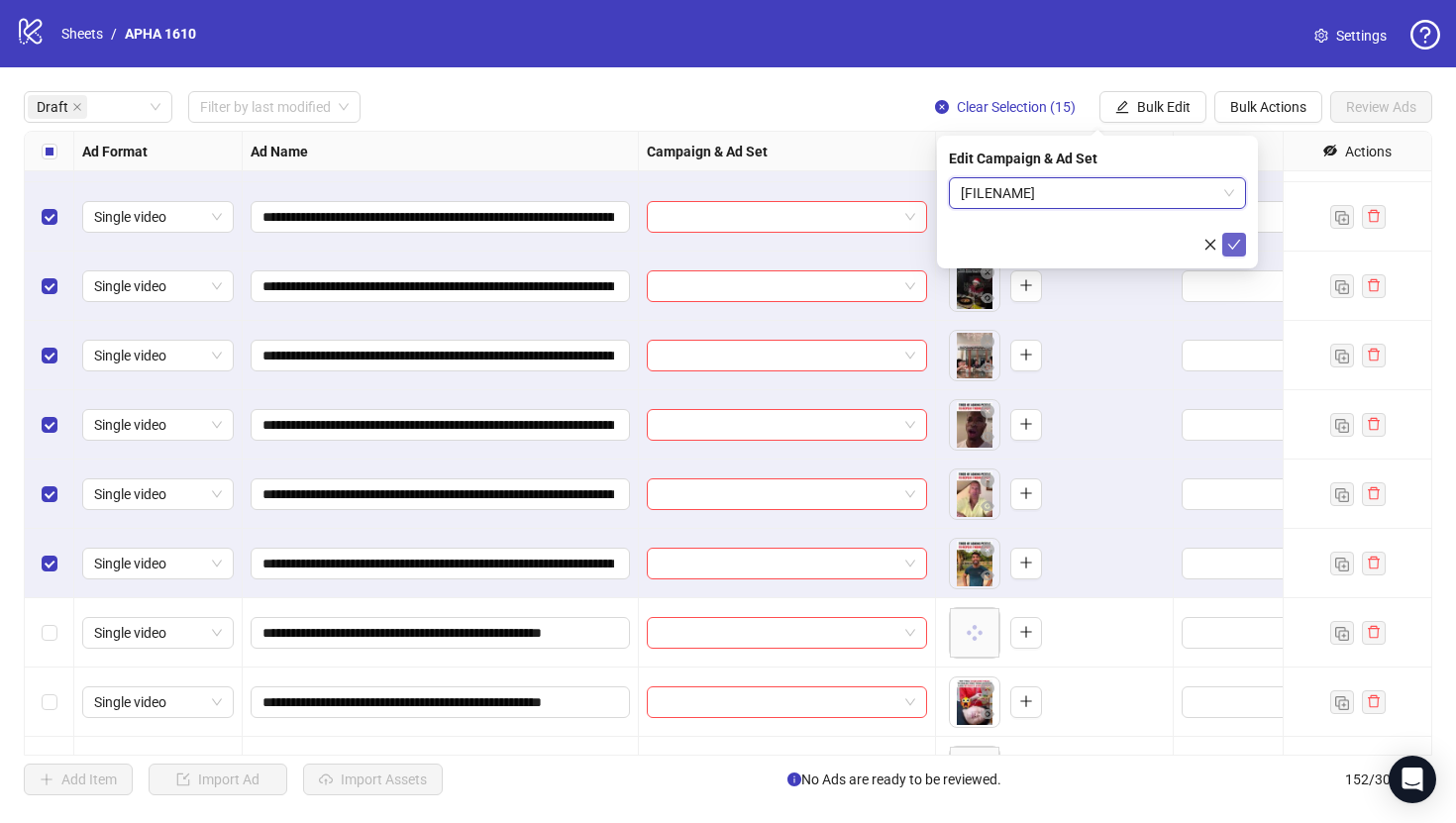 click 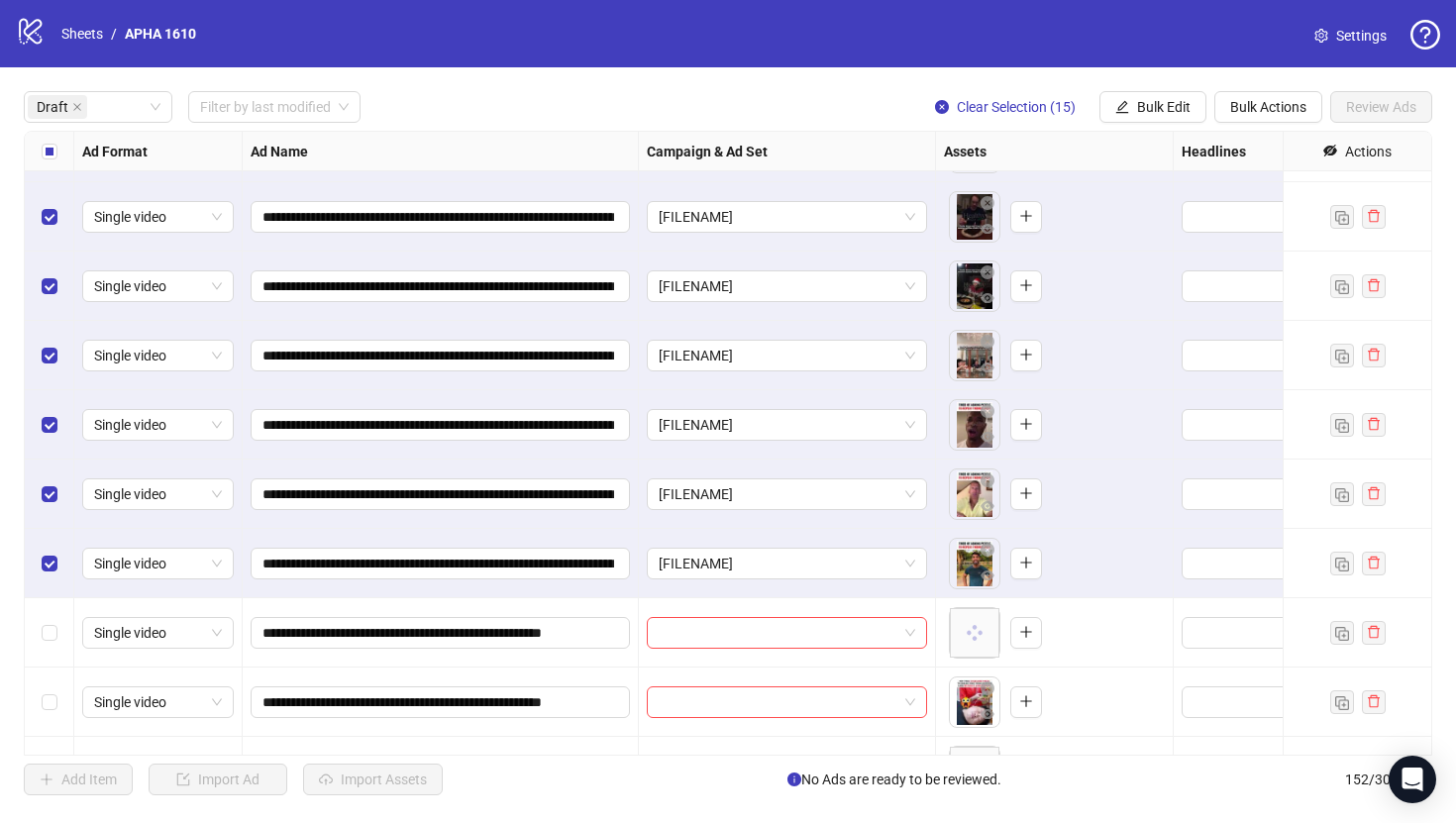 click at bounding box center [50, 152] 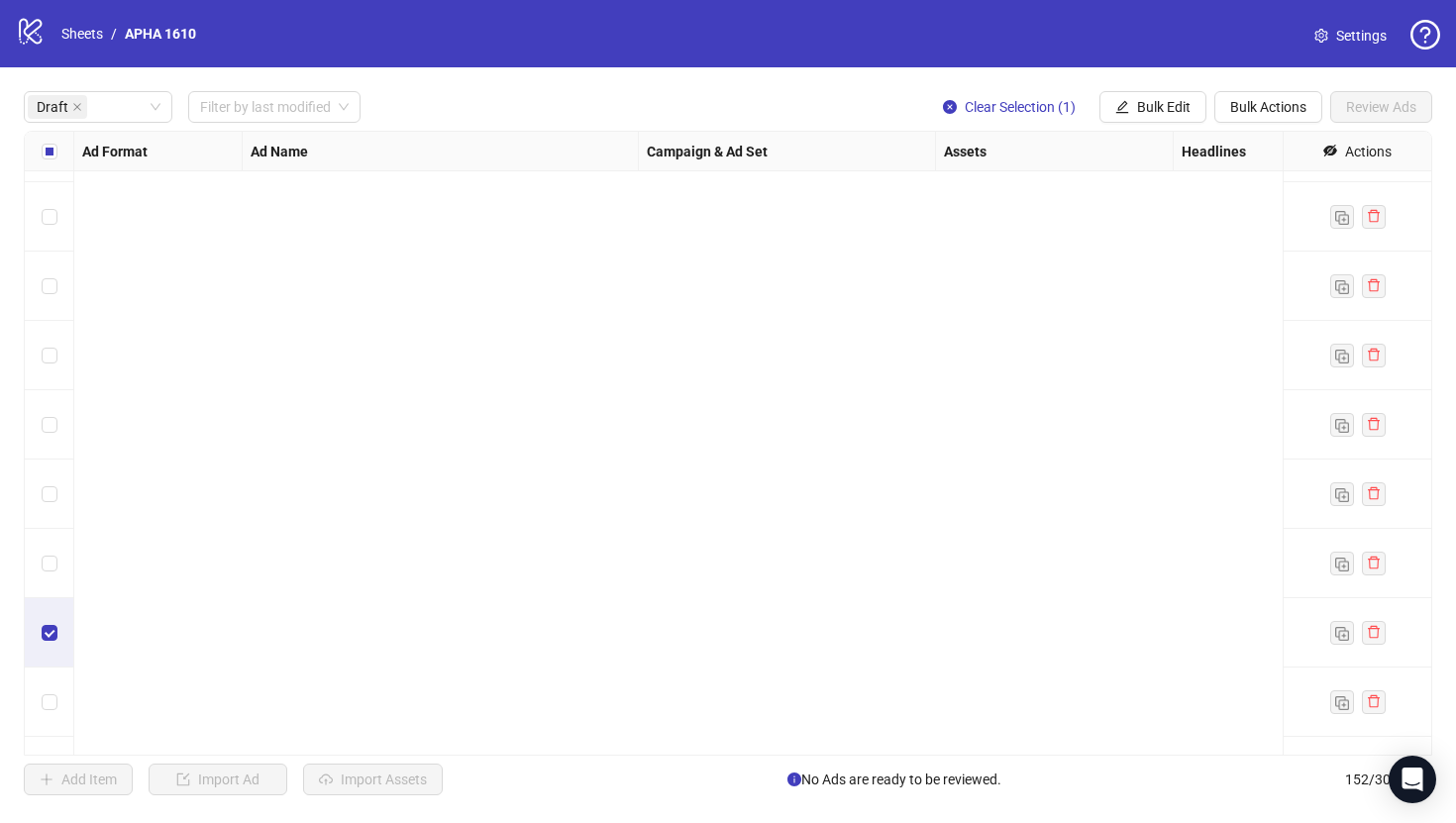 scroll, scrollTop: 1496, scrollLeft: 0, axis: vertical 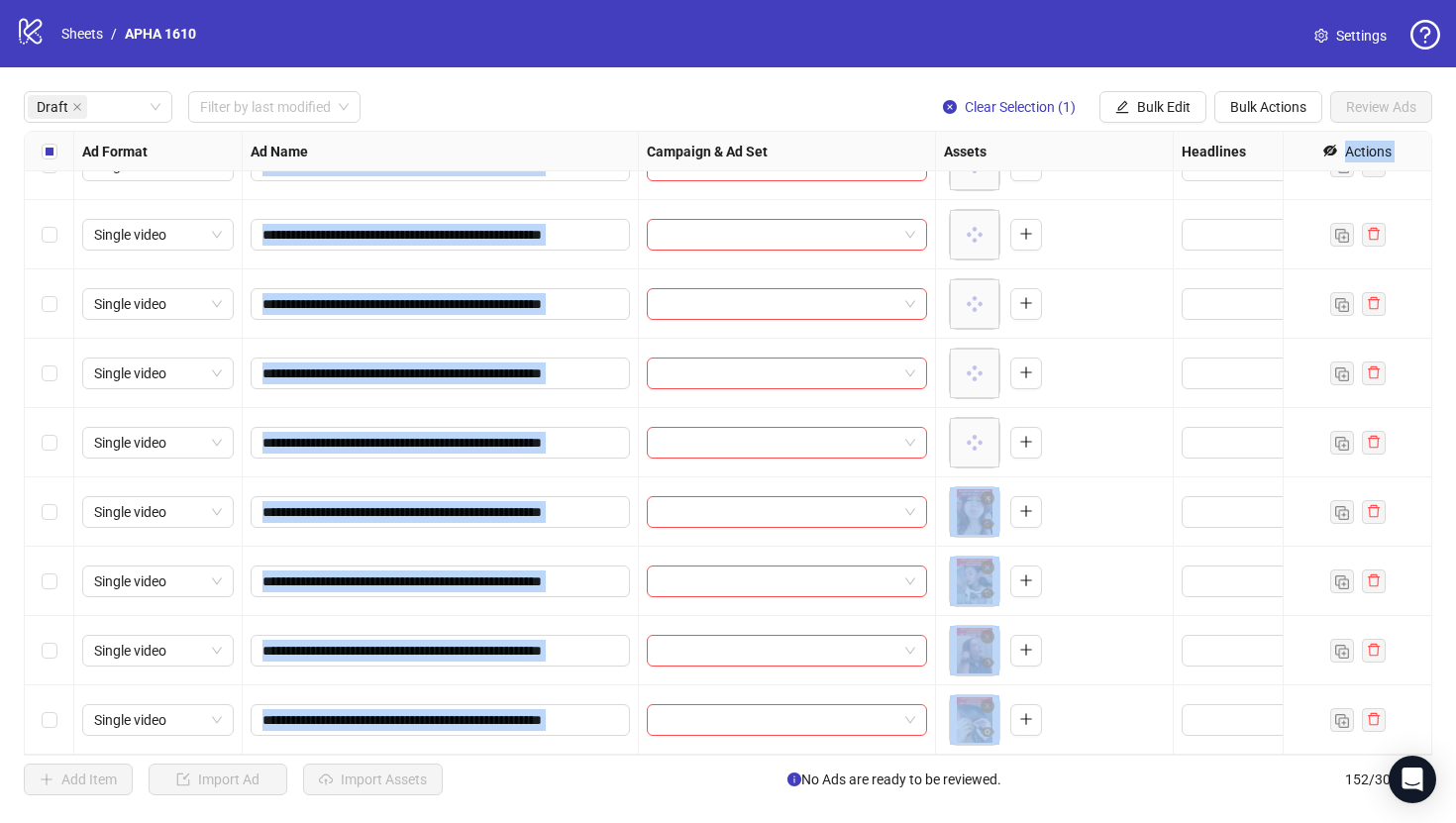 click at bounding box center [50, 720] 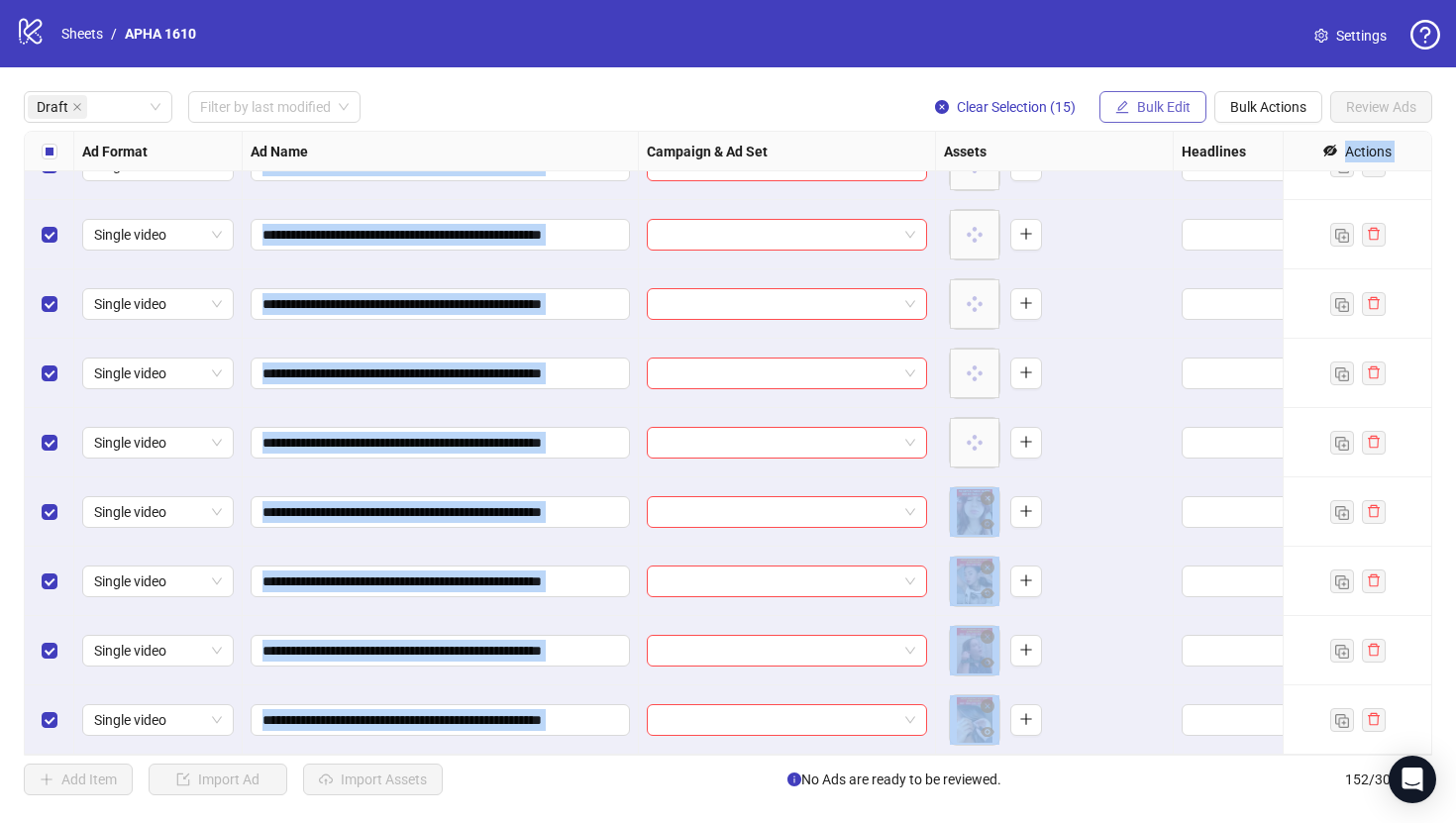 click on "Bulk Edit" at bounding box center [1164, 107] 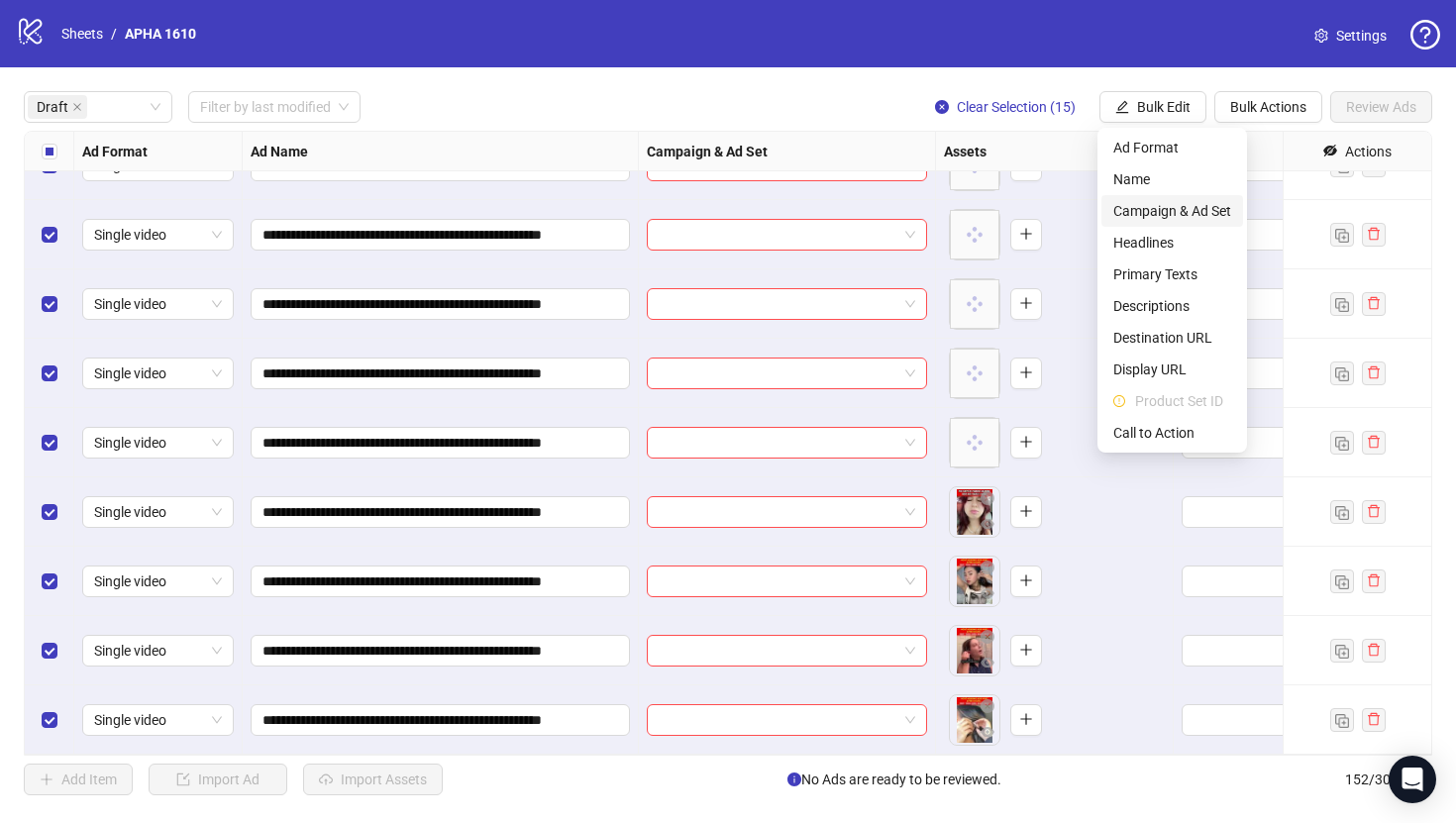 click on "Campaign & Ad Set" at bounding box center (1172, 211) 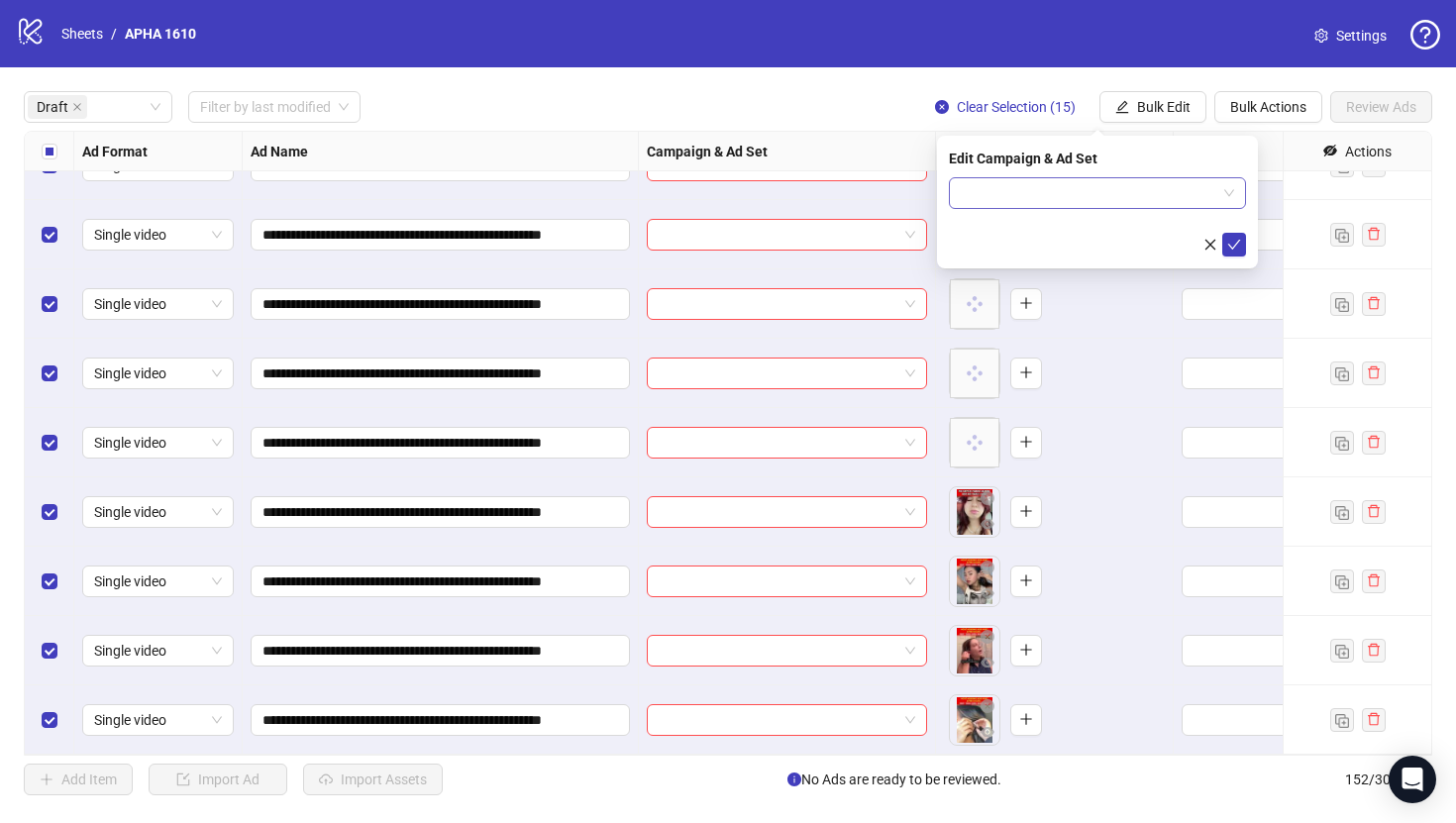 click at bounding box center [1089, 193] 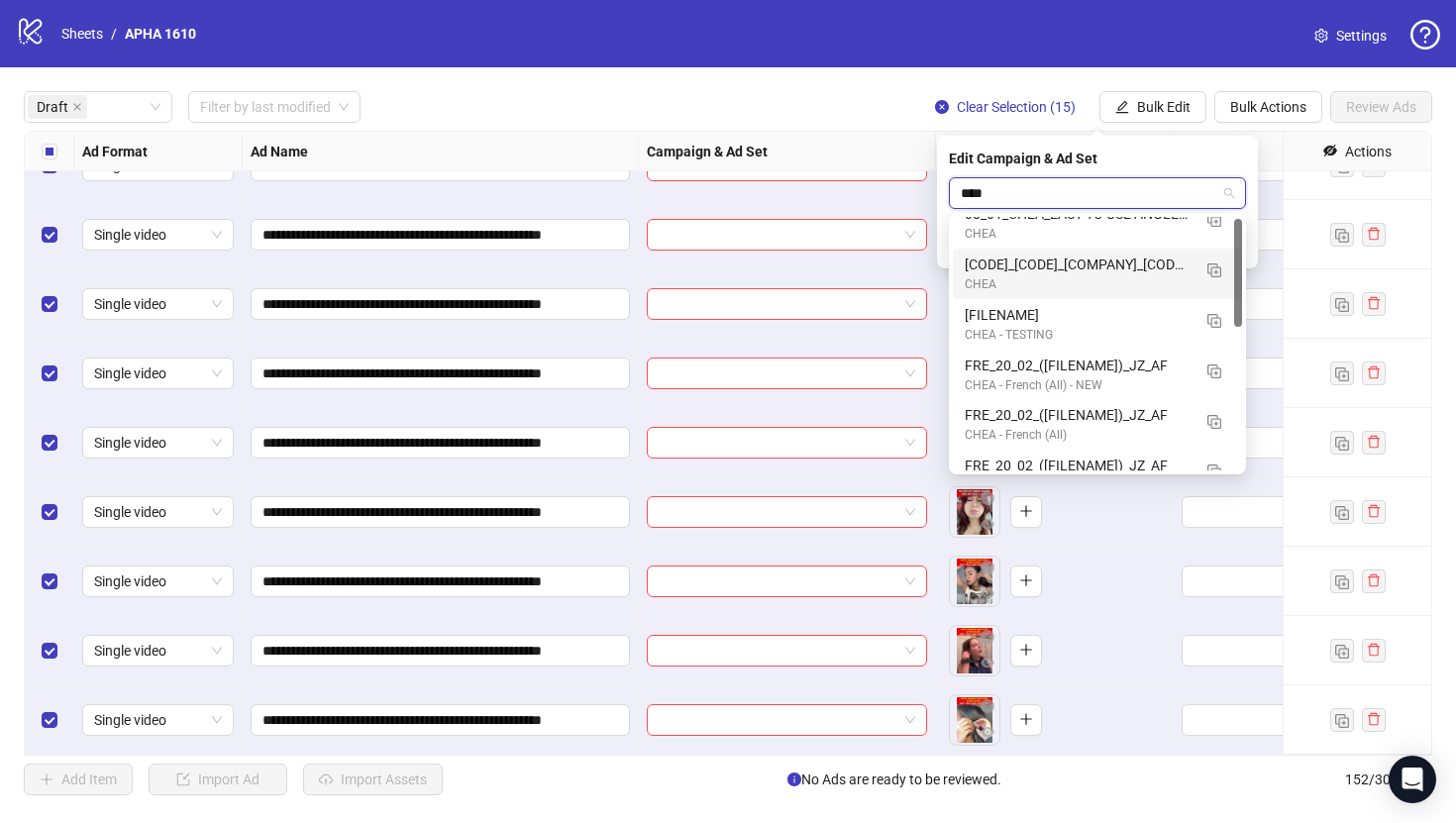 scroll, scrollTop: 0, scrollLeft: 0, axis: both 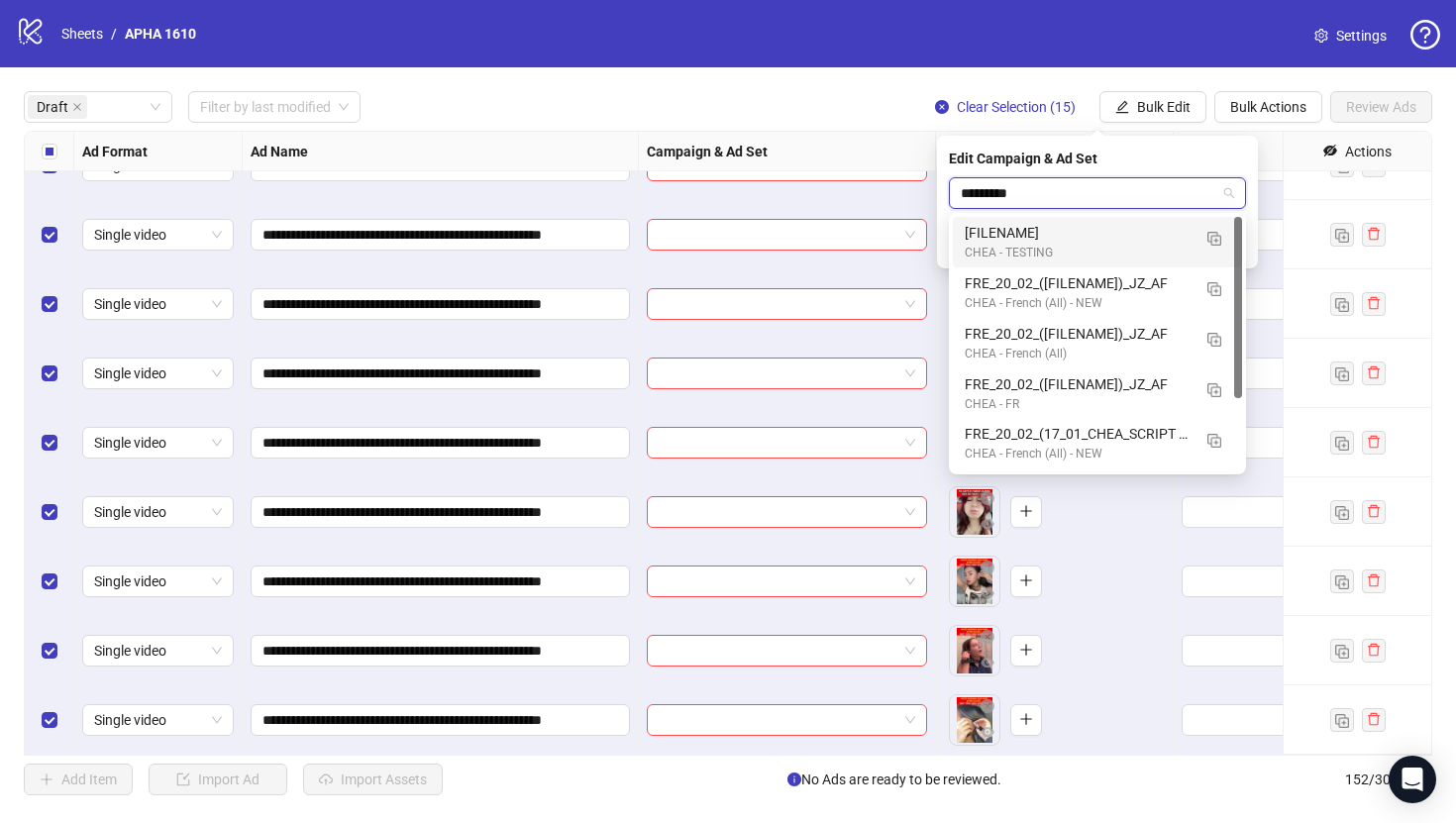 type on "*********" 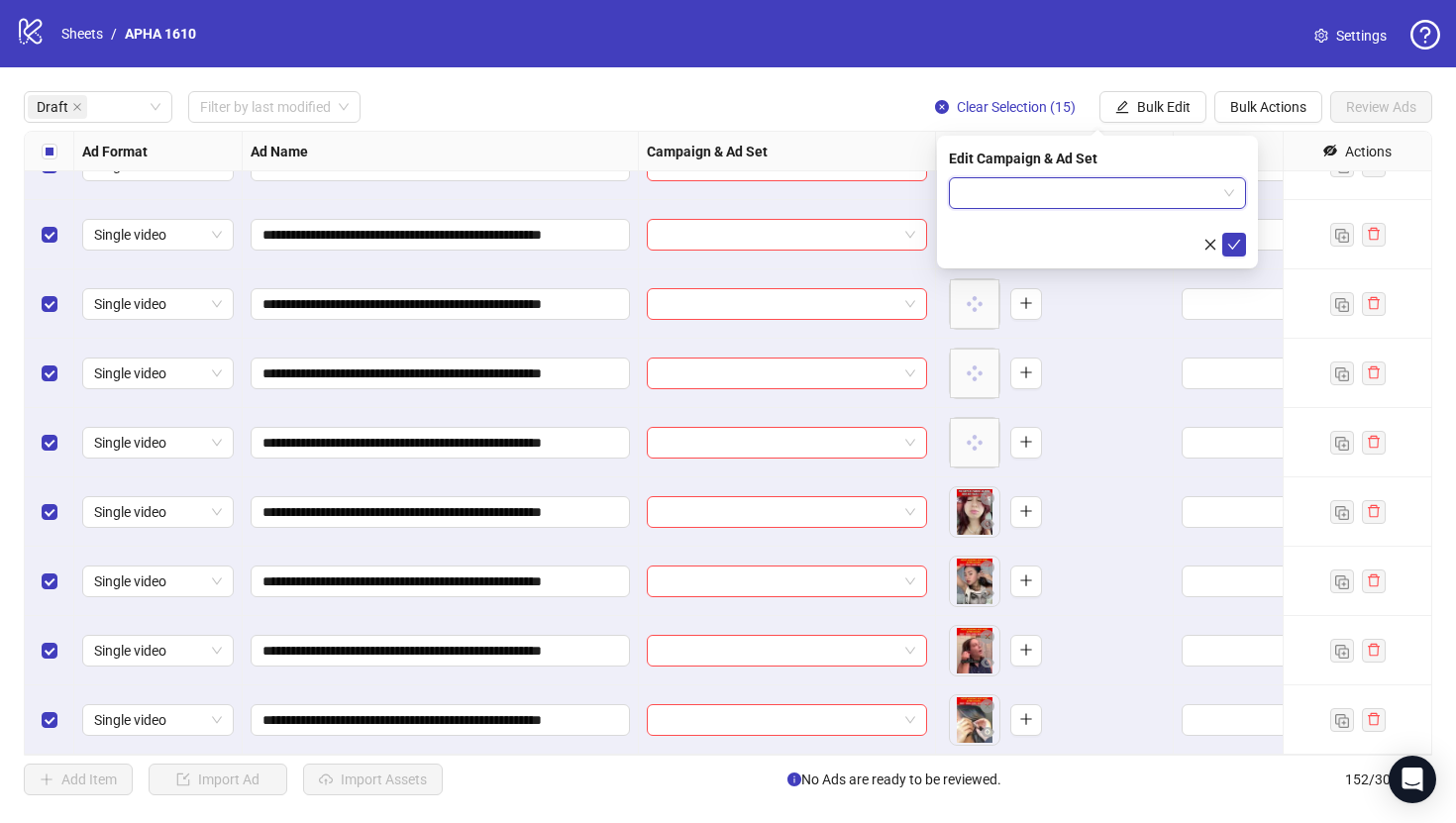 click at bounding box center [1089, 193] 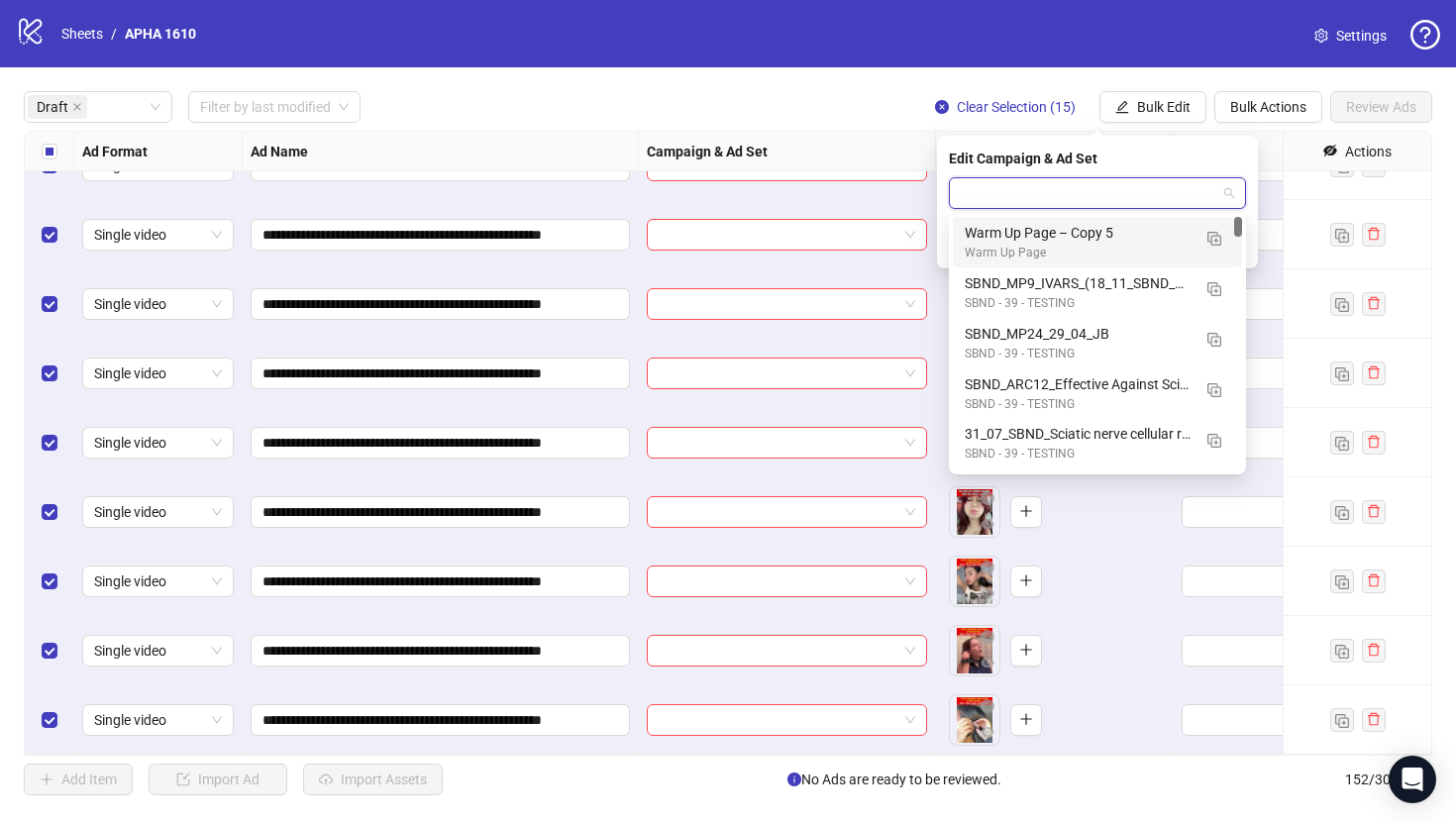 paste on "**********" 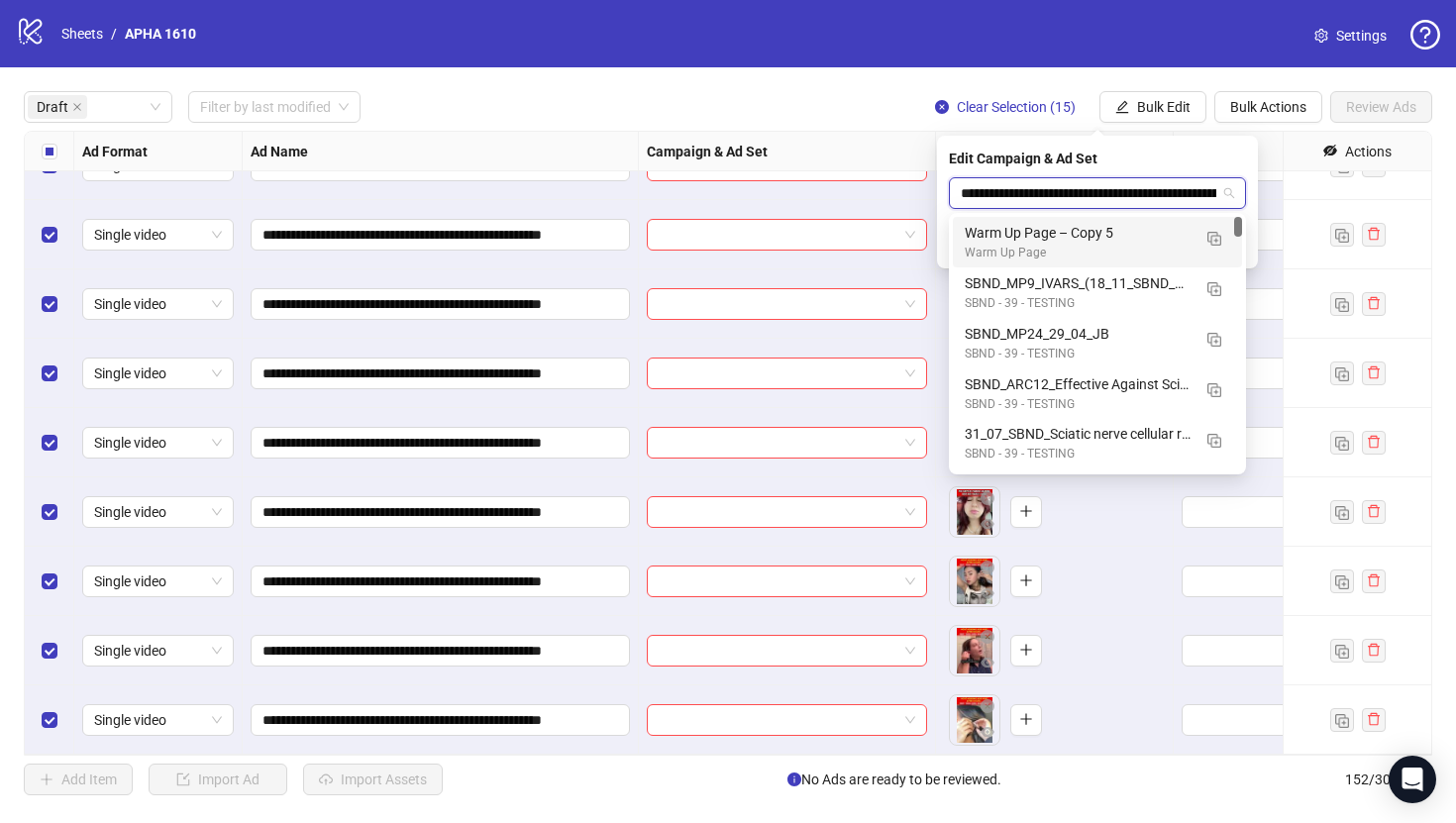 scroll, scrollTop: 0, scrollLeft: 215, axis: horizontal 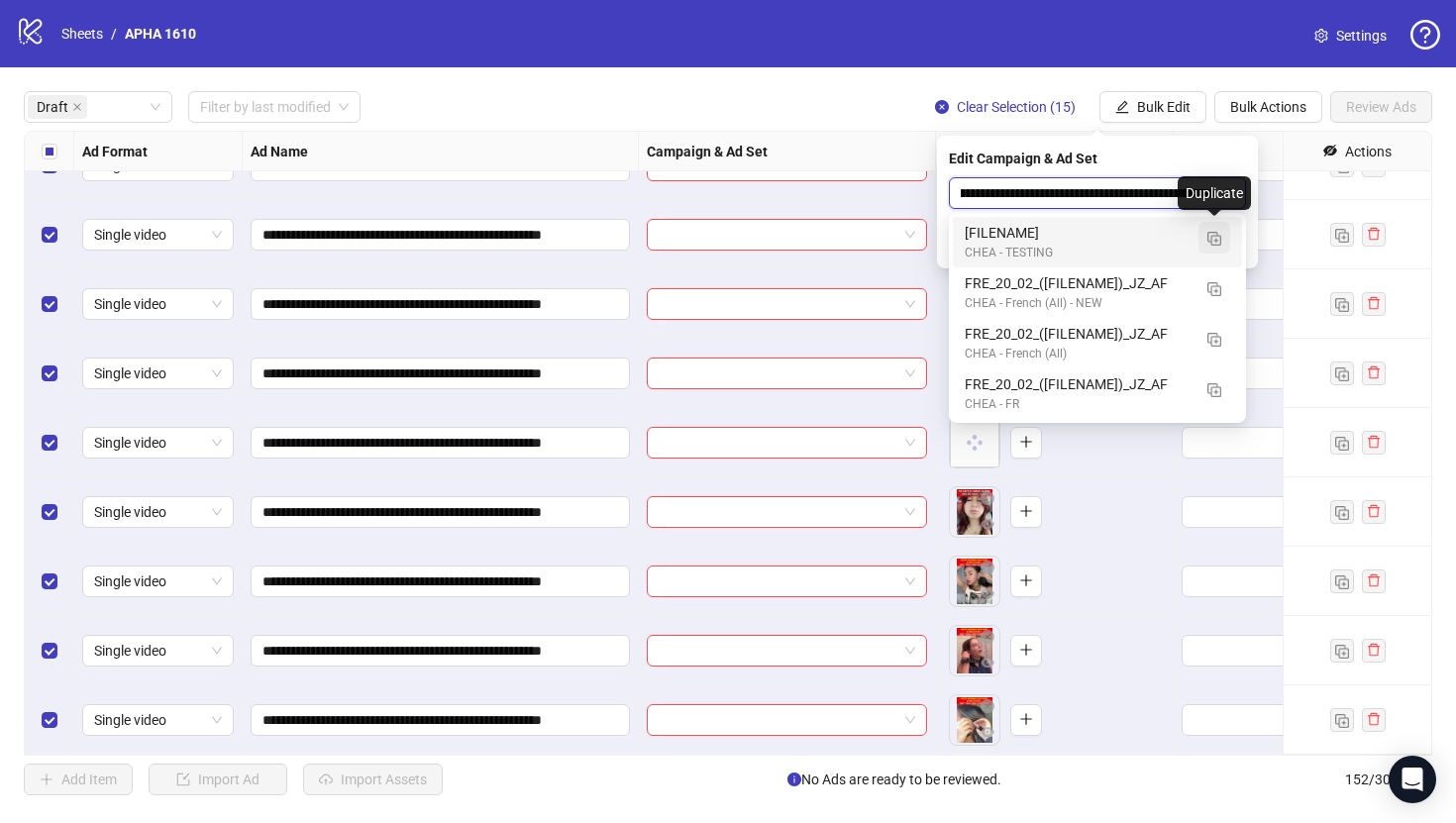 click at bounding box center [1214, 239] 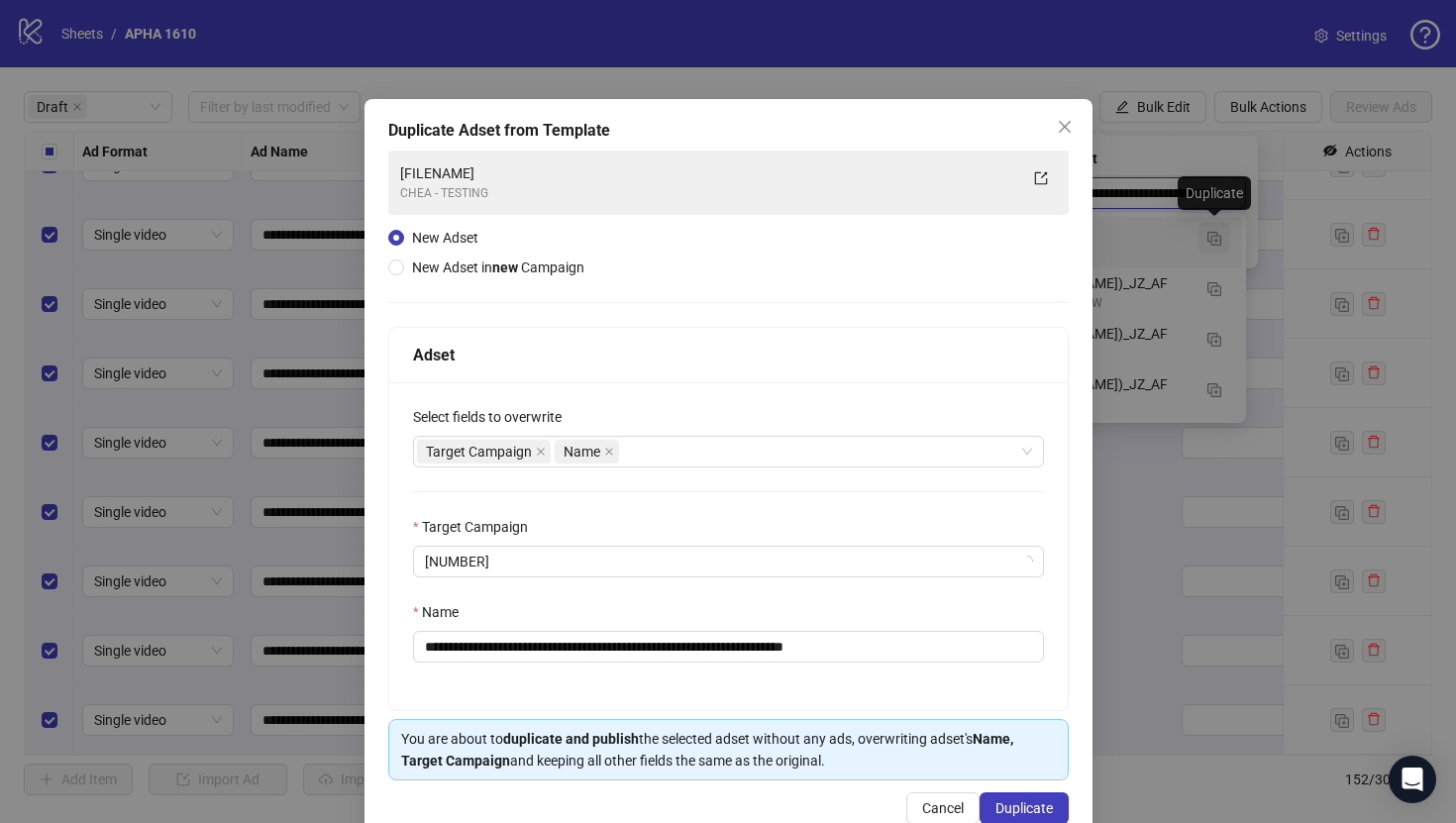 type on "**********" 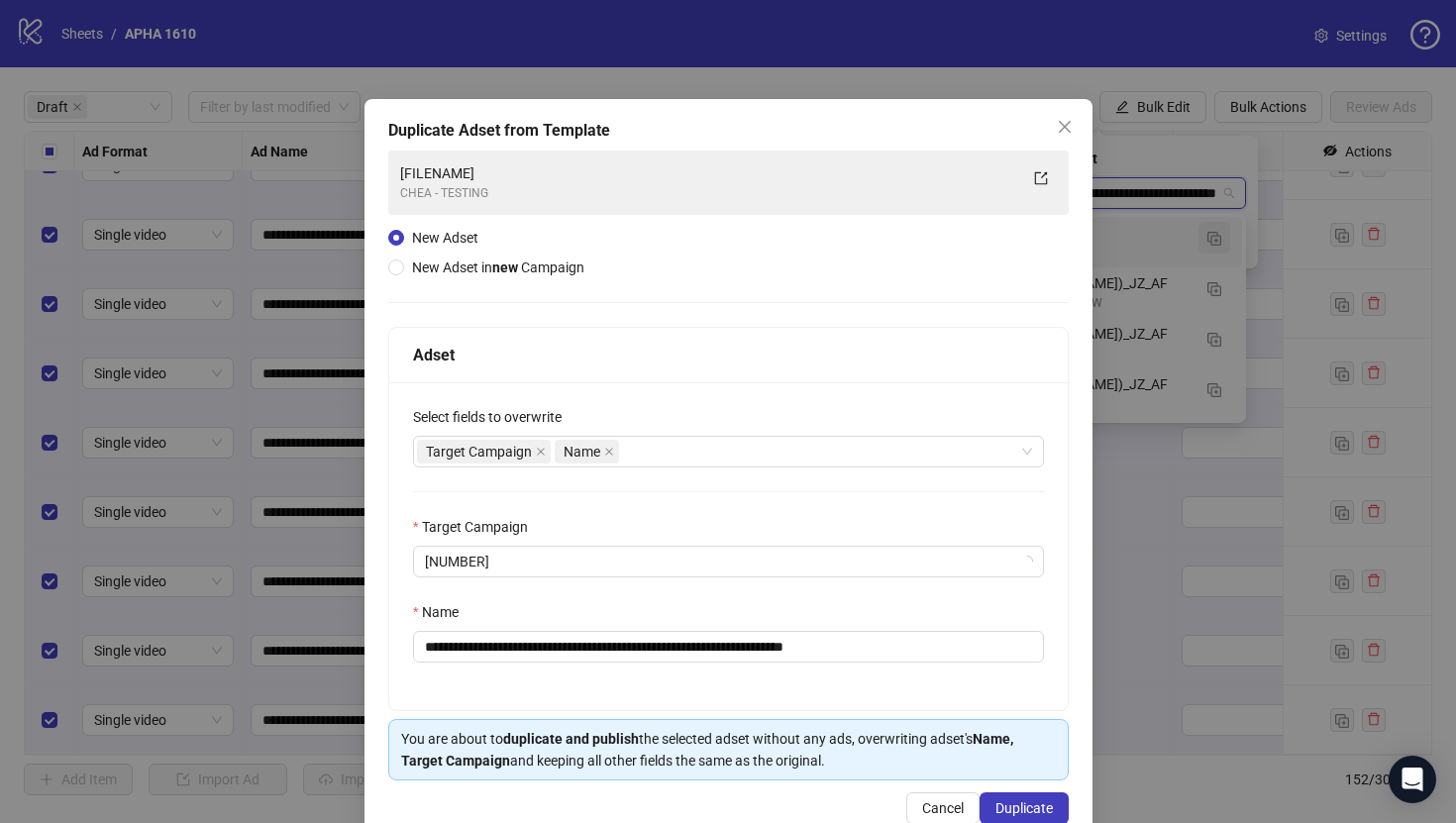 type 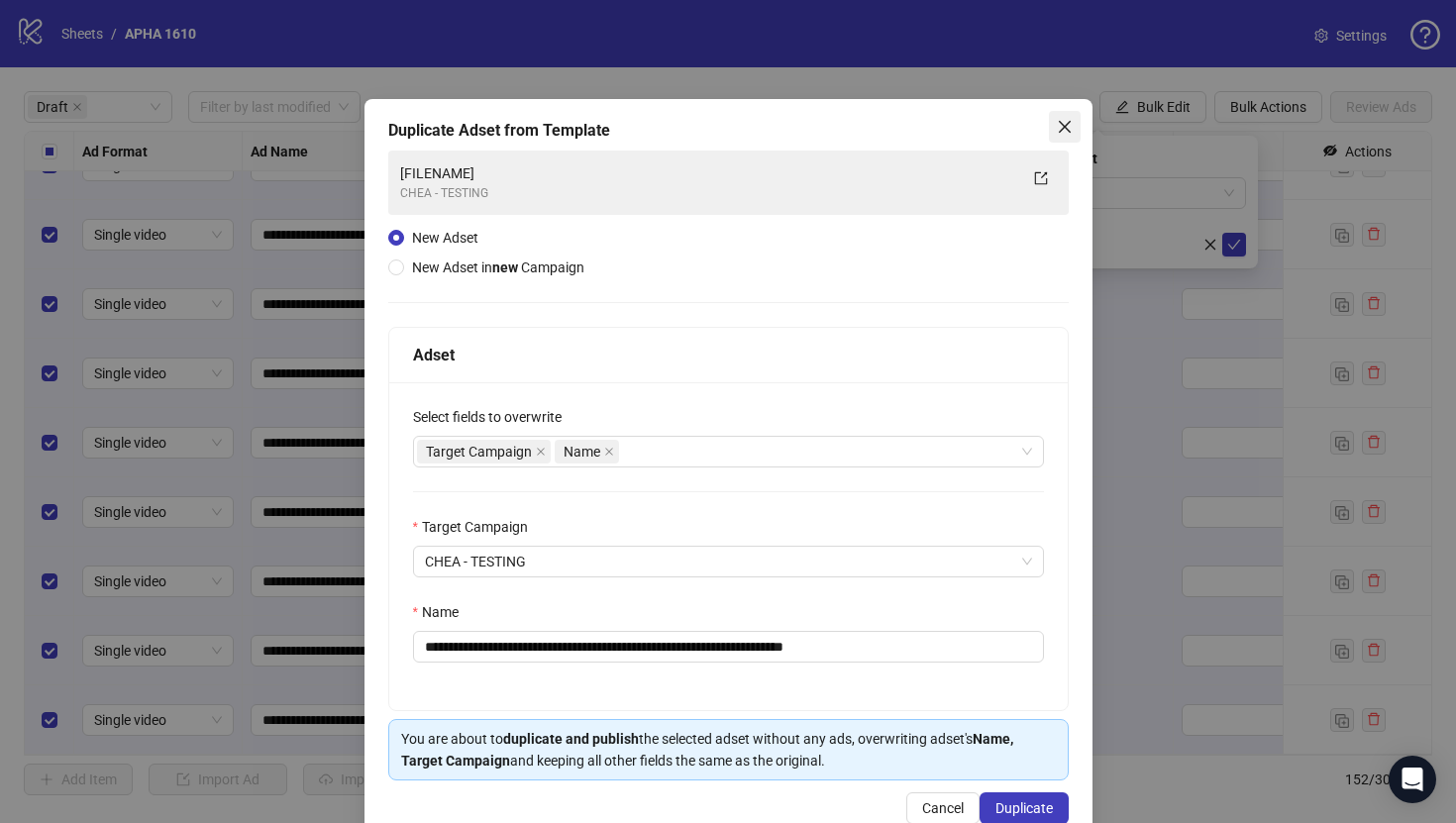 scroll, scrollTop: 0, scrollLeft: 0, axis: both 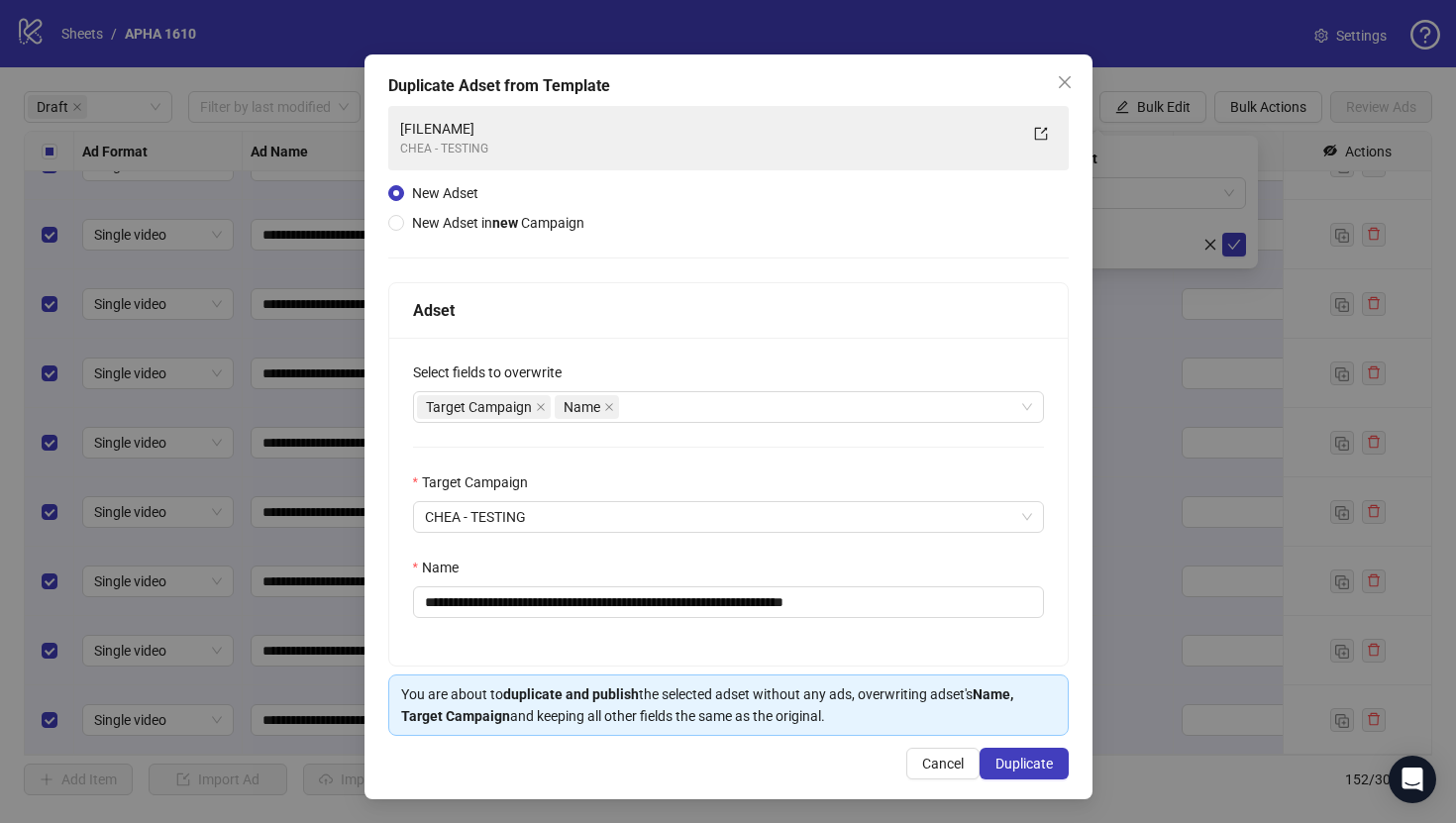 click on "**********" at bounding box center (728, 501) 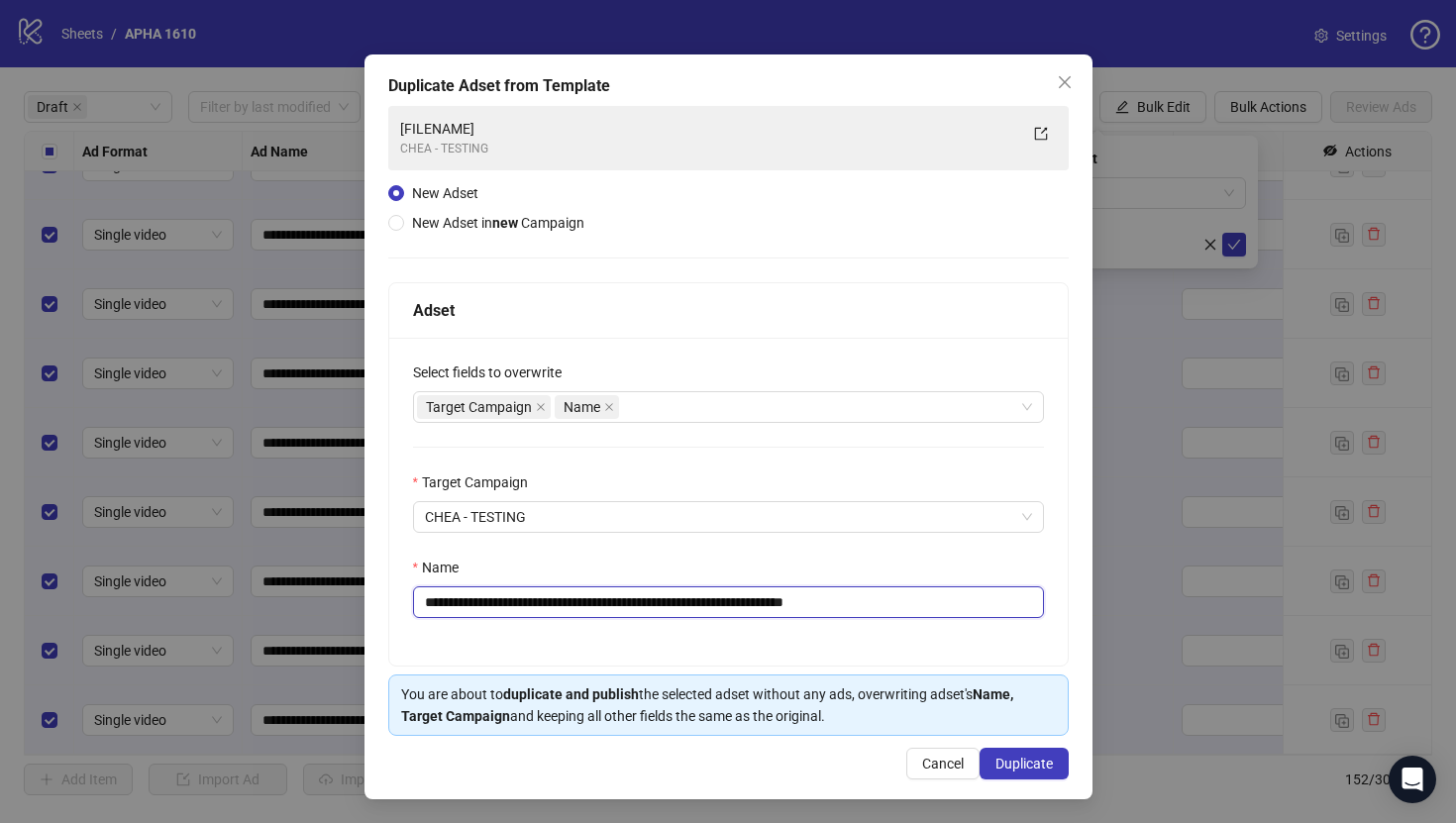 click on "**********" at bounding box center (728, 602) 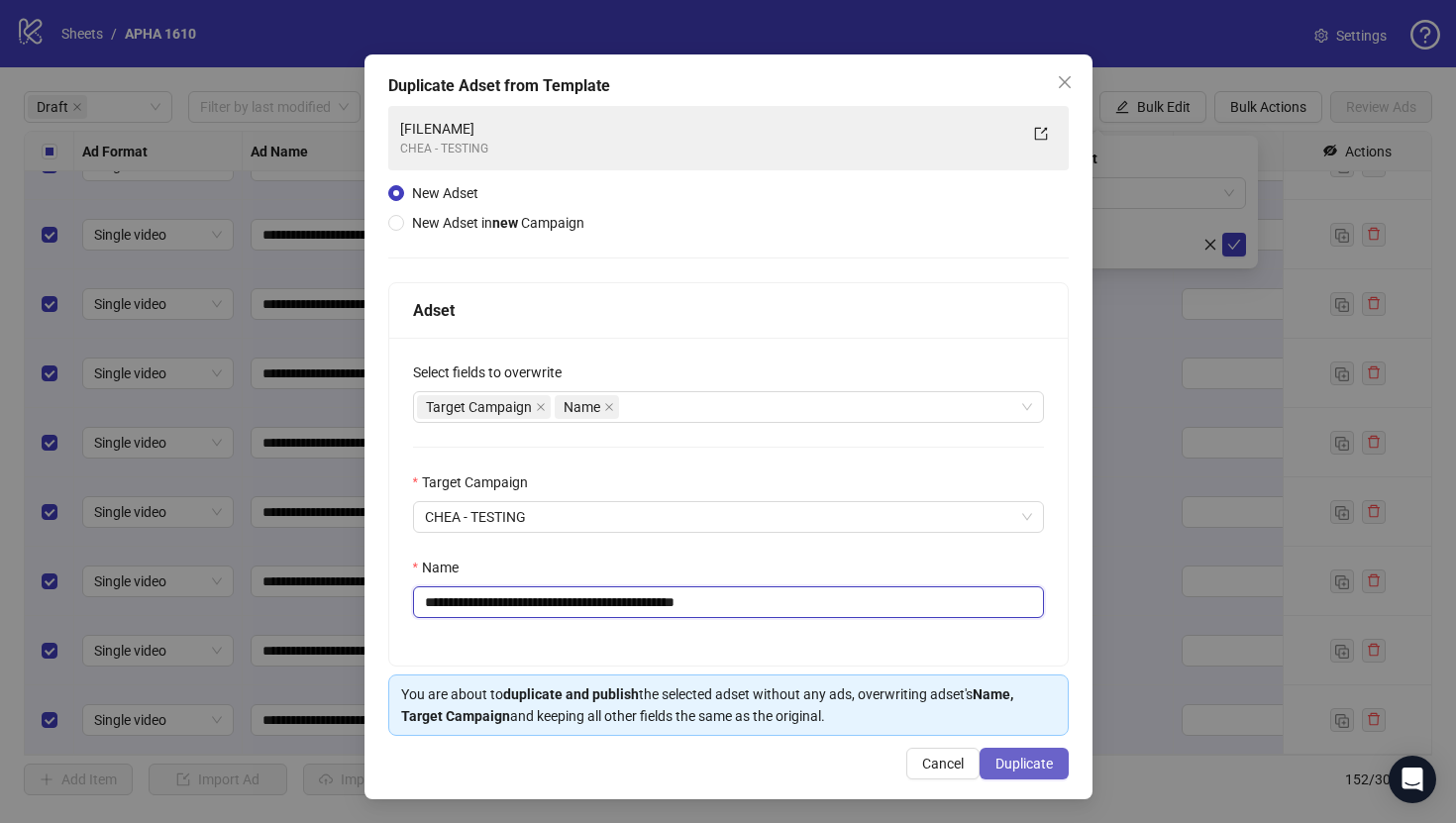 type on "**********" 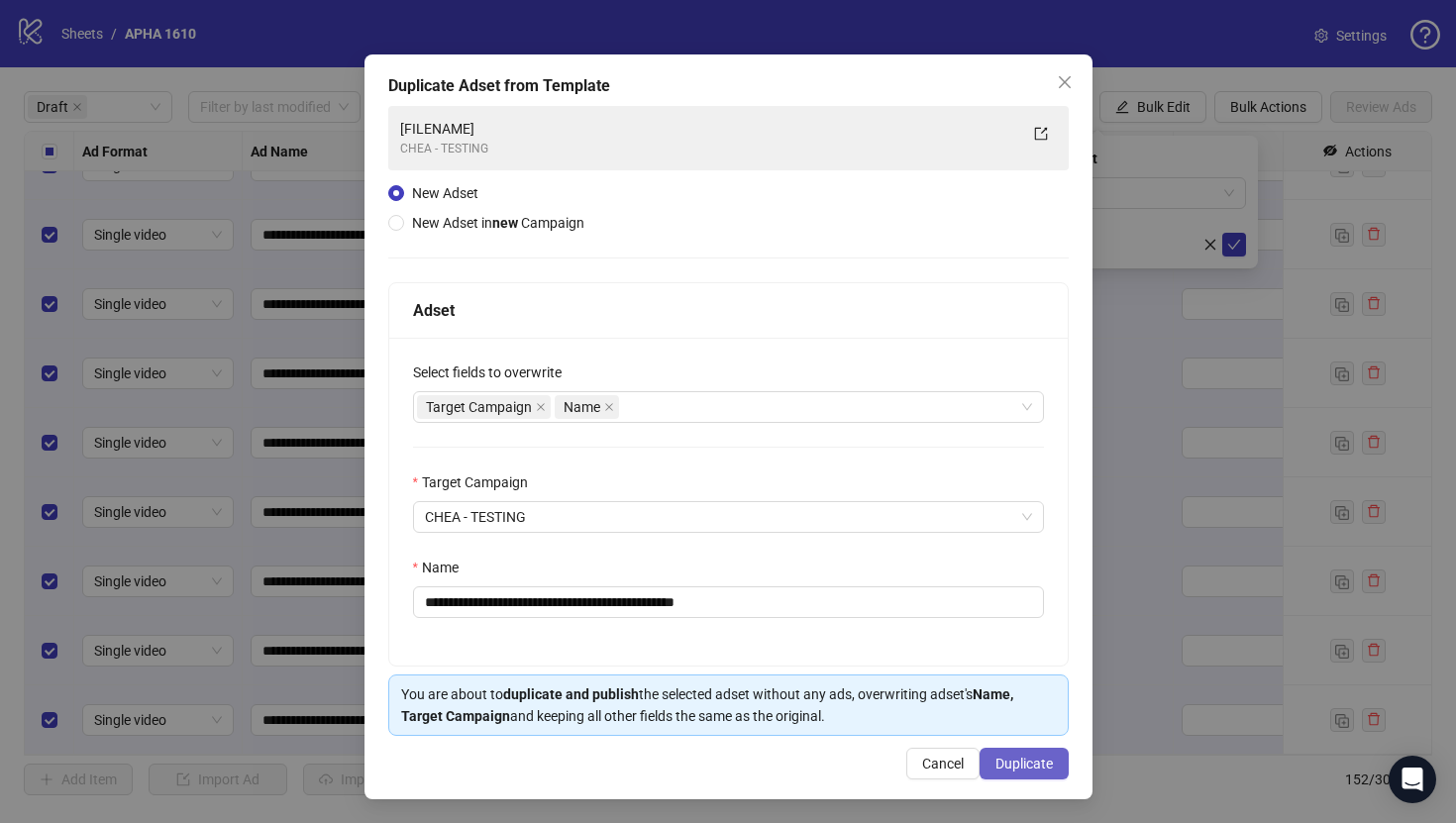 click on "Duplicate" at bounding box center (1024, 764) 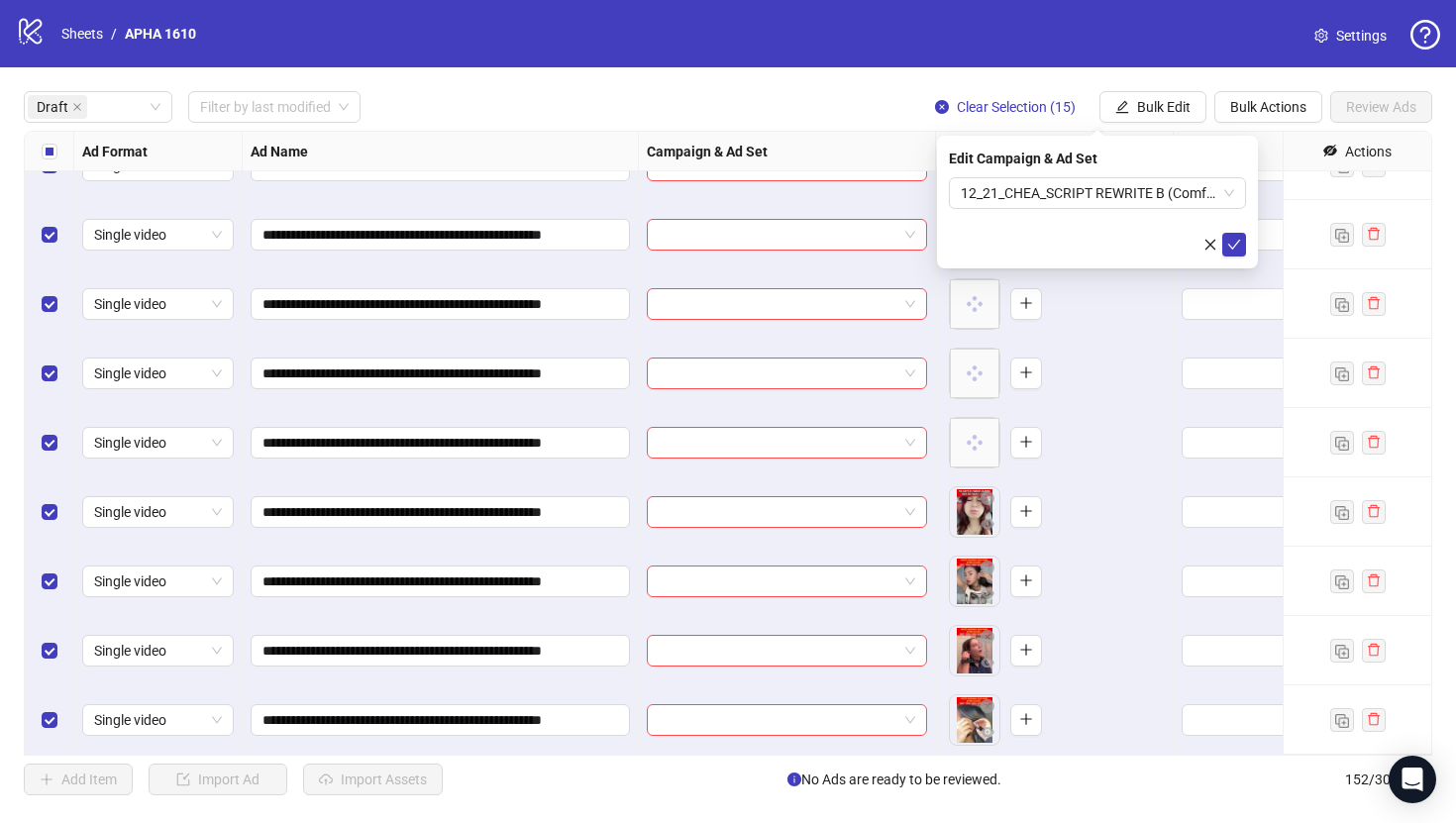 click 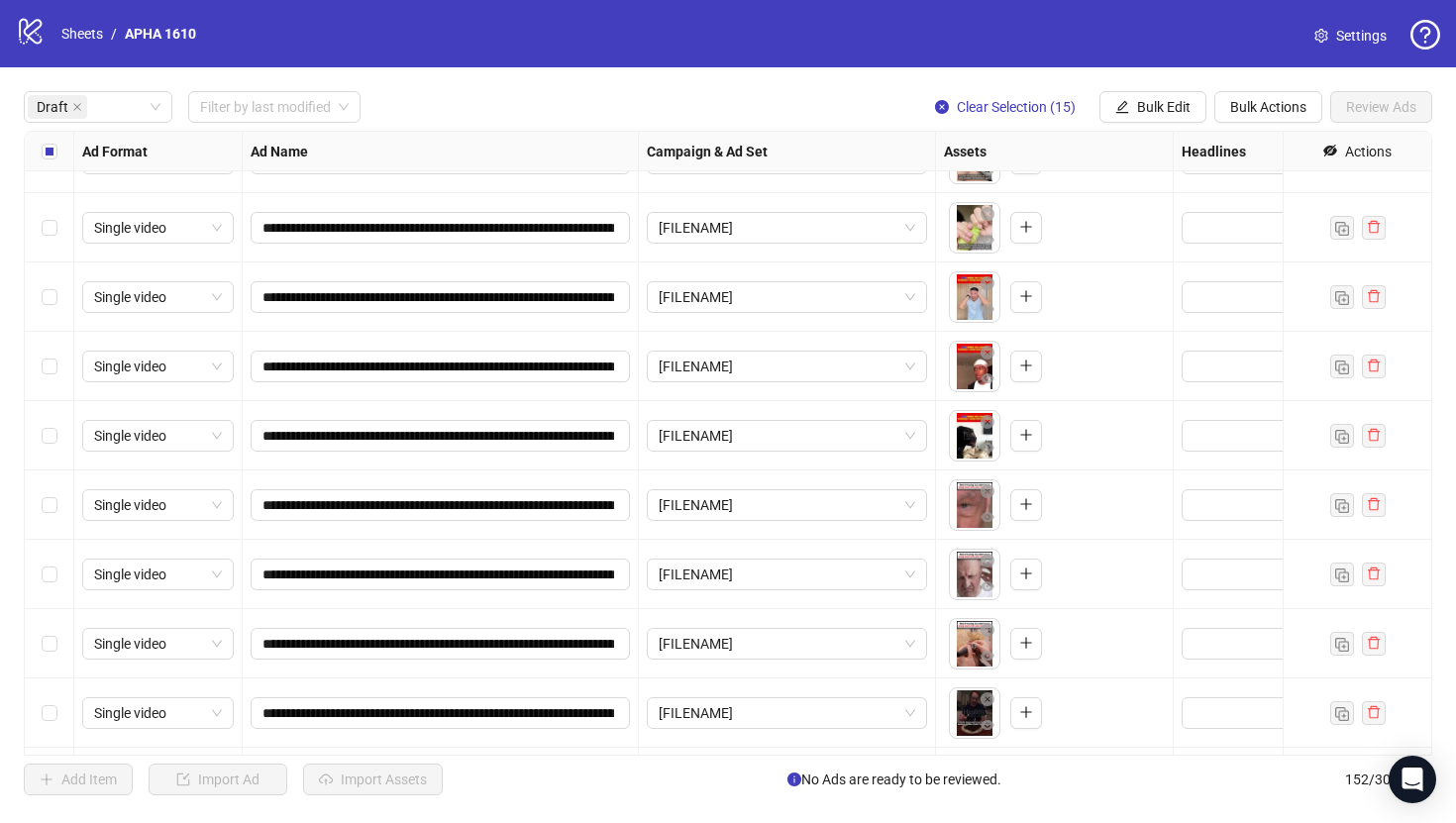 scroll, scrollTop: 0, scrollLeft: 0, axis: both 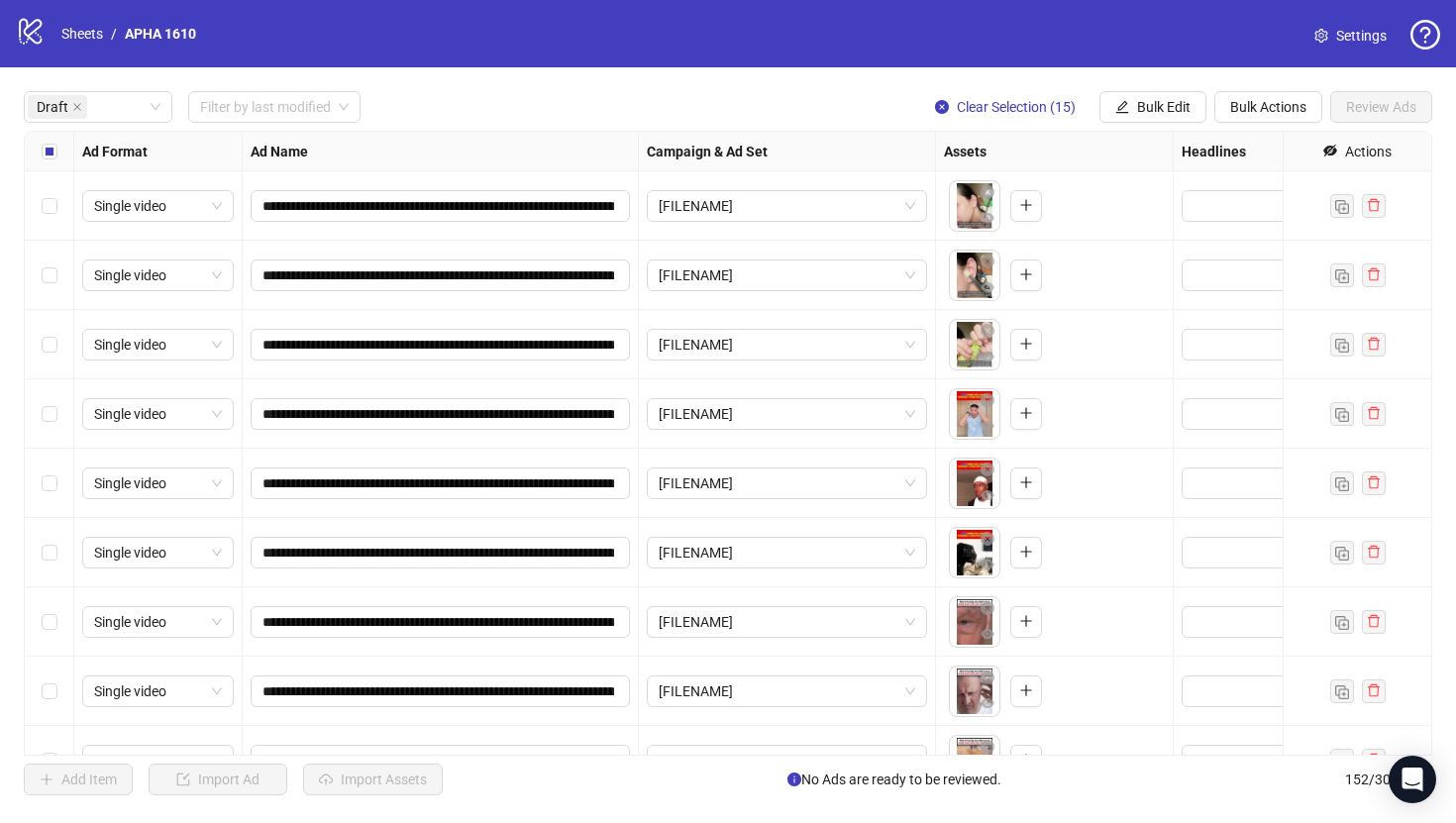 click at bounding box center (50, 152) 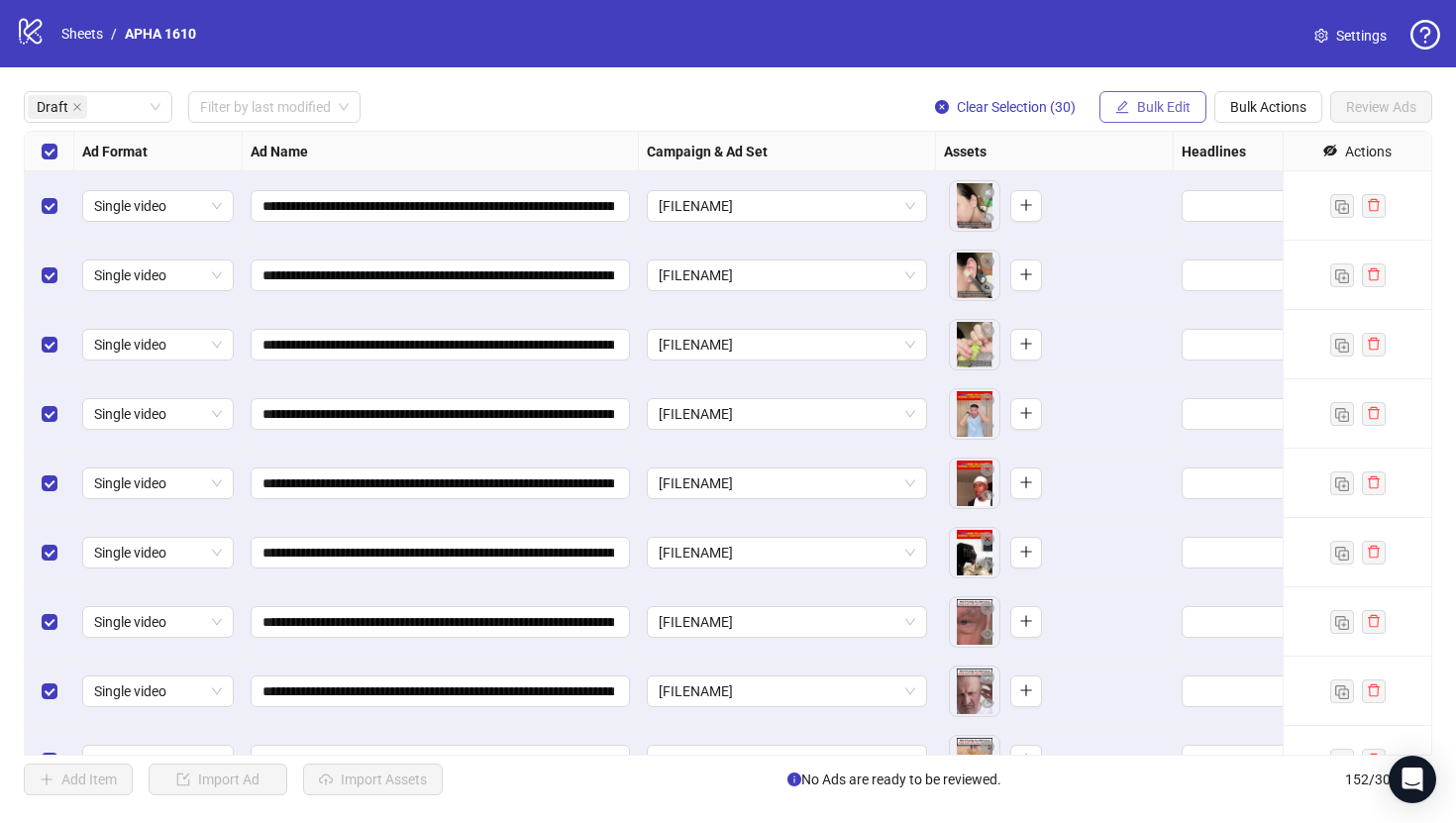 click on "Bulk Edit" at bounding box center [1153, 107] 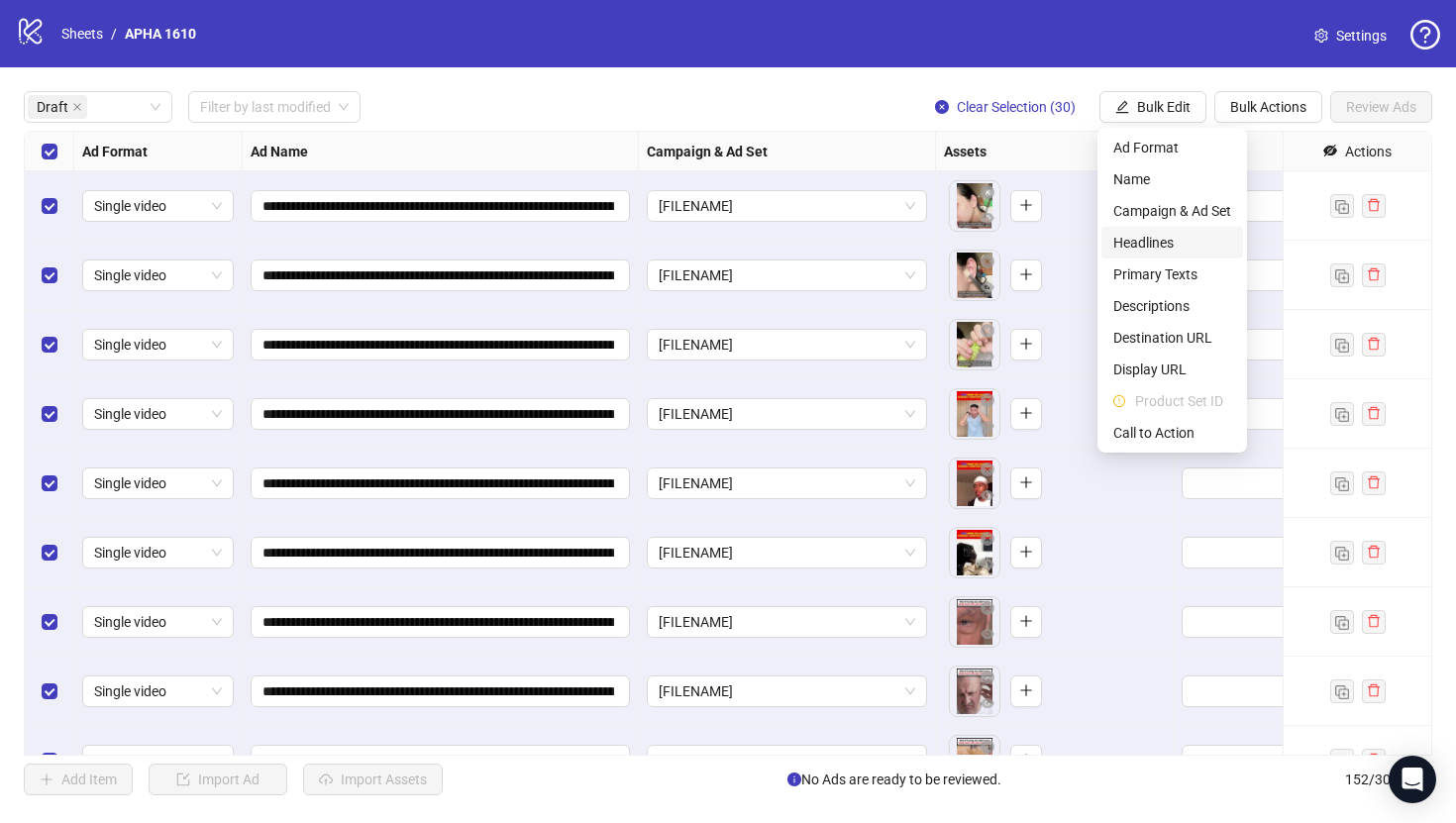click on "Headlines" at bounding box center [1172, 243] 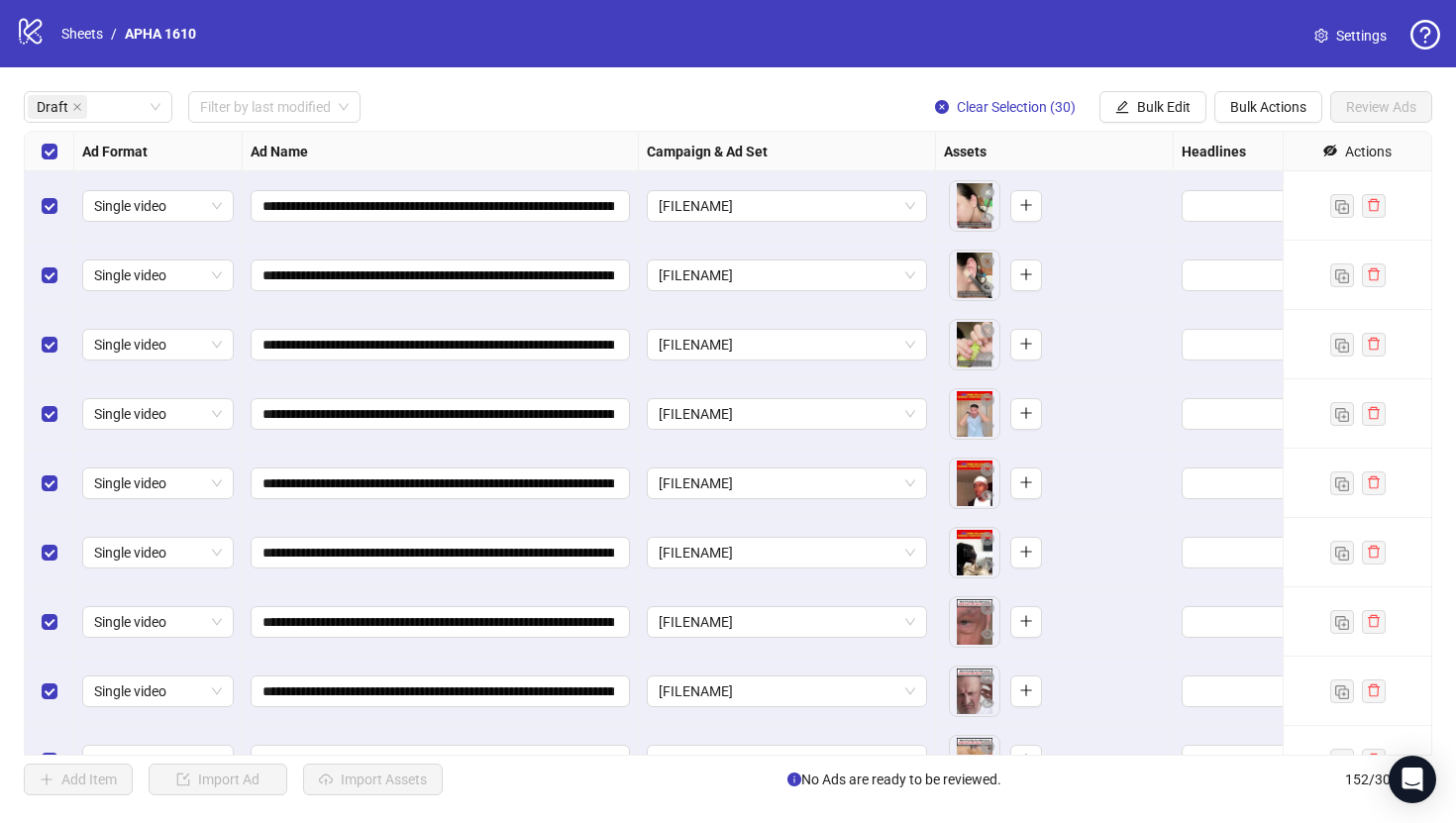 type 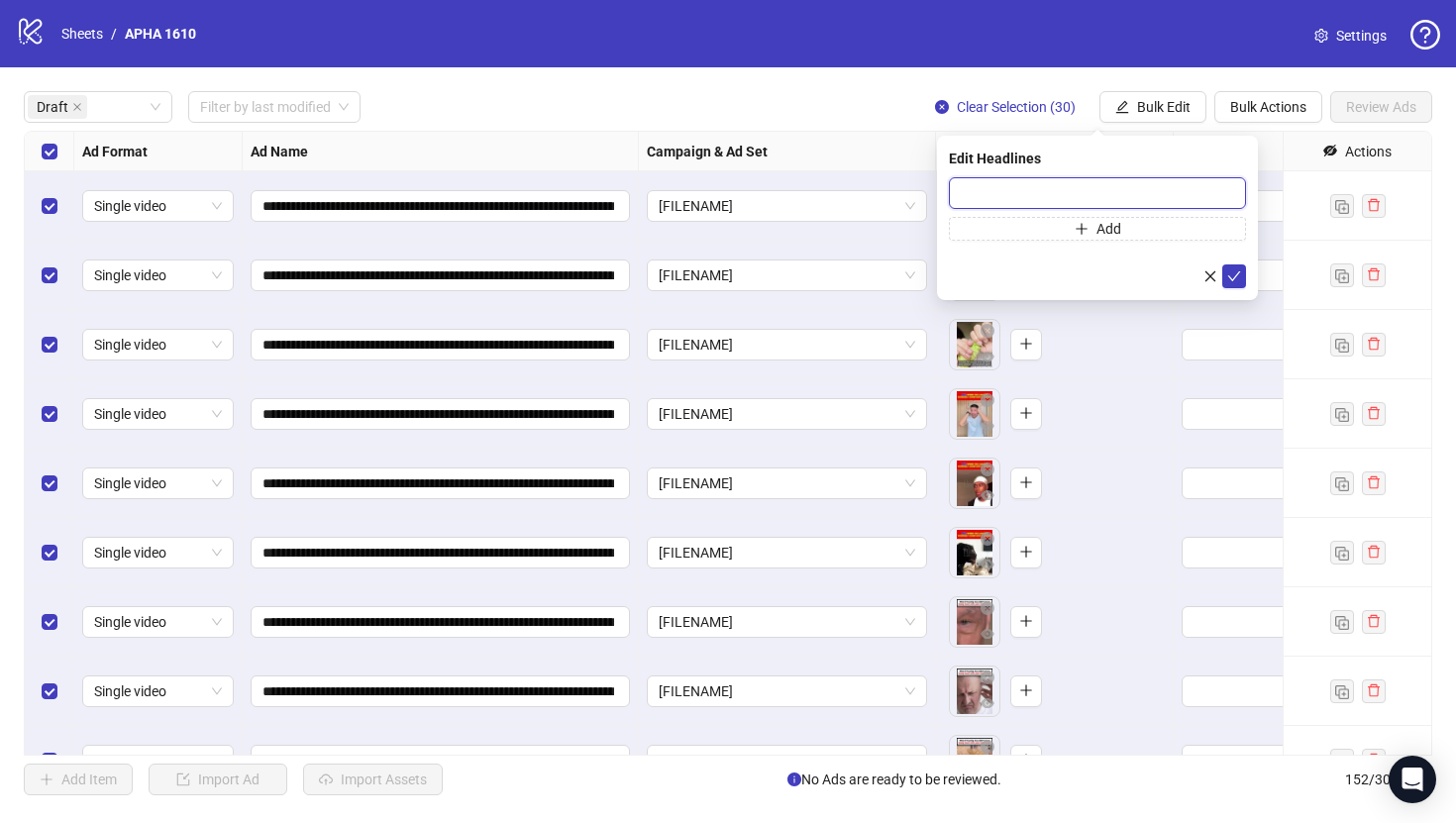 click at bounding box center (1097, 193) 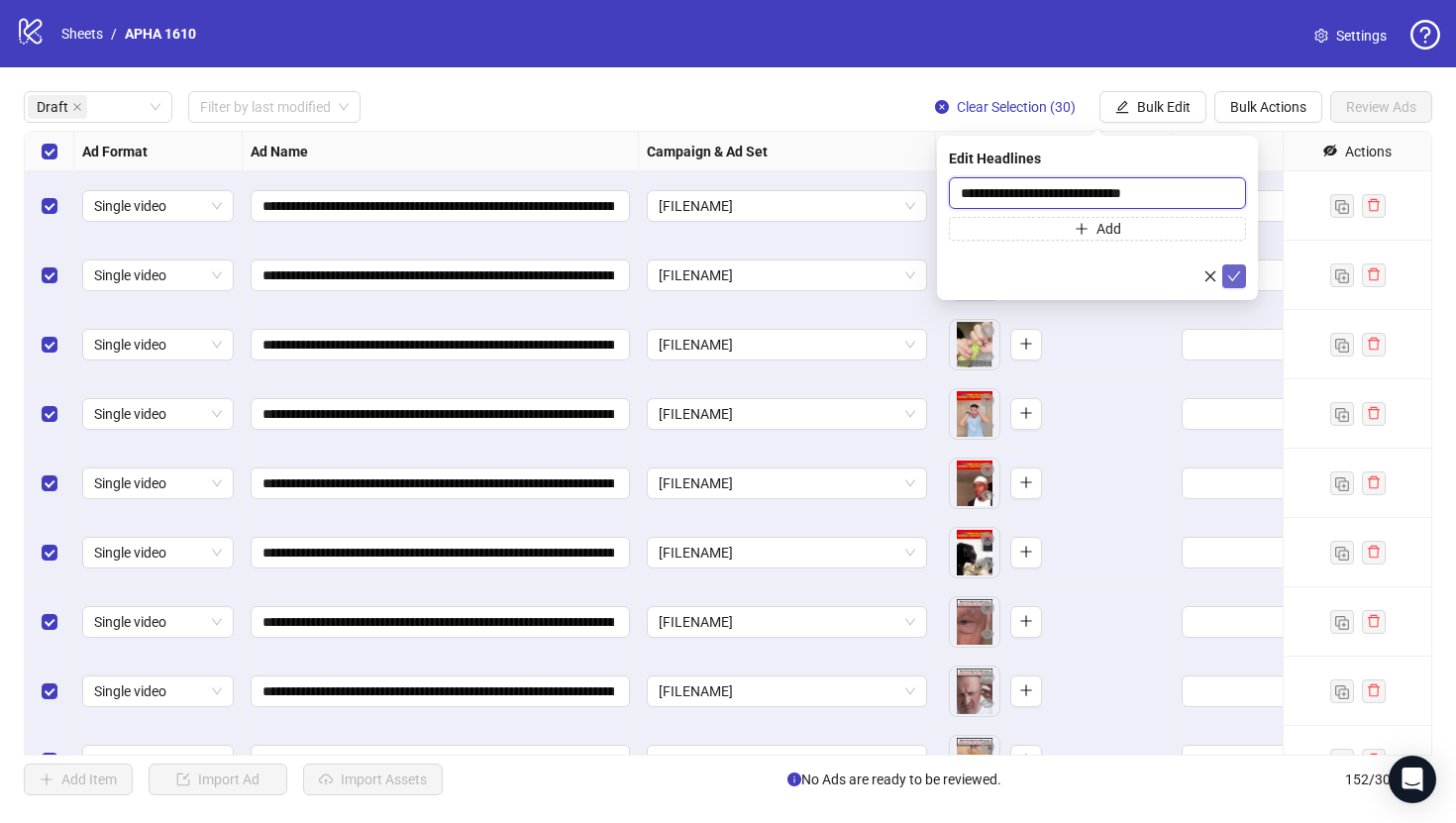 type on "**********" 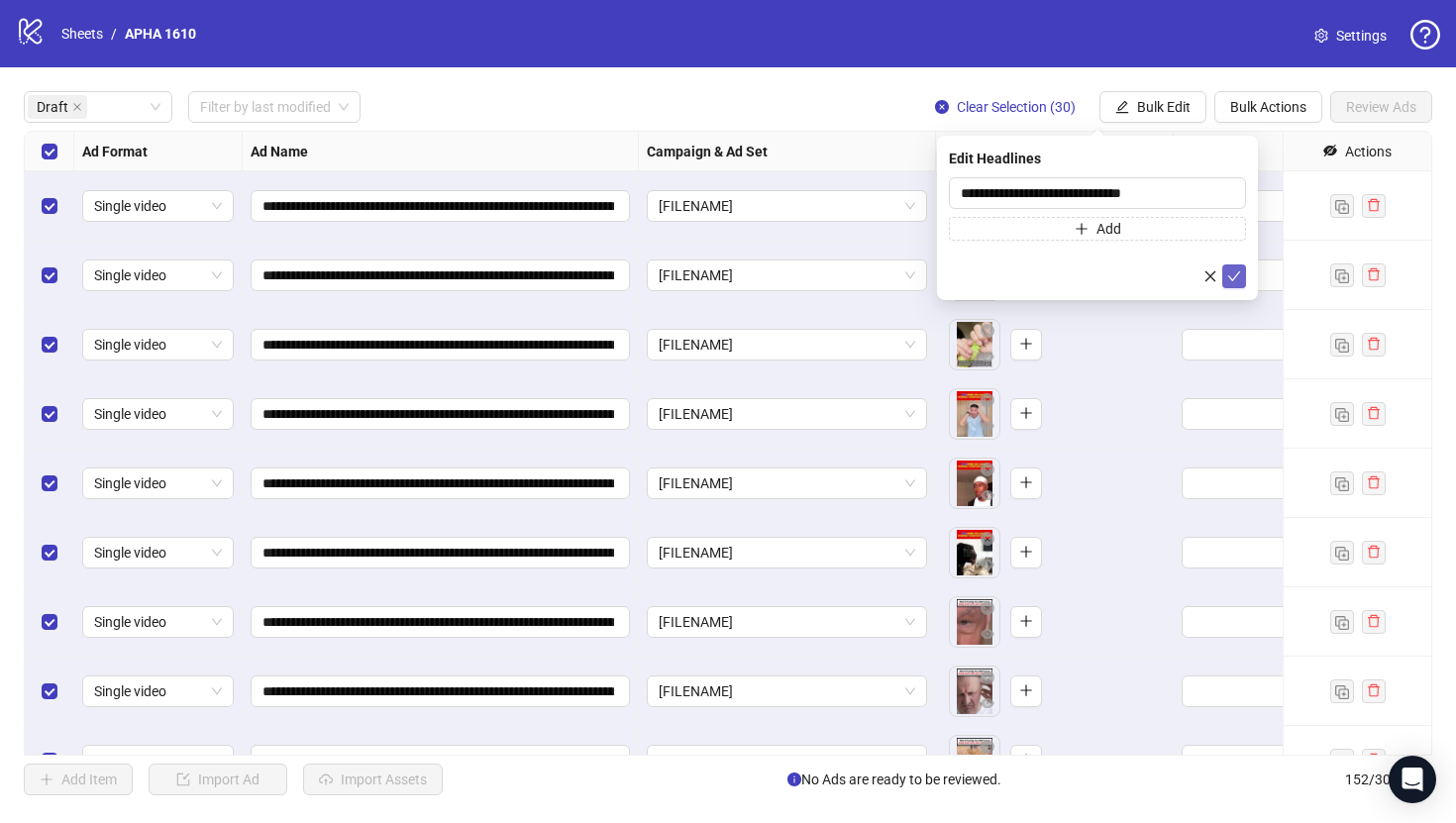 click 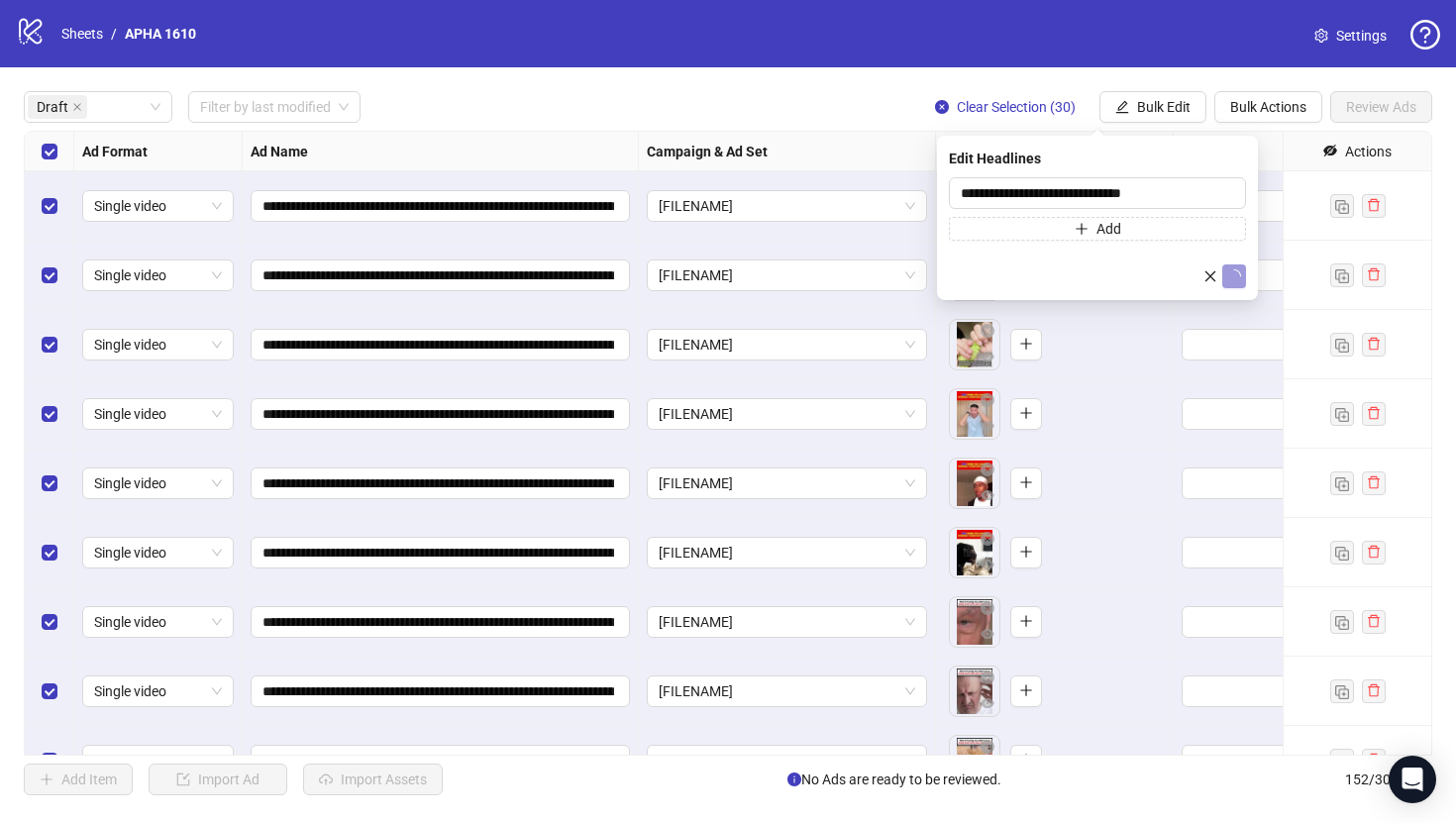 type 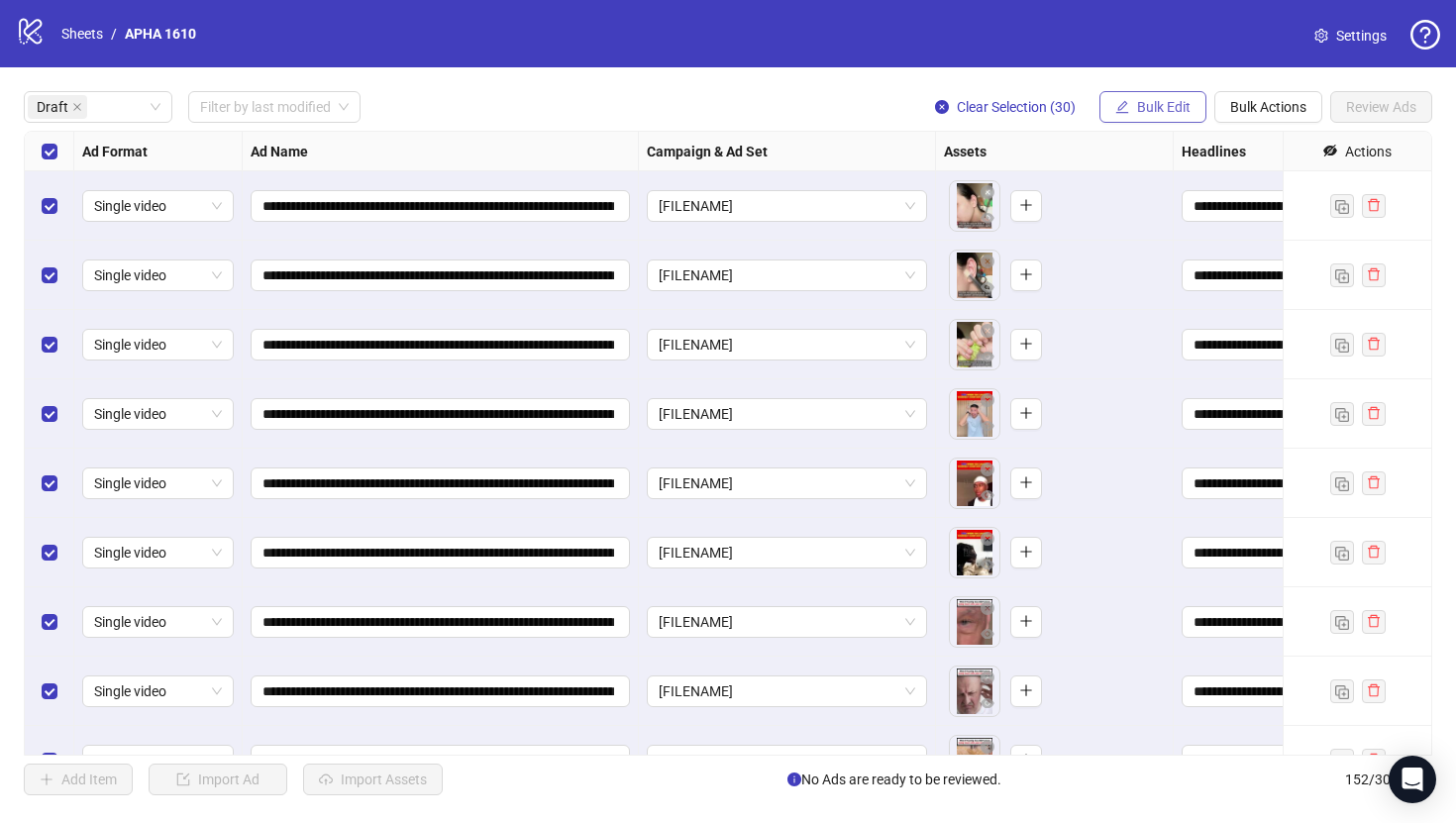 click on "Bulk Edit" at bounding box center [1164, 107] 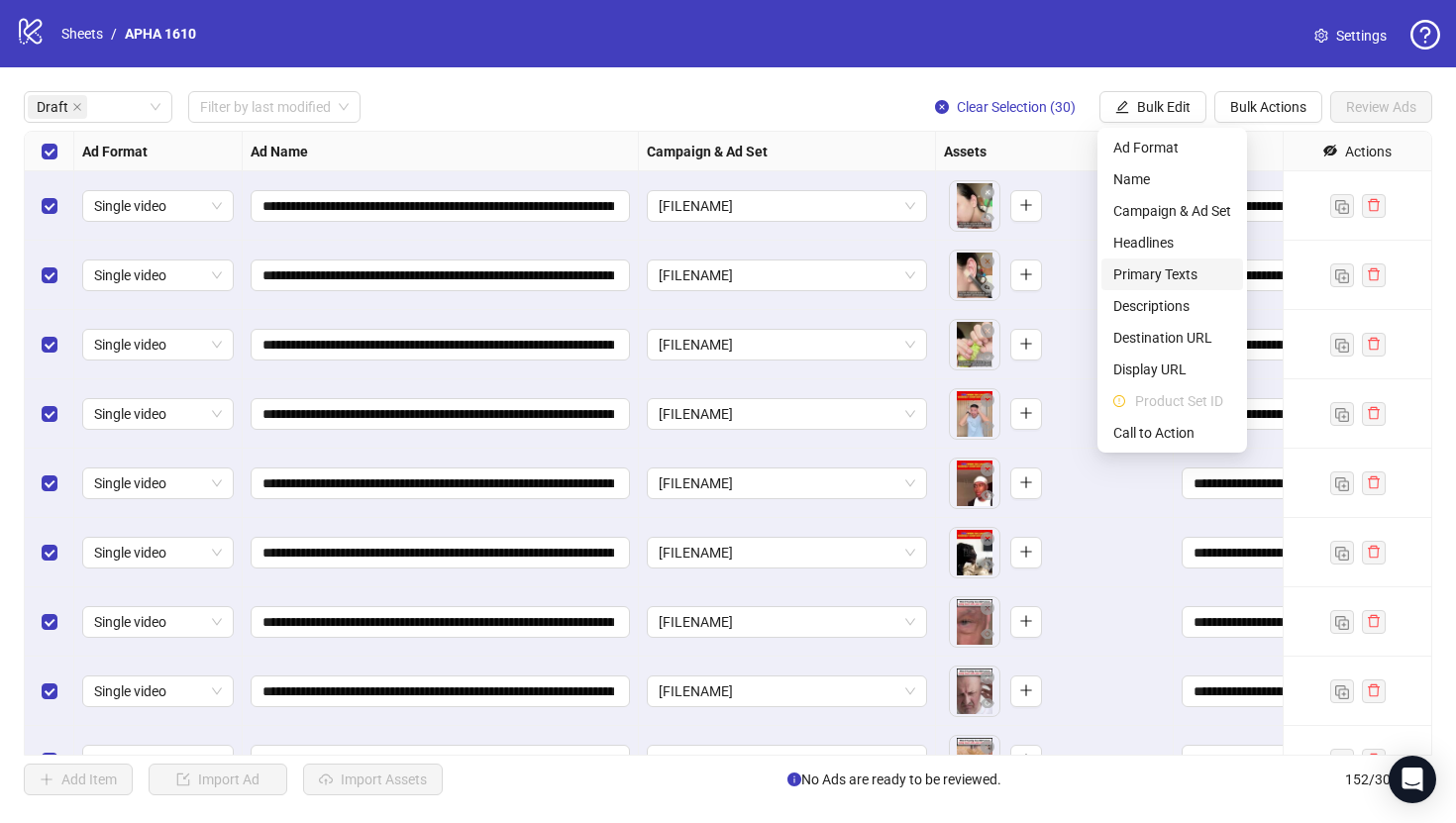 click on "Primary Texts" at bounding box center [1172, 274] 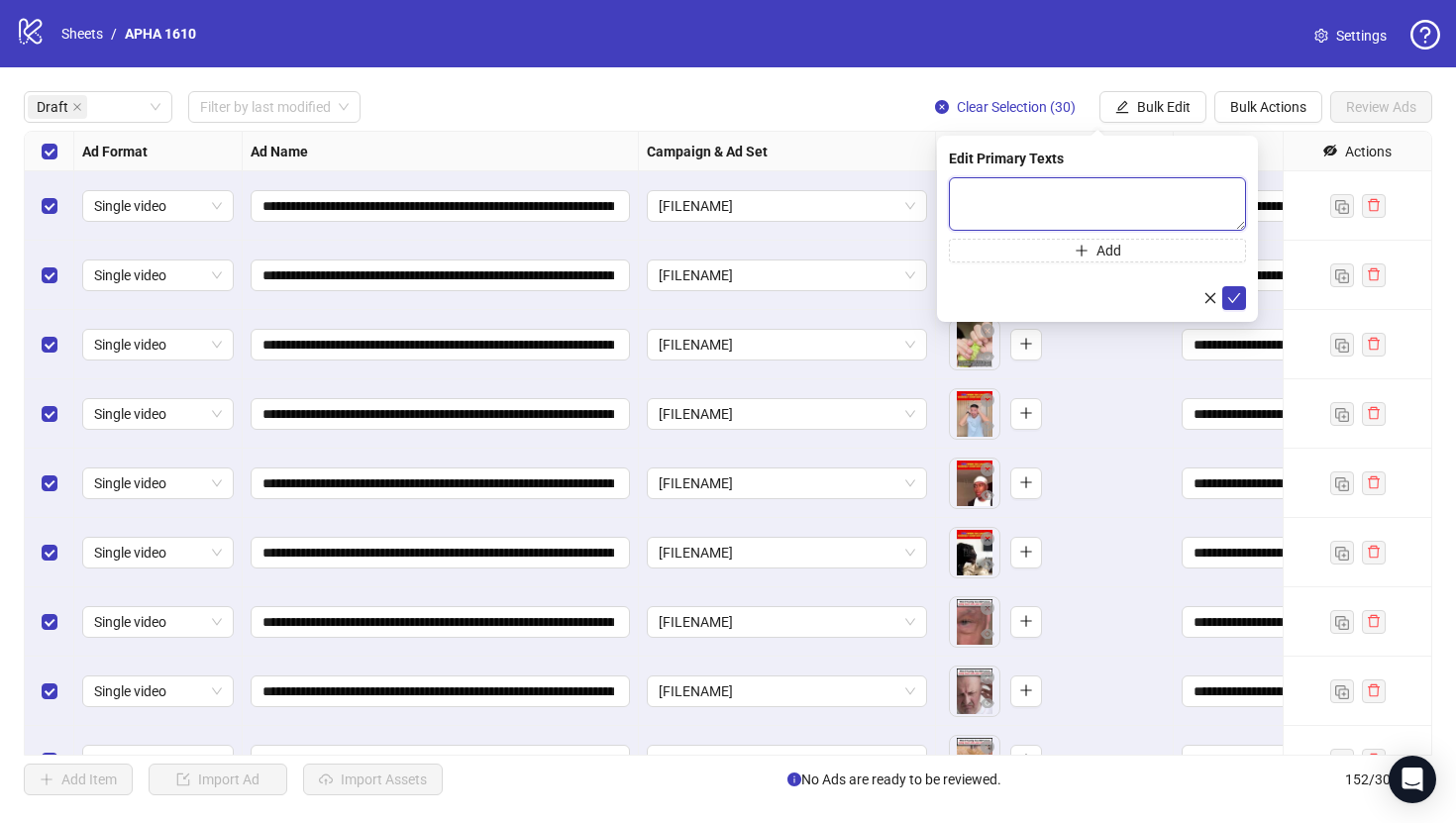 click at bounding box center (1097, 204) 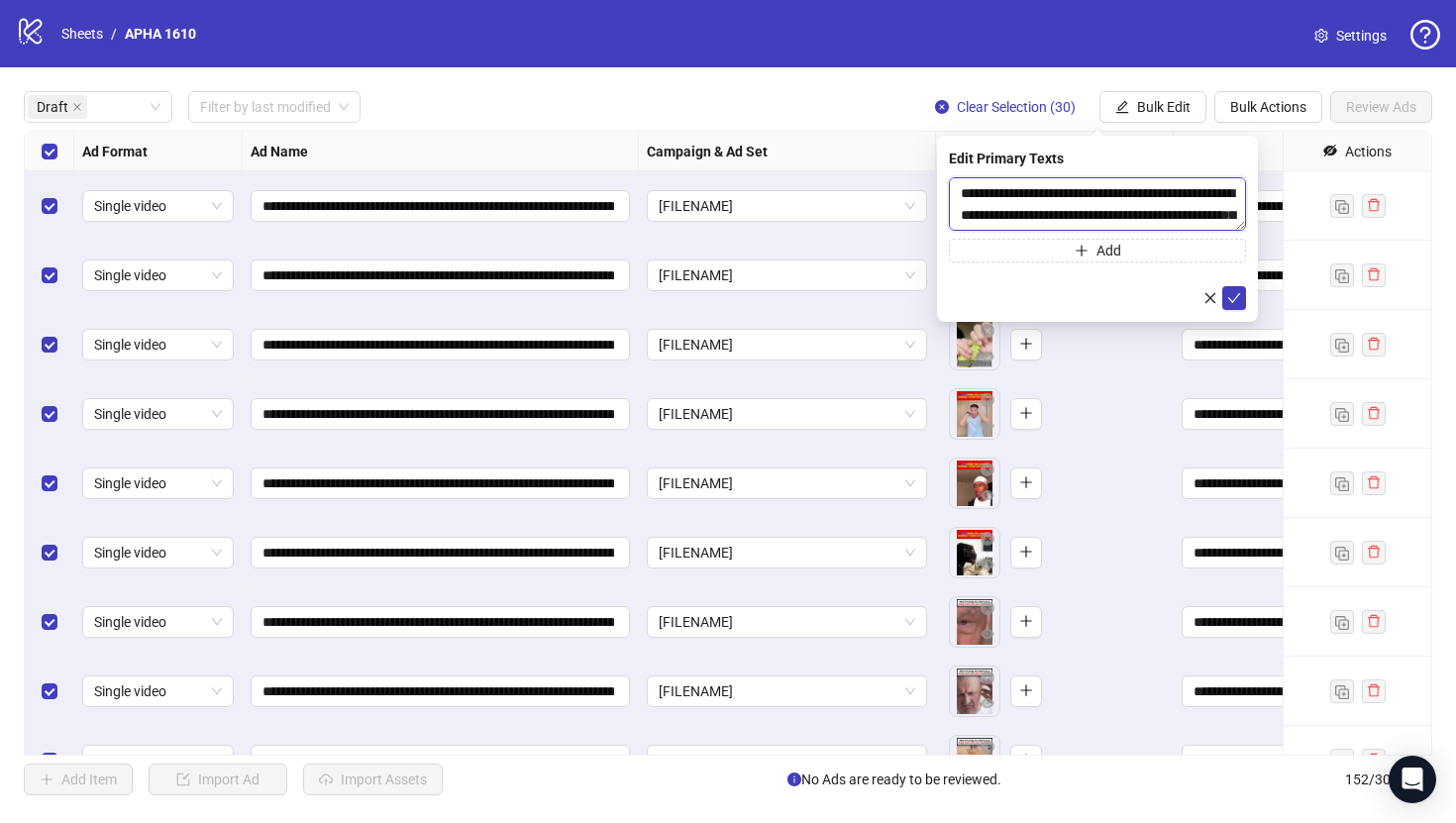 scroll, scrollTop: 472, scrollLeft: 0, axis: vertical 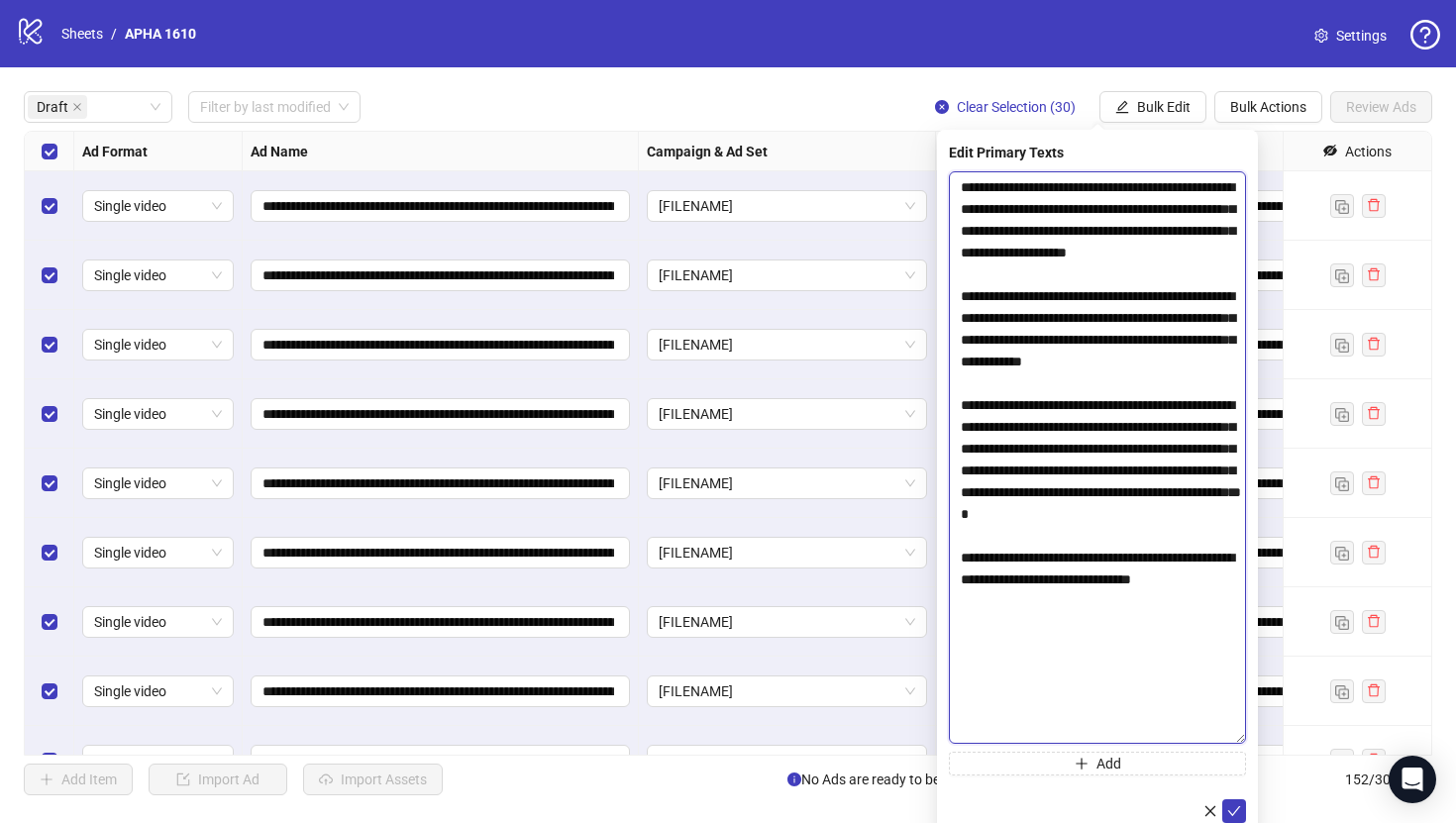 drag, startPoint x: 1240, startPoint y: 226, endPoint x: 1181, endPoint y: 749, distance: 526.31739 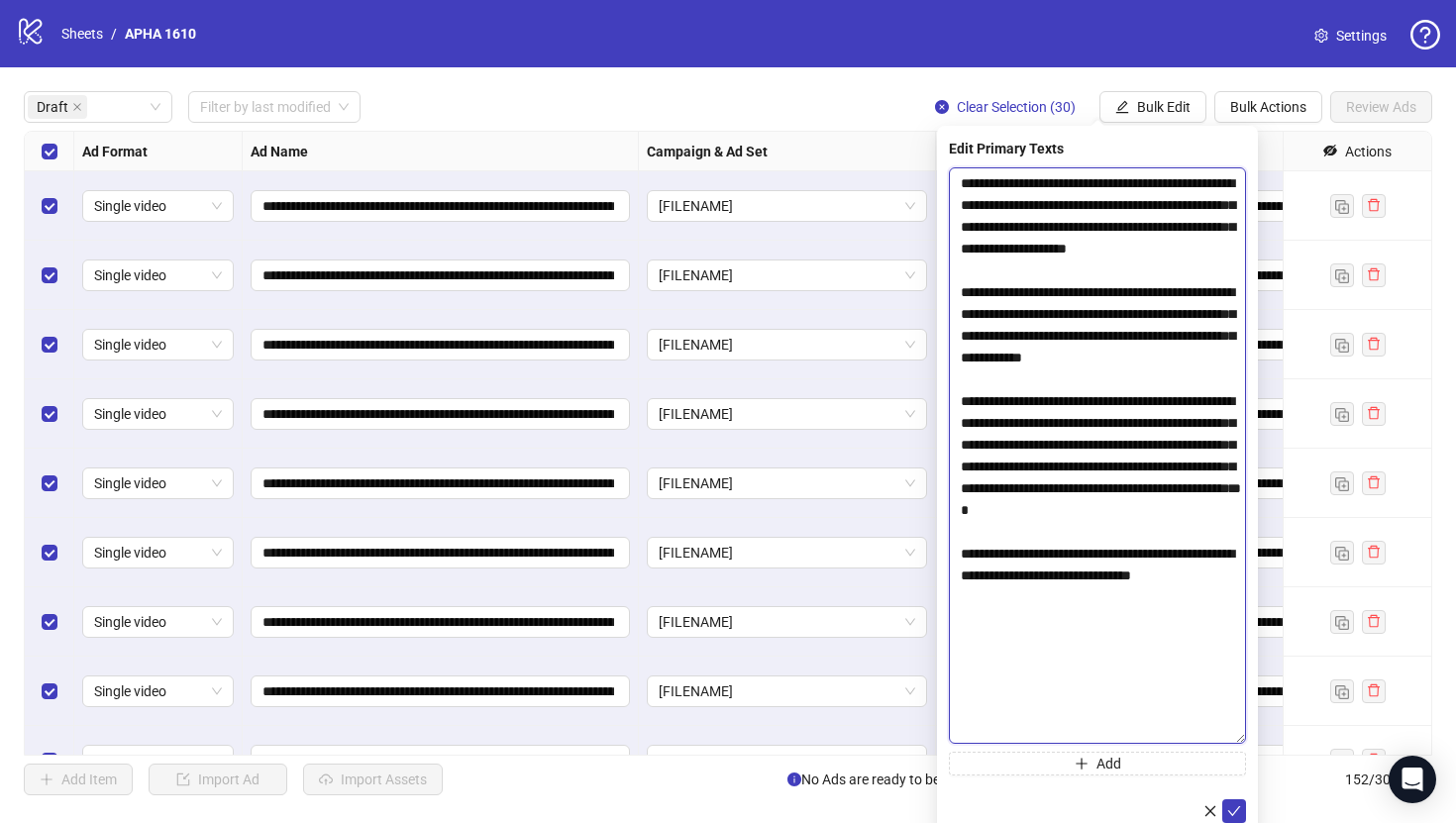 scroll, scrollTop: 22, scrollLeft: 0, axis: vertical 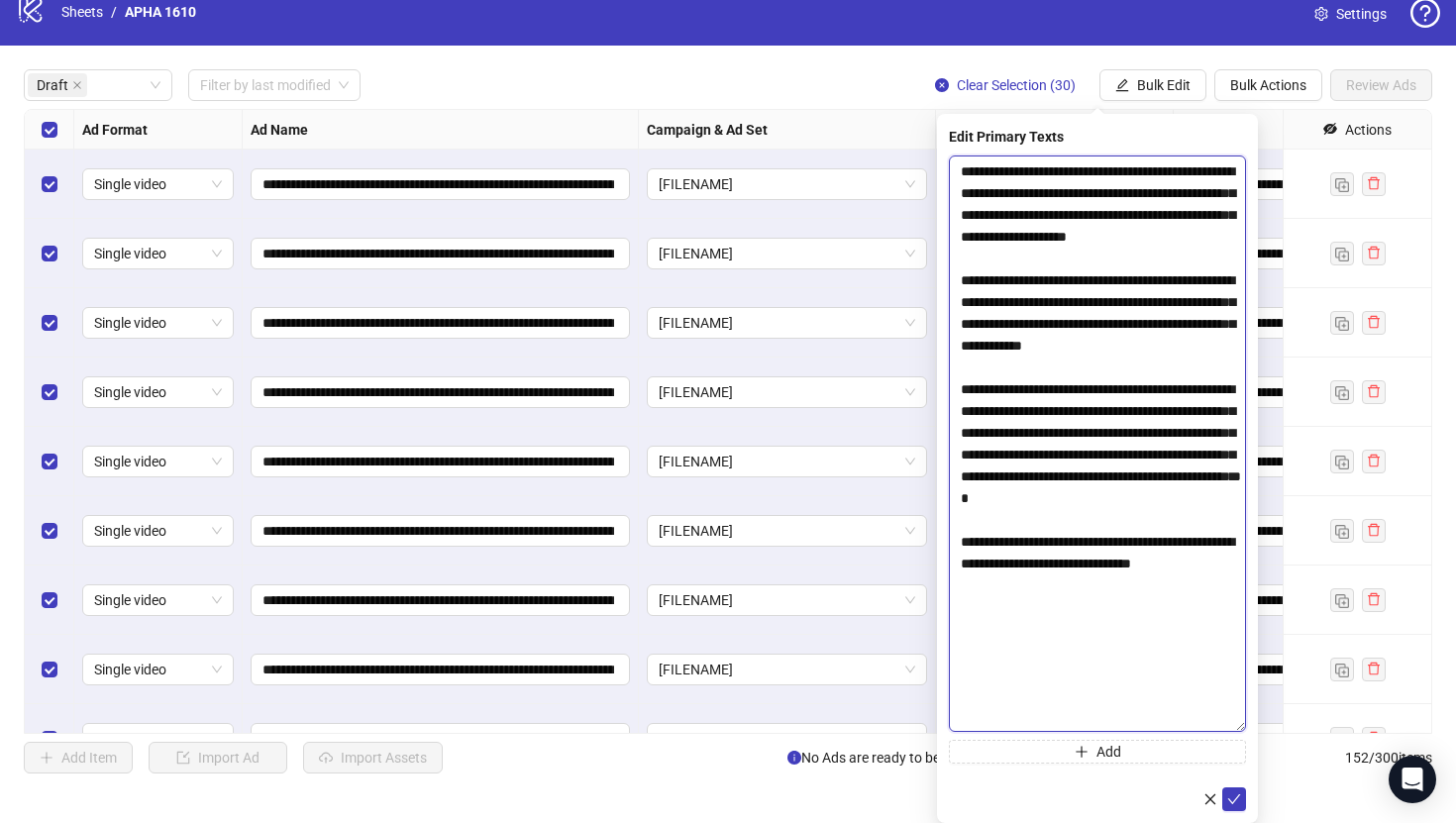click on "**********" at bounding box center [1097, 444] 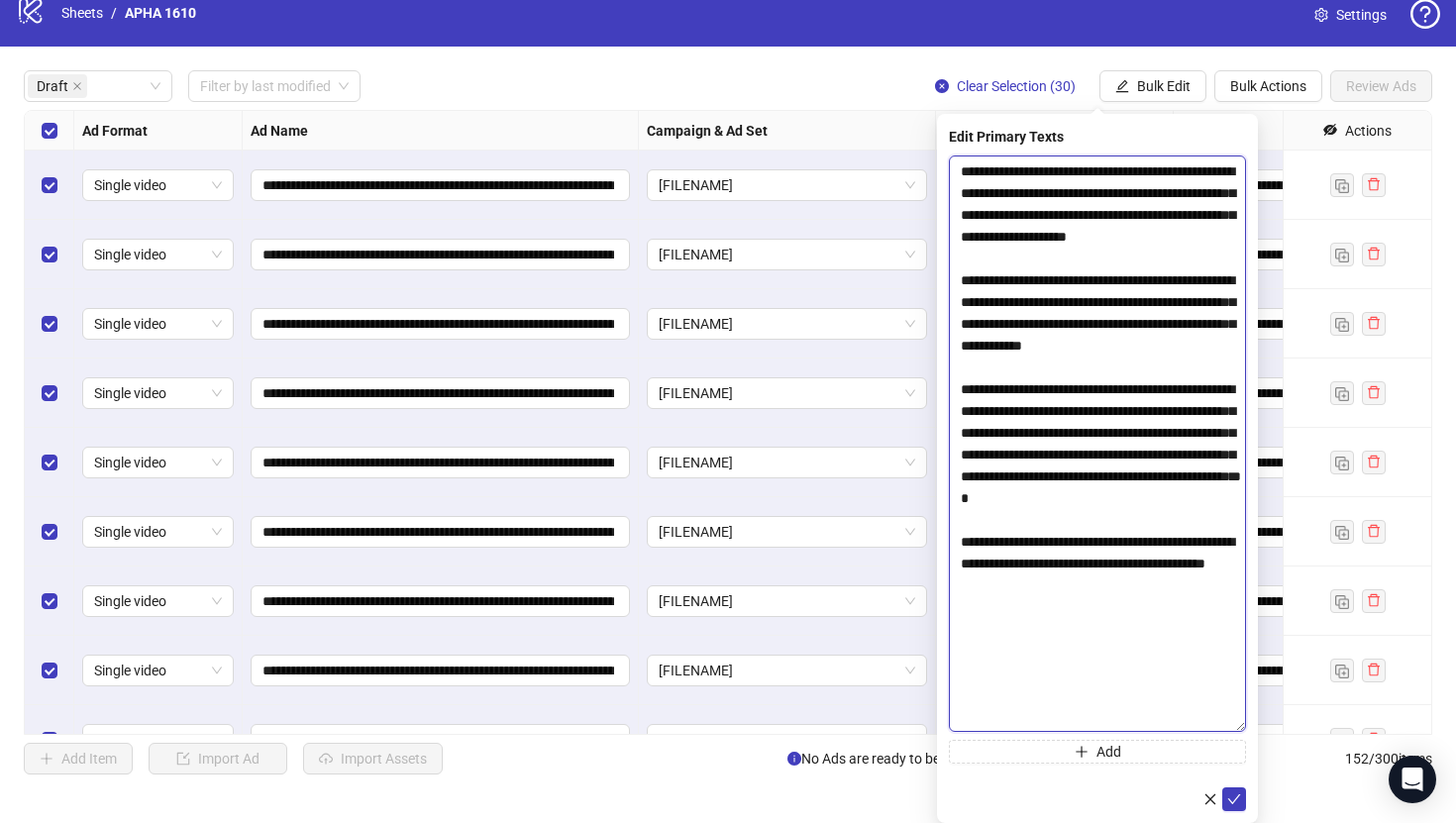 scroll, scrollTop: 0, scrollLeft: 0, axis: both 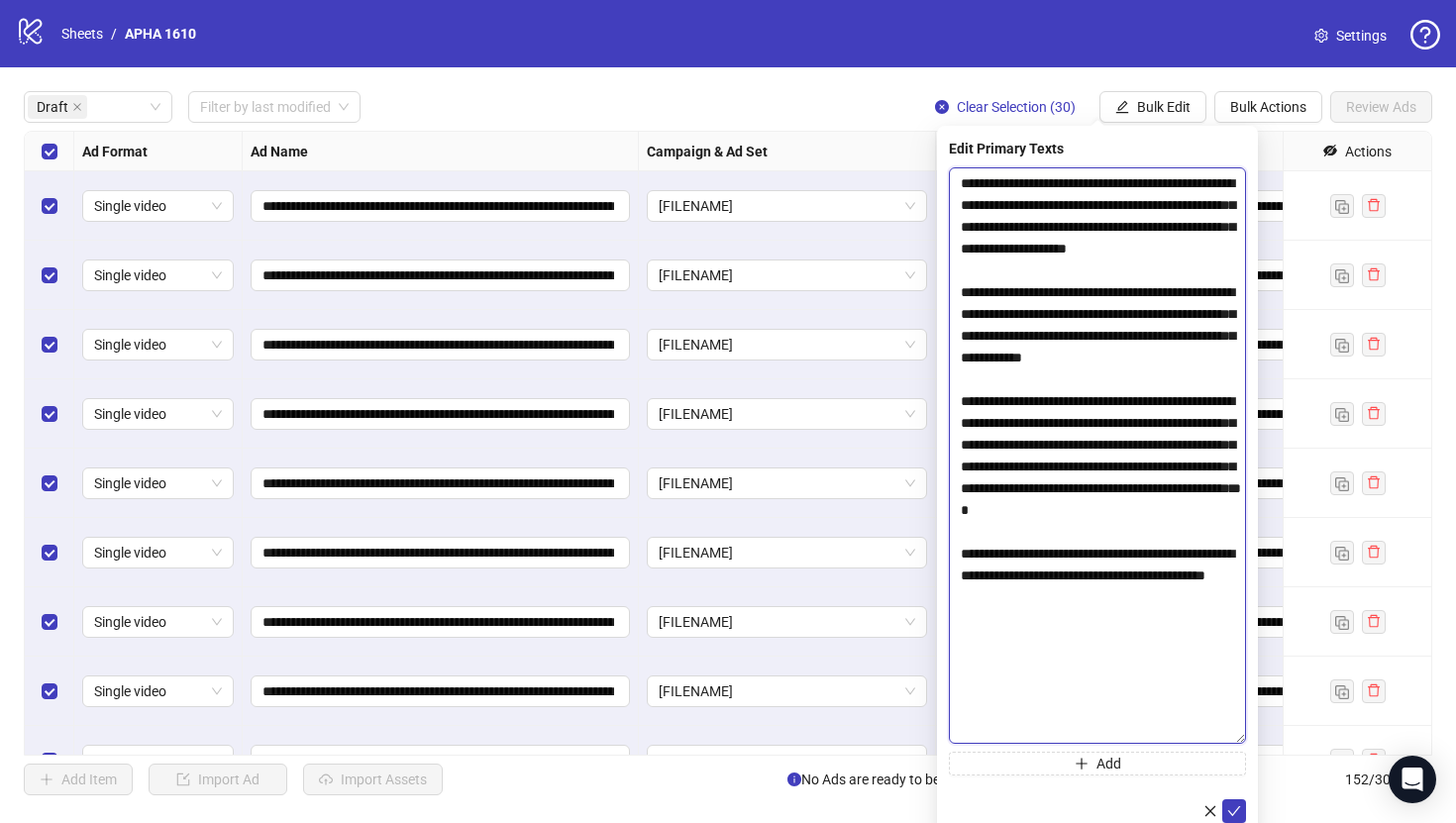 click on "**********" at bounding box center [1097, 456] 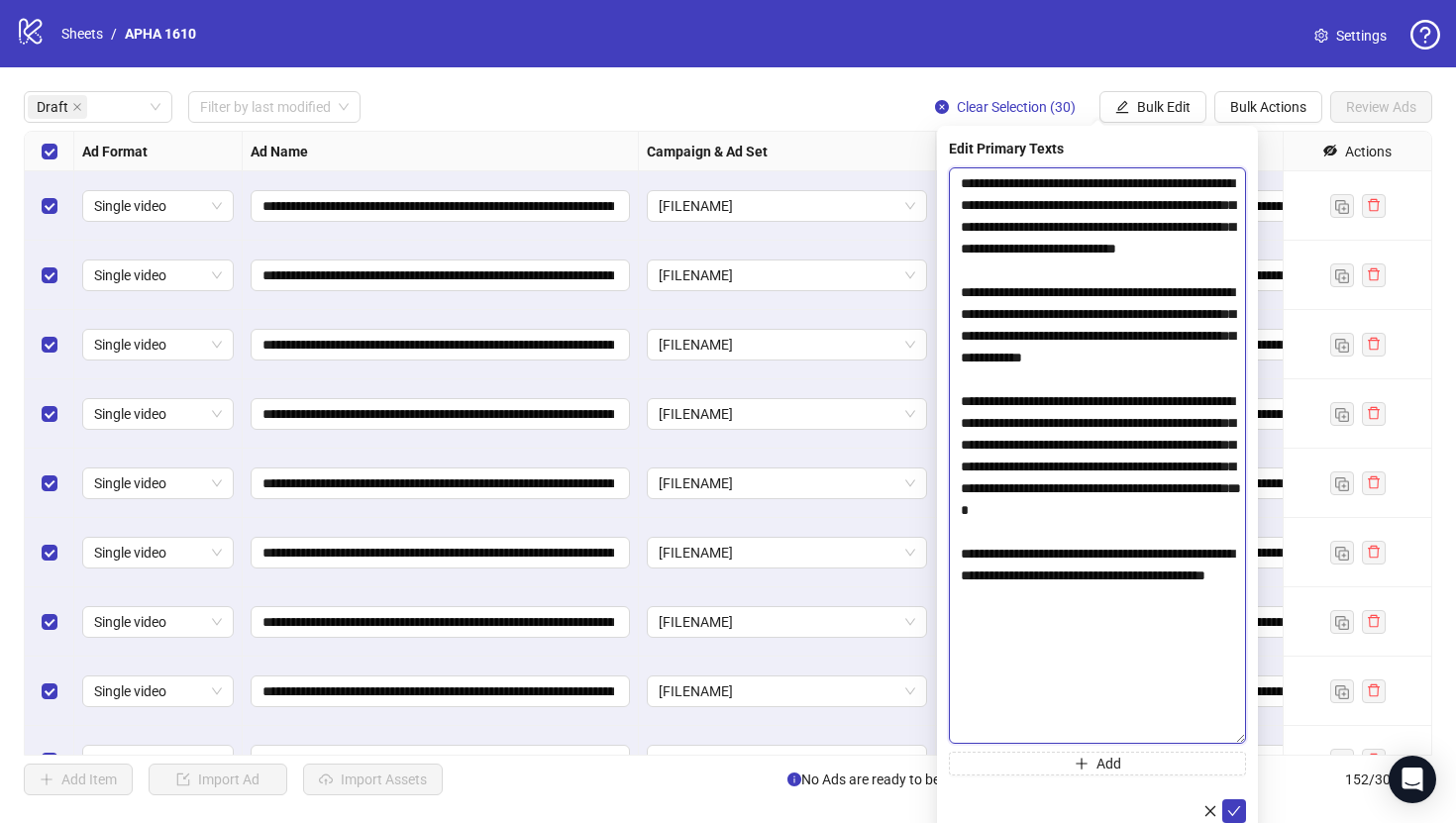 click on "**********" at bounding box center (1097, 456) 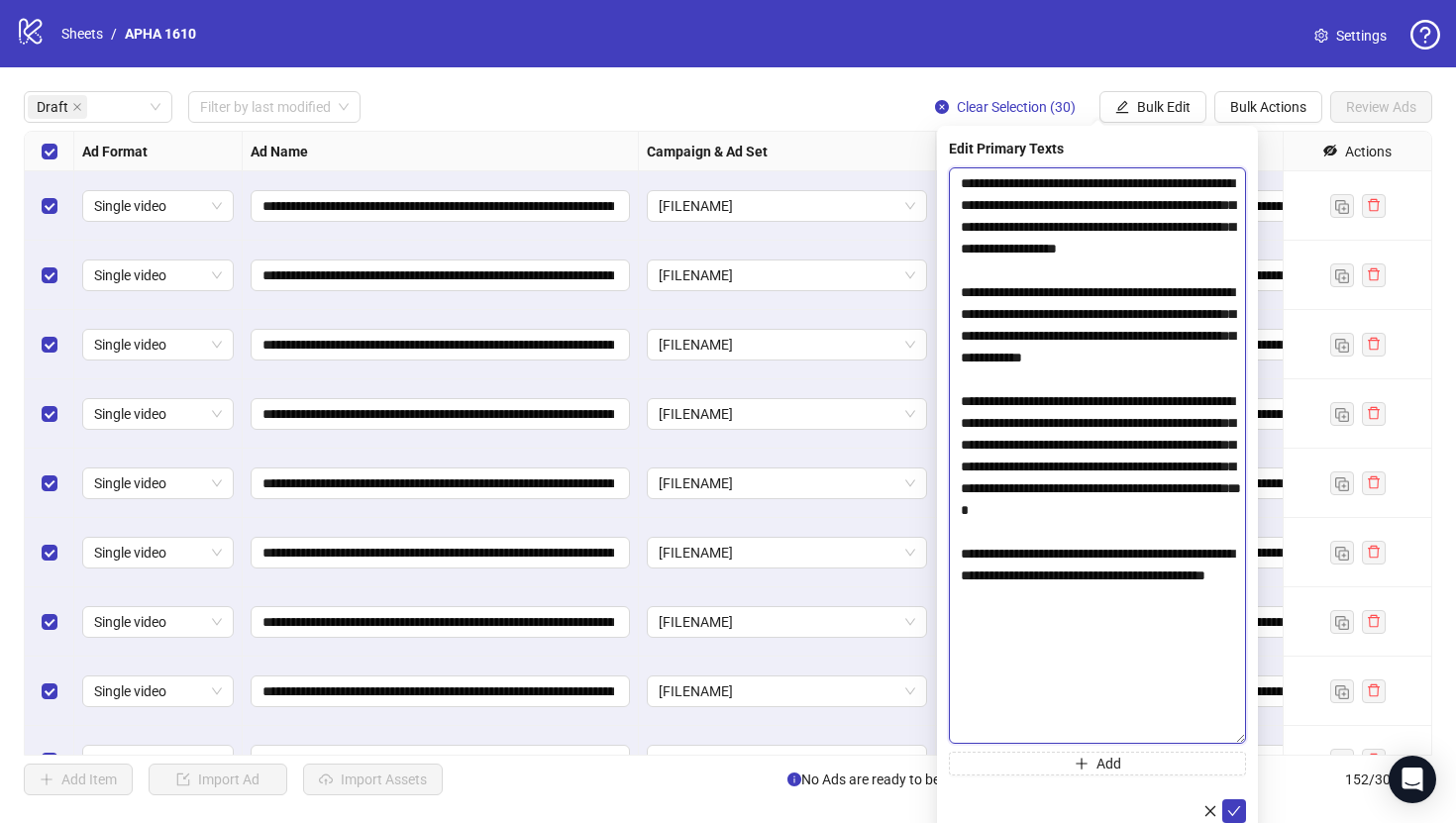 click on "**********" at bounding box center (1097, 456) 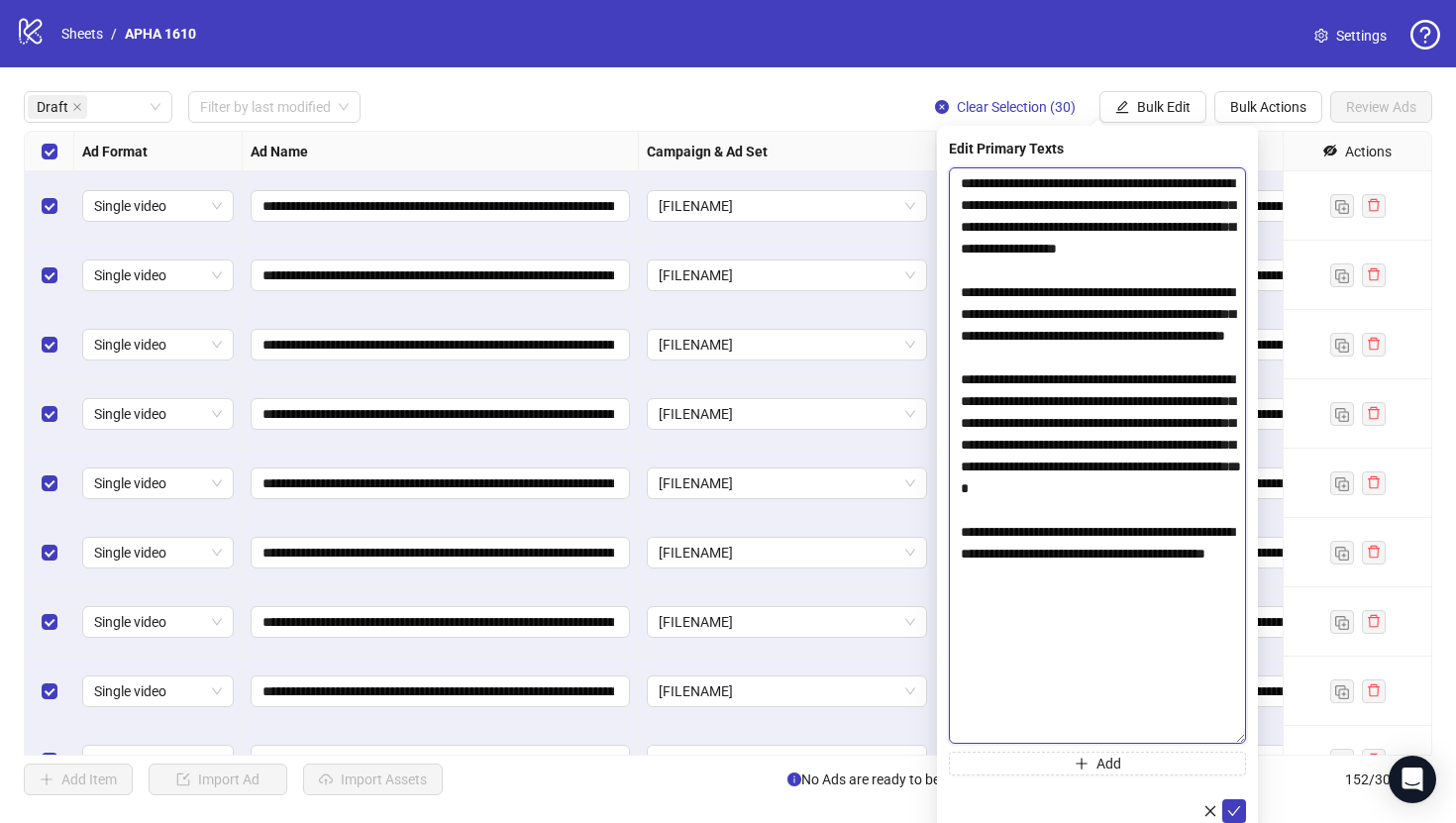 click on "**********" at bounding box center [1097, 456] 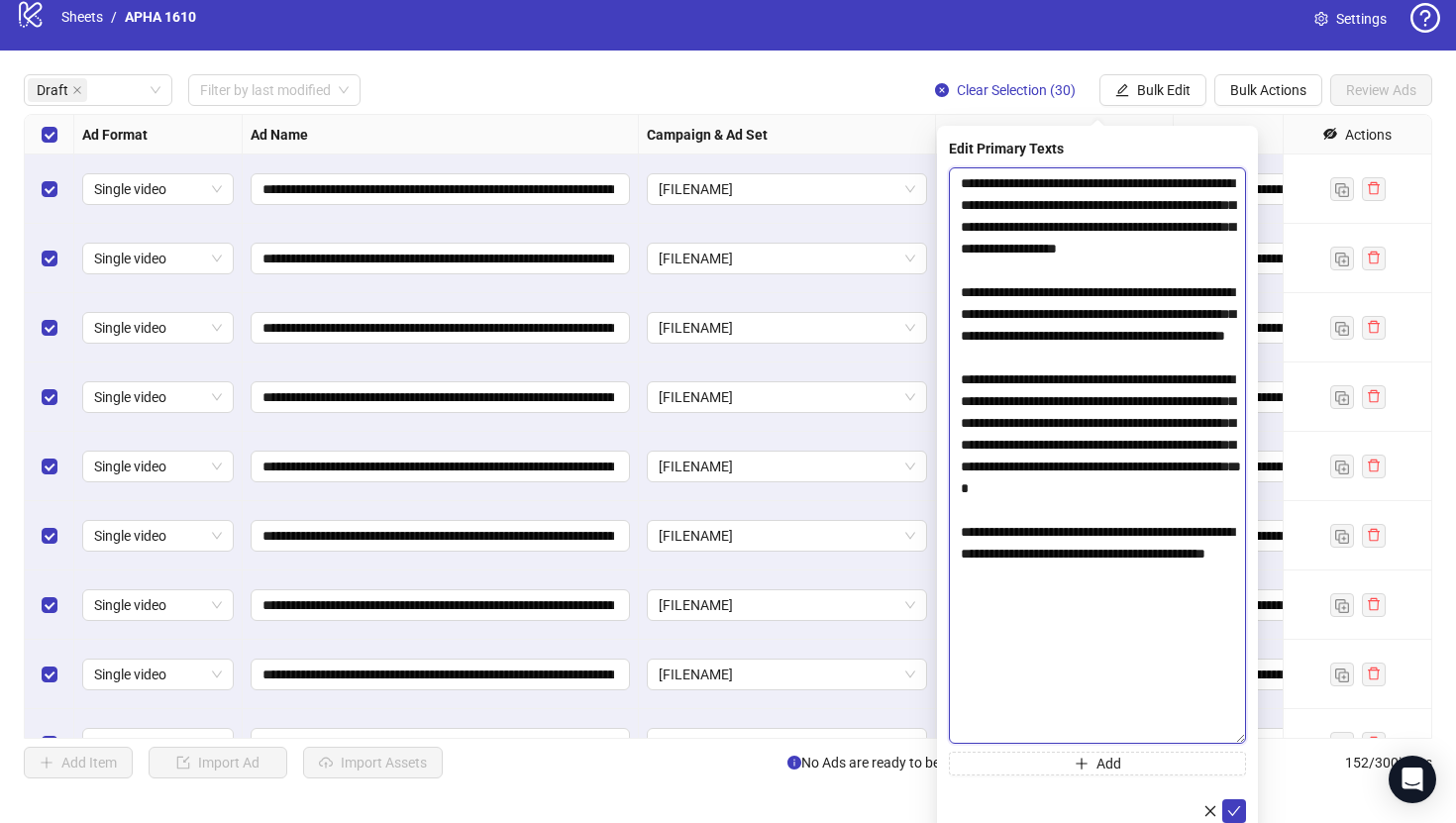 scroll, scrollTop: 22, scrollLeft: 0, axis: vertical 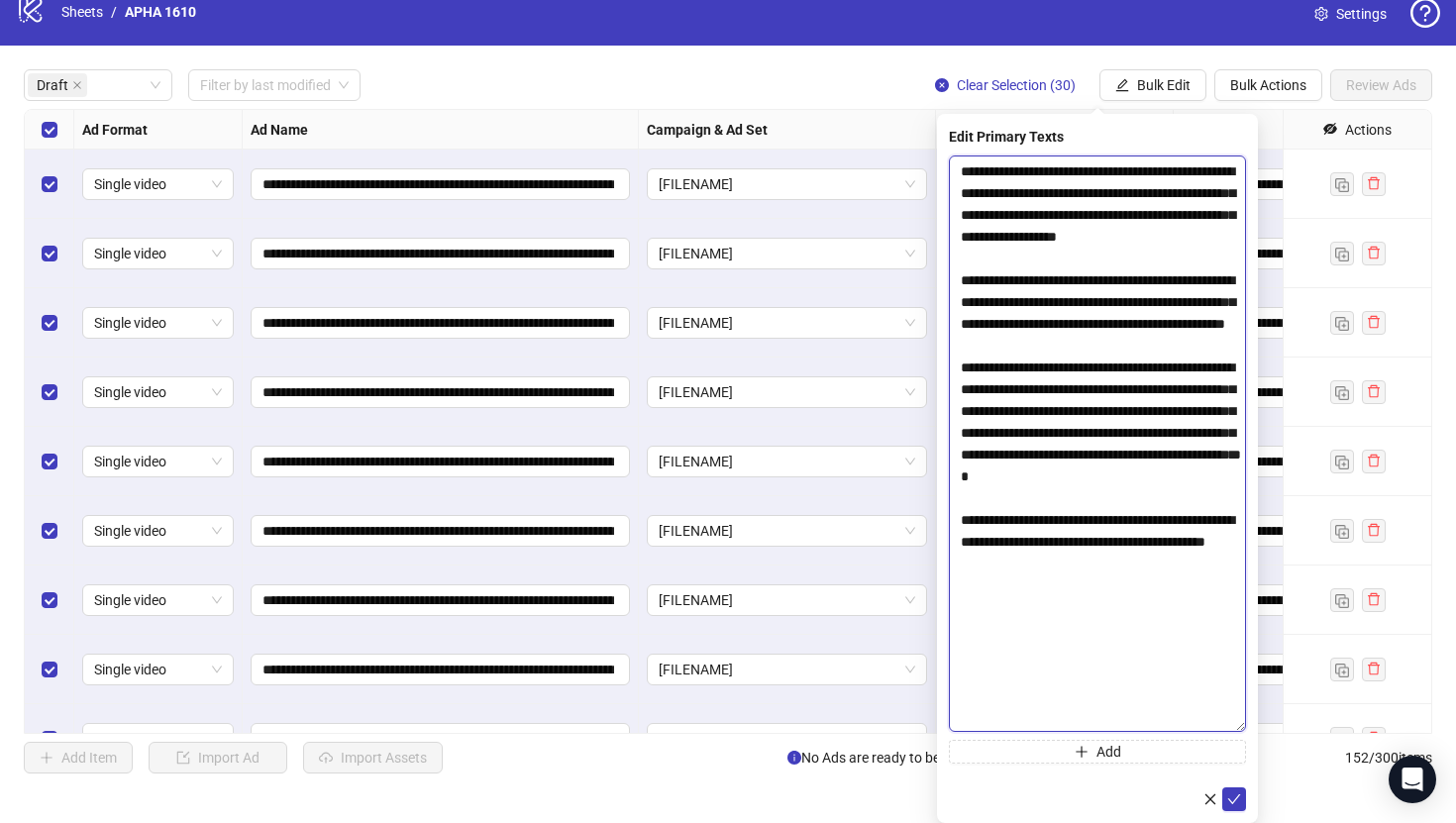 click on "**********" at bounding box center [1097, 444] 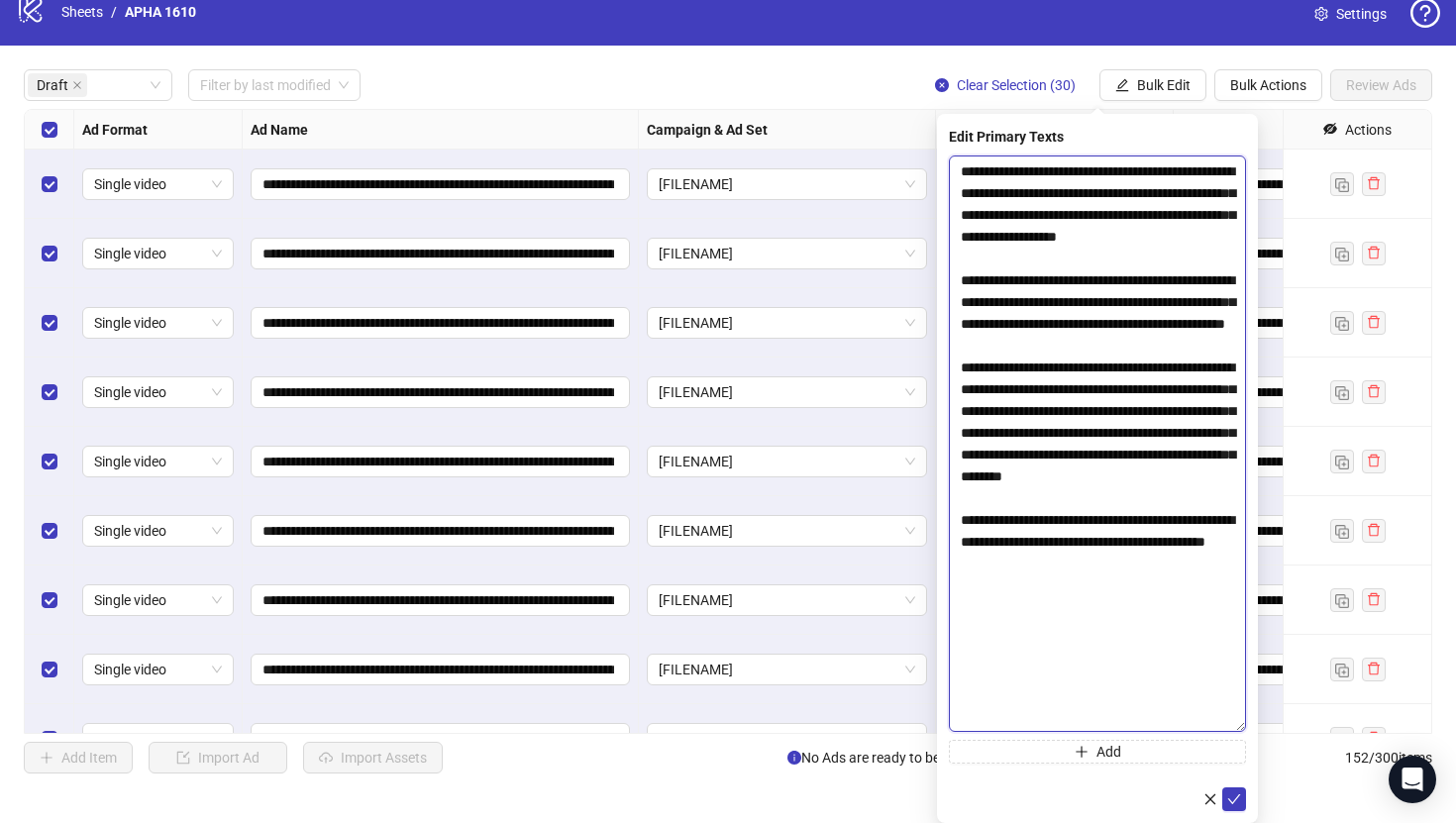 click on "**********" at bounding box center [1097, 444] 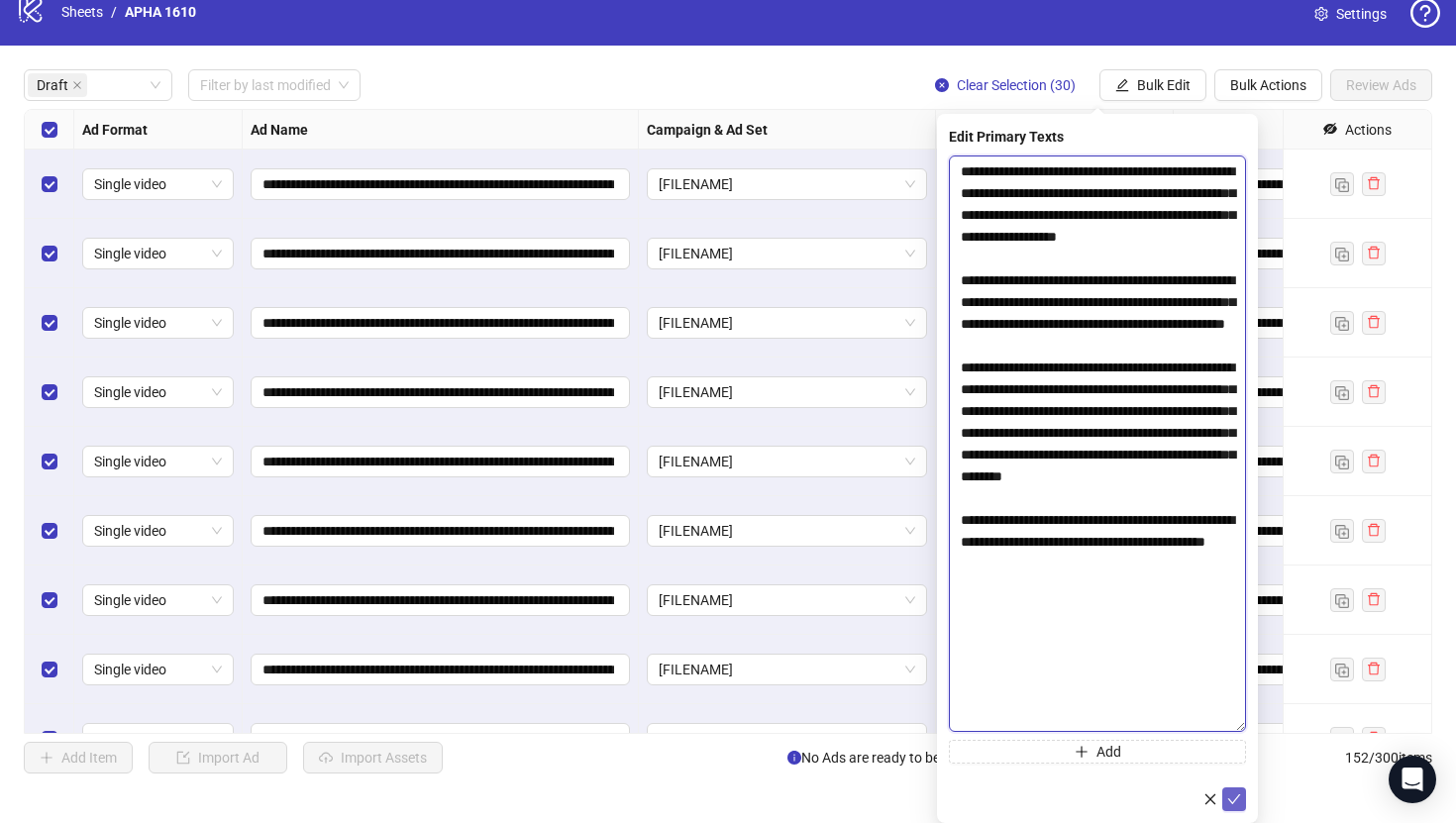 type on "**********" 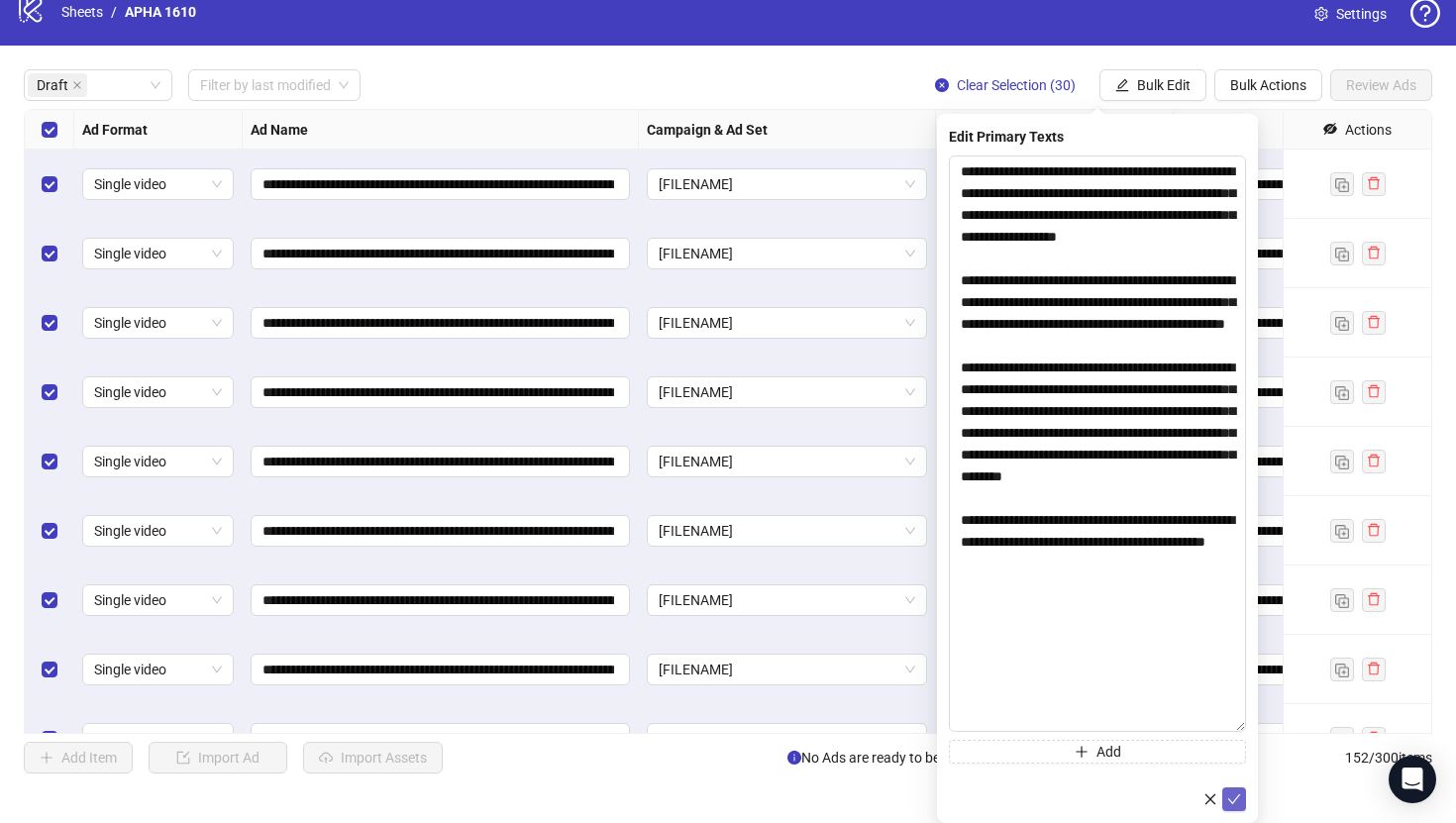 click 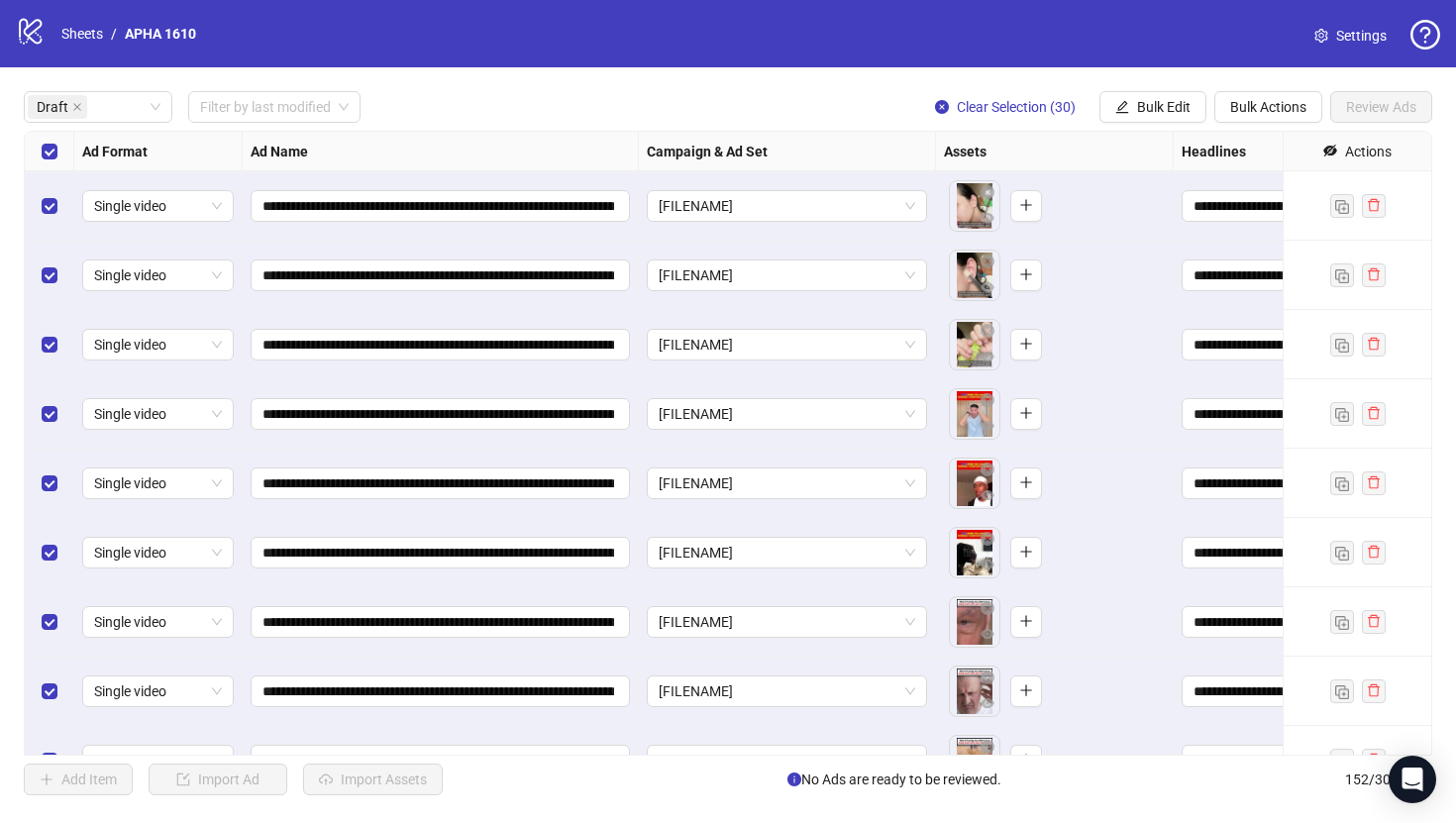 scroll, scrollTop: 0, scrollLeft: 0, axis: both 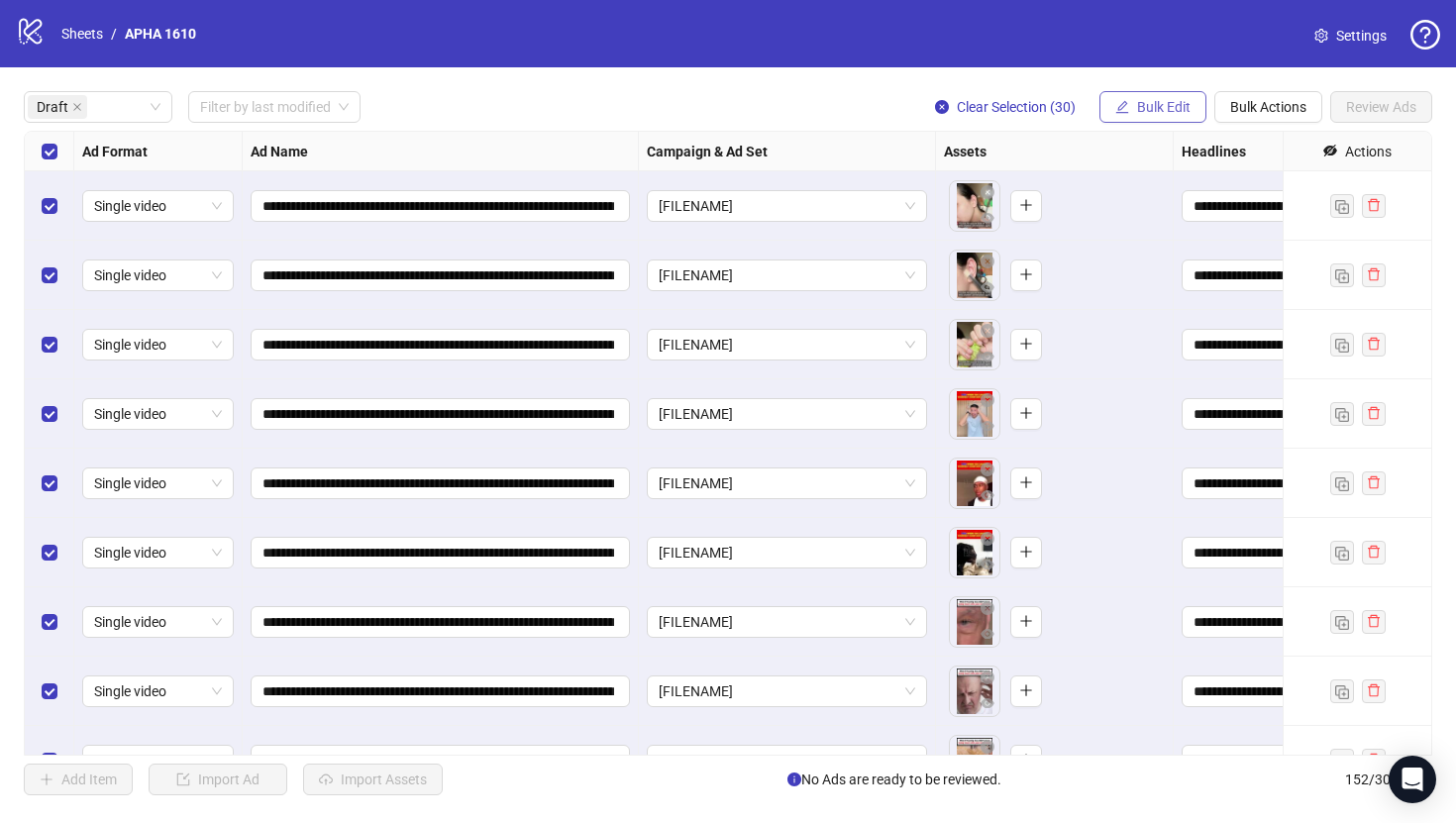 click on "Bulk Edit" at bounding box center (1164, 107) 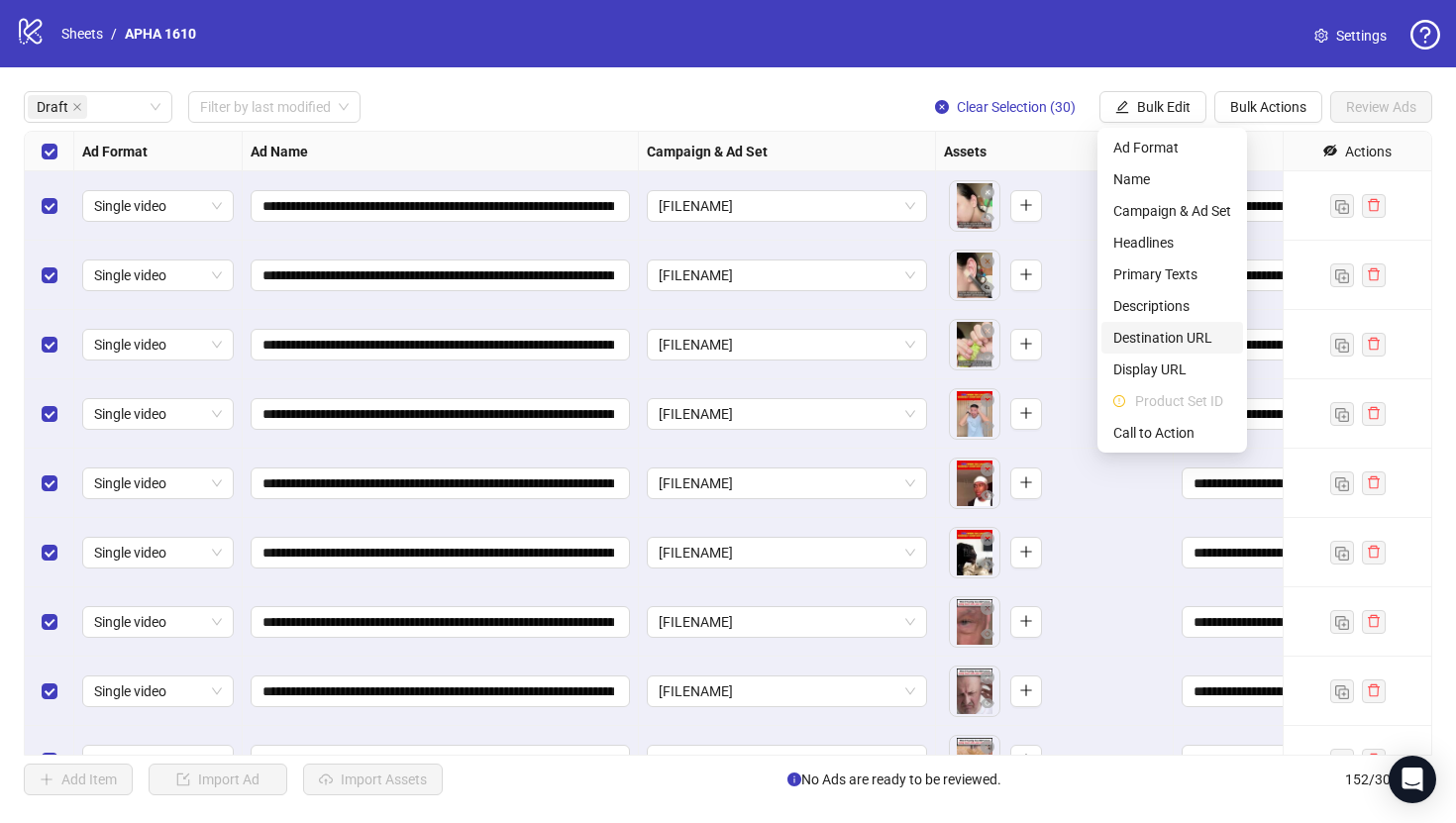 click on "Destination URL" at bounding box center (1172, 338) 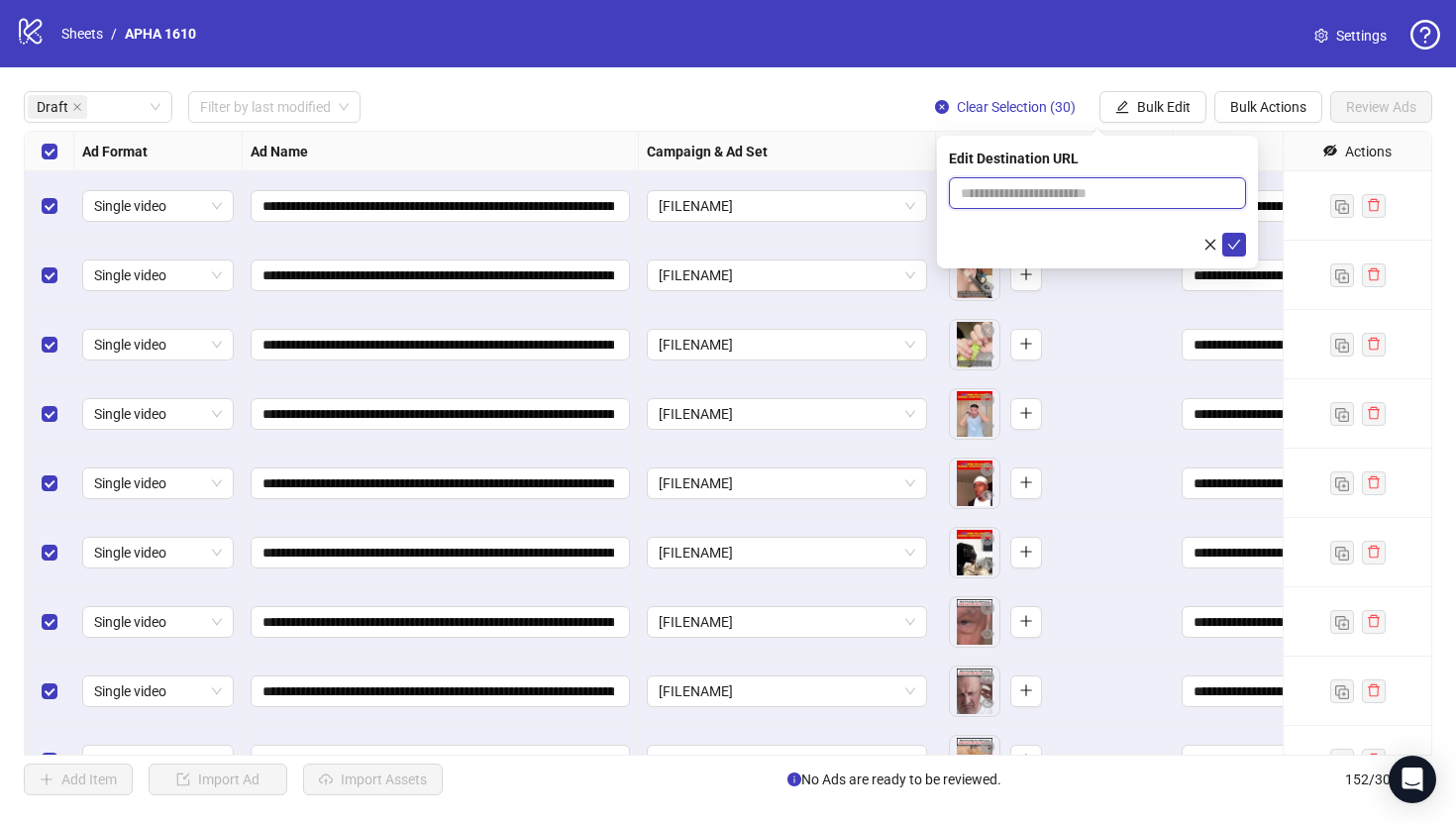 click at bounding box center [1090, 193] 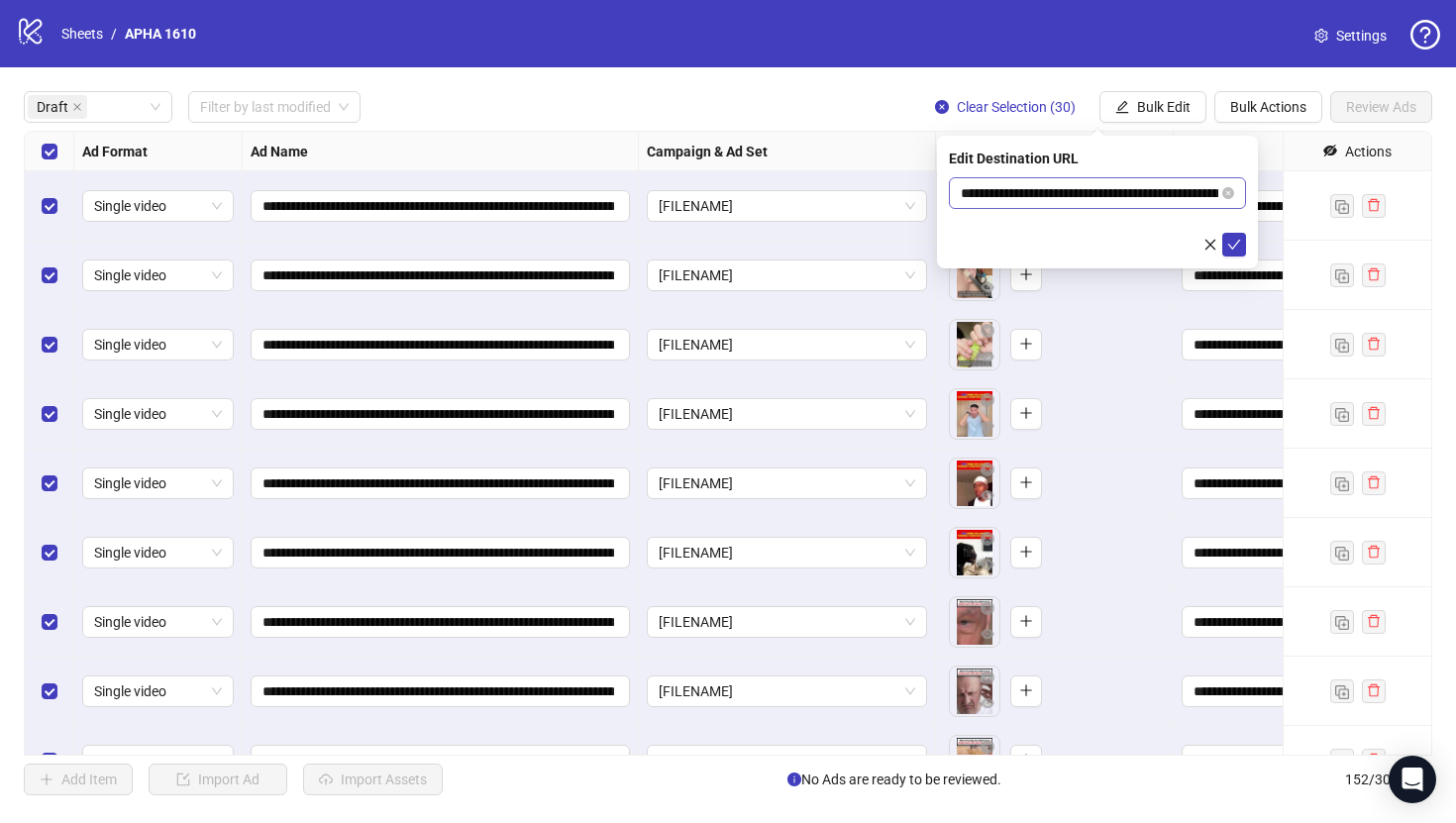 click on "**********" at bounding box center (1097, 193) 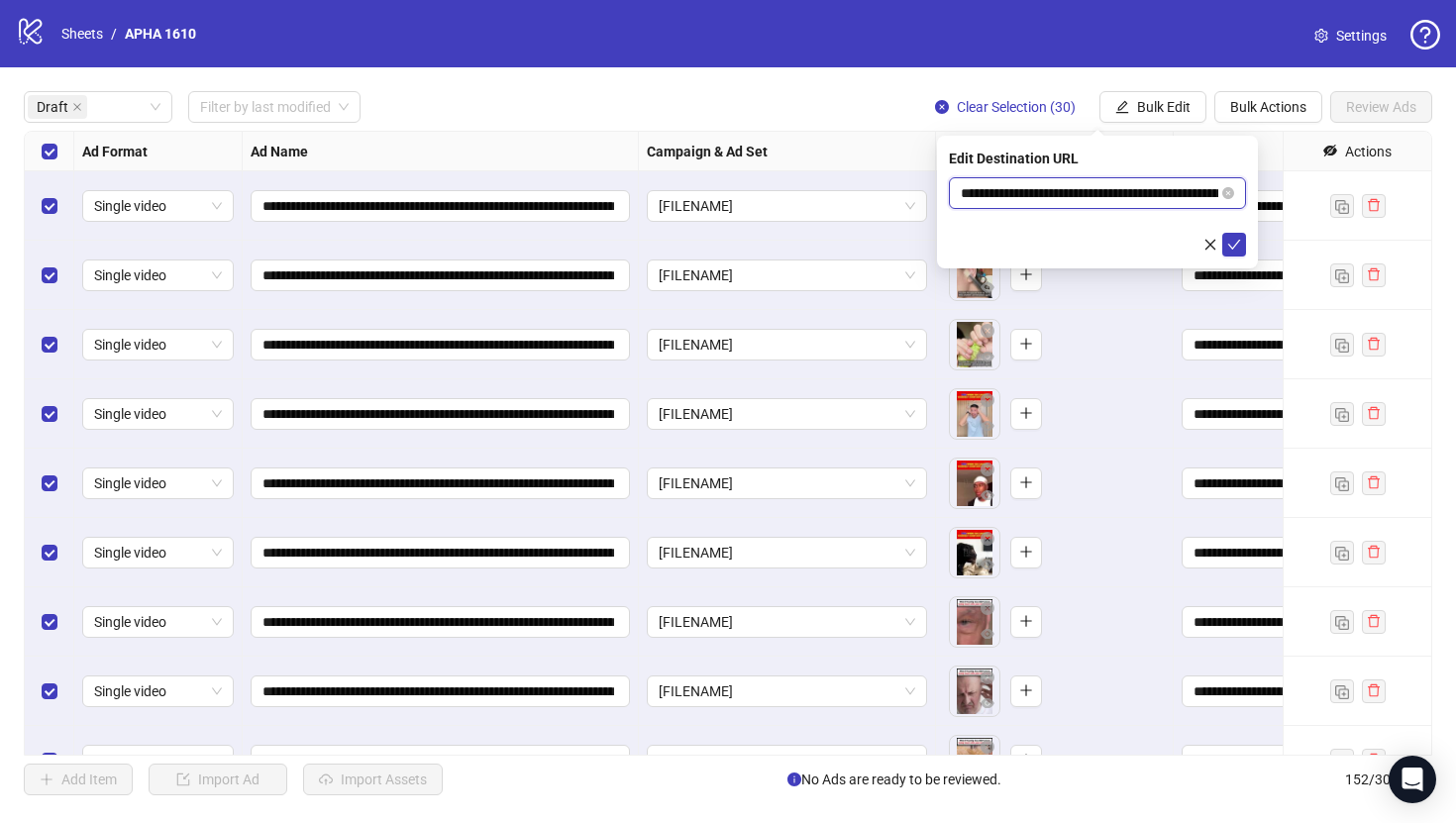 click on "**********" at bounding box center [1090, 193] 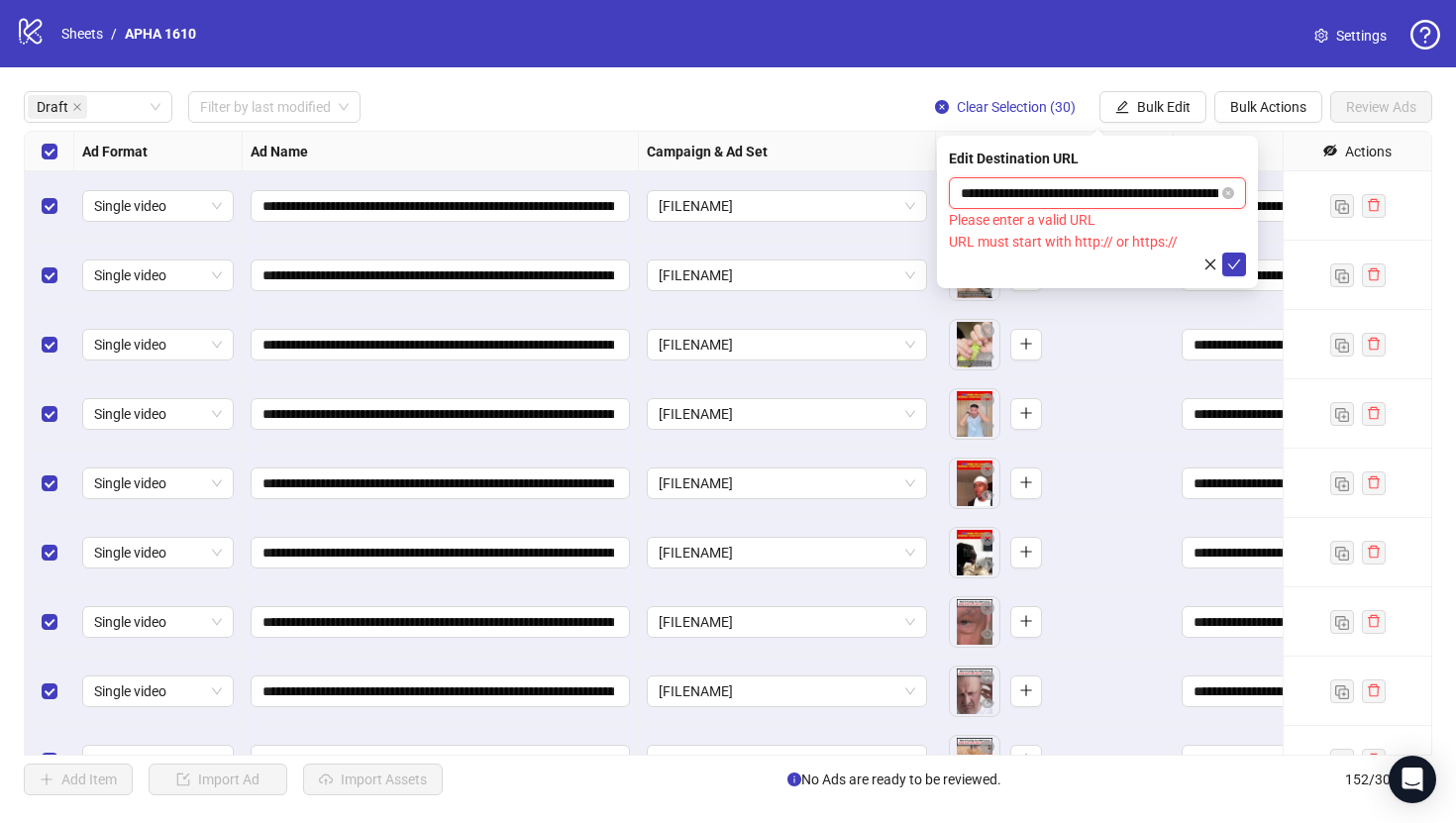 click on "**********" at bounding box center [1090, 193] 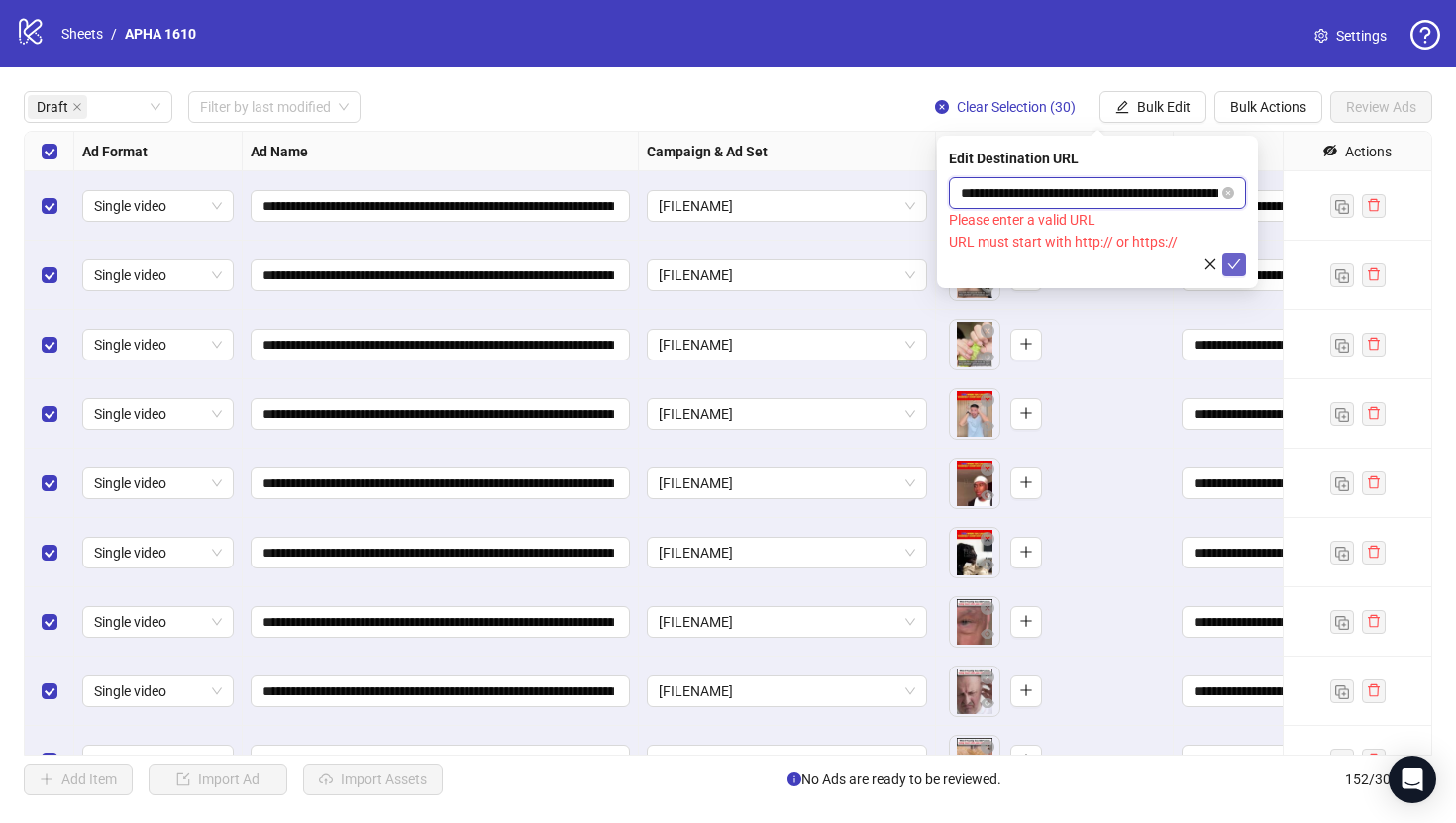 scroll, scrollTop: 0, scrollLeft: 104, axis: horizontal 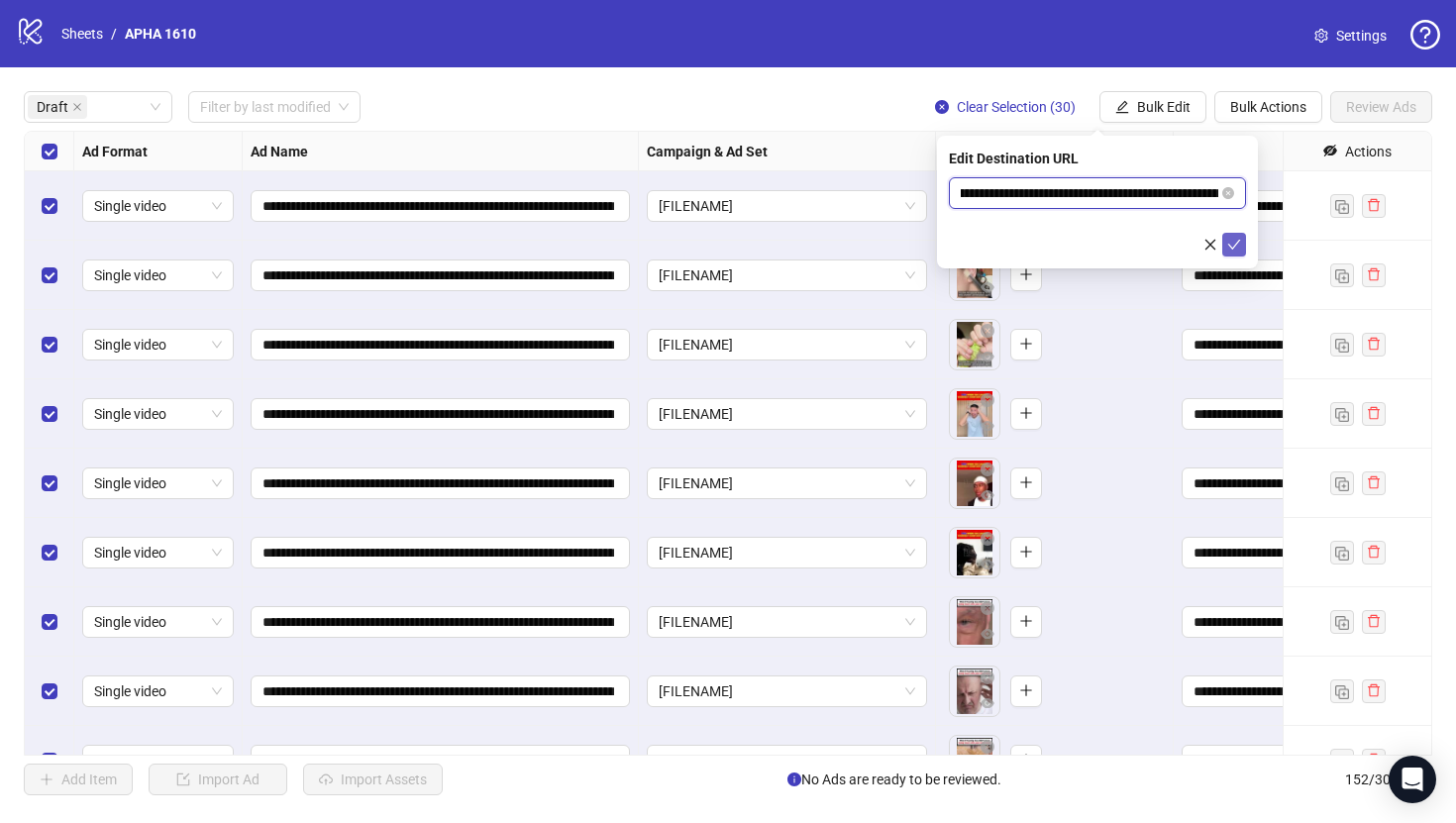 type on "**********" 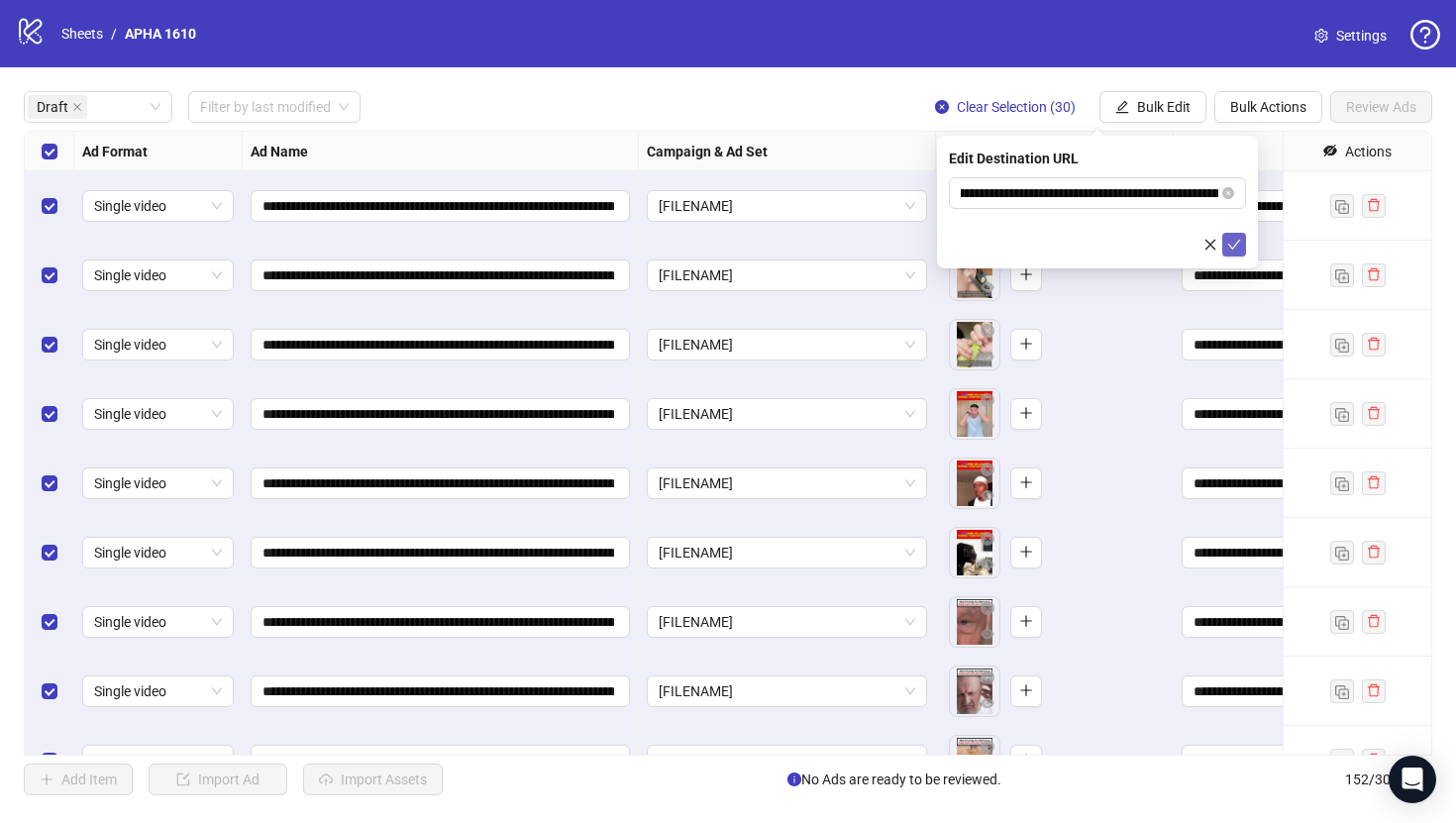 click 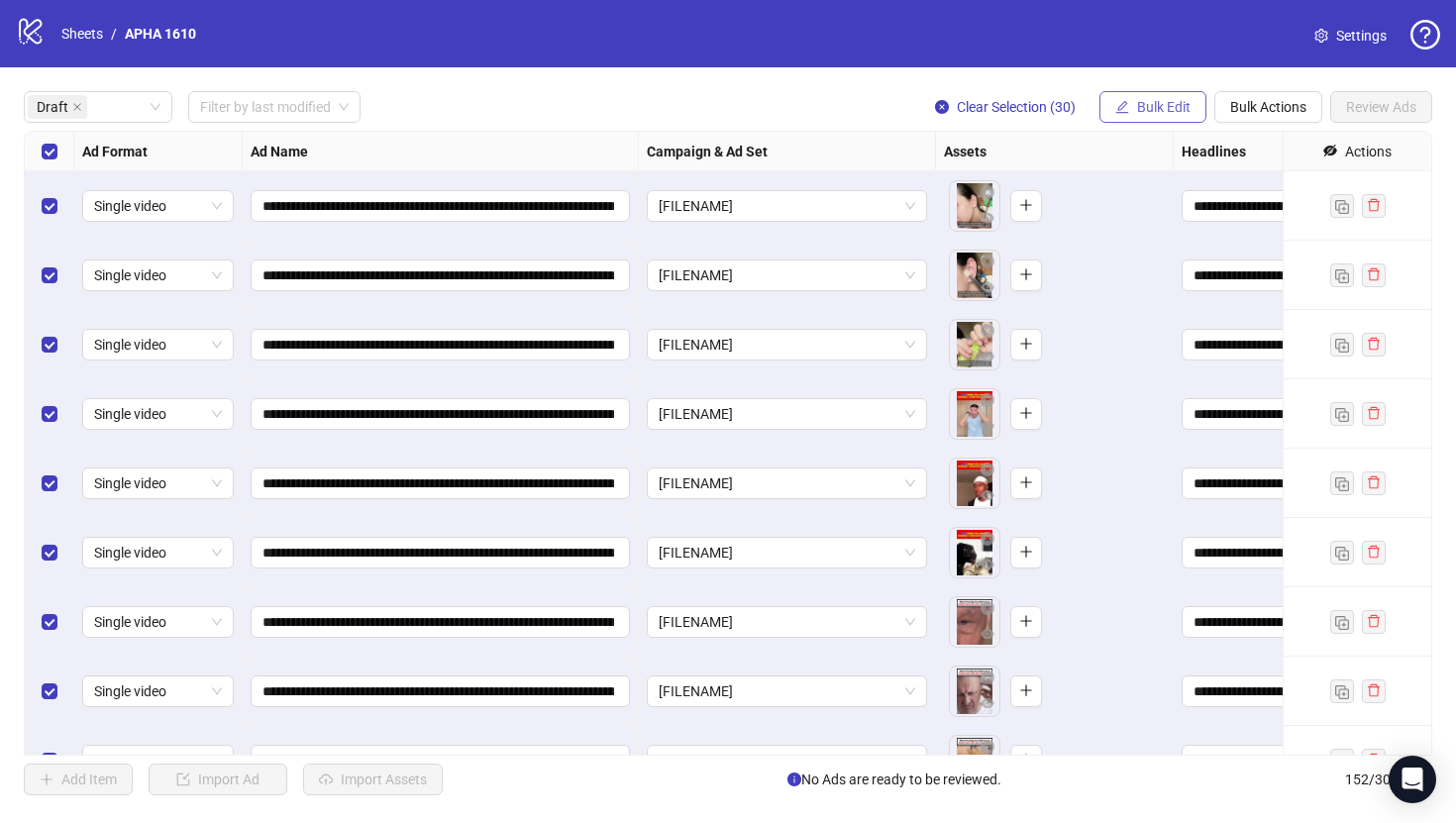 click on "Bulk Edit" at bounding box center (1164, 107) 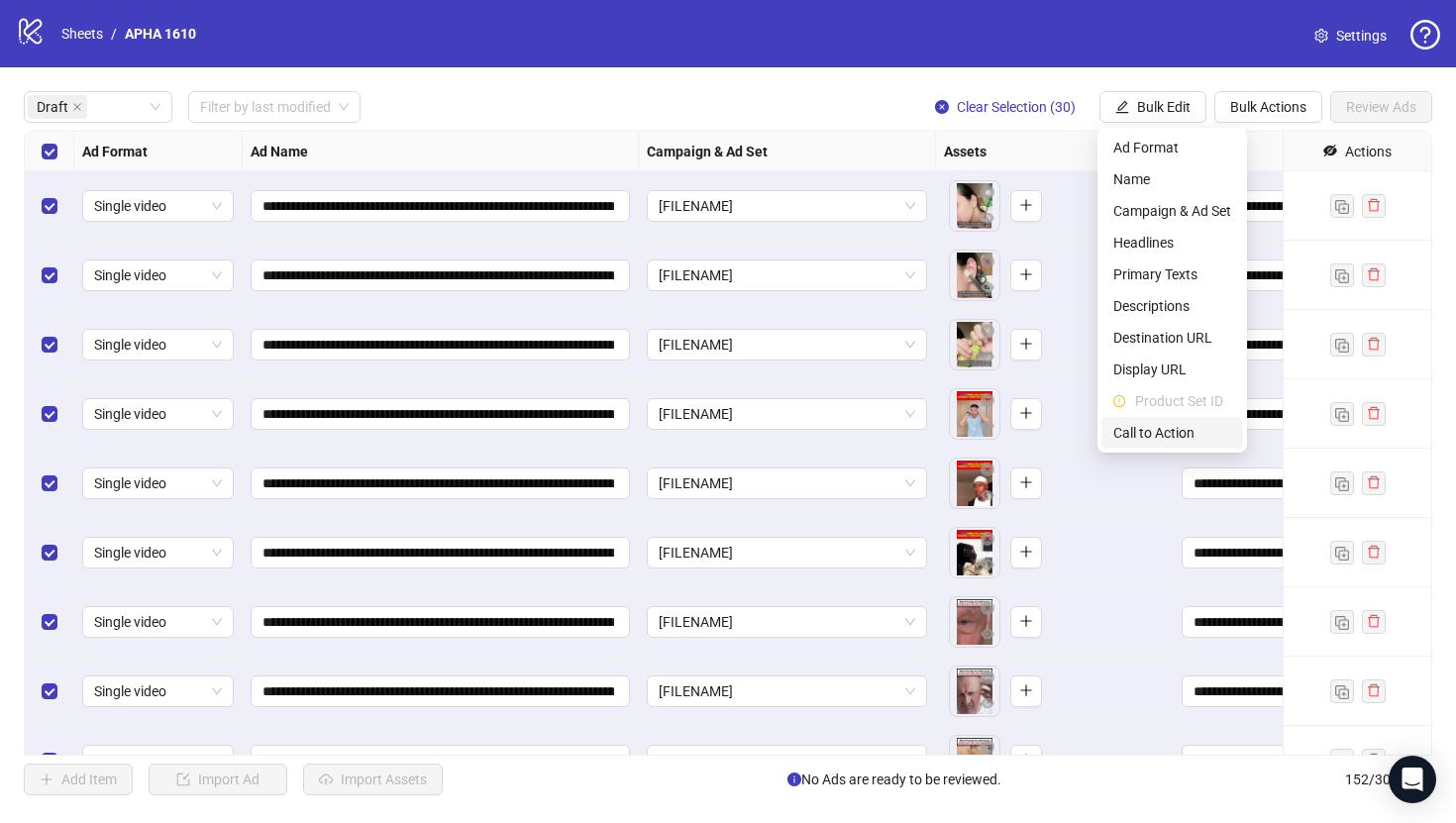click on "Call to Action" at bounding box center (1172, 433) 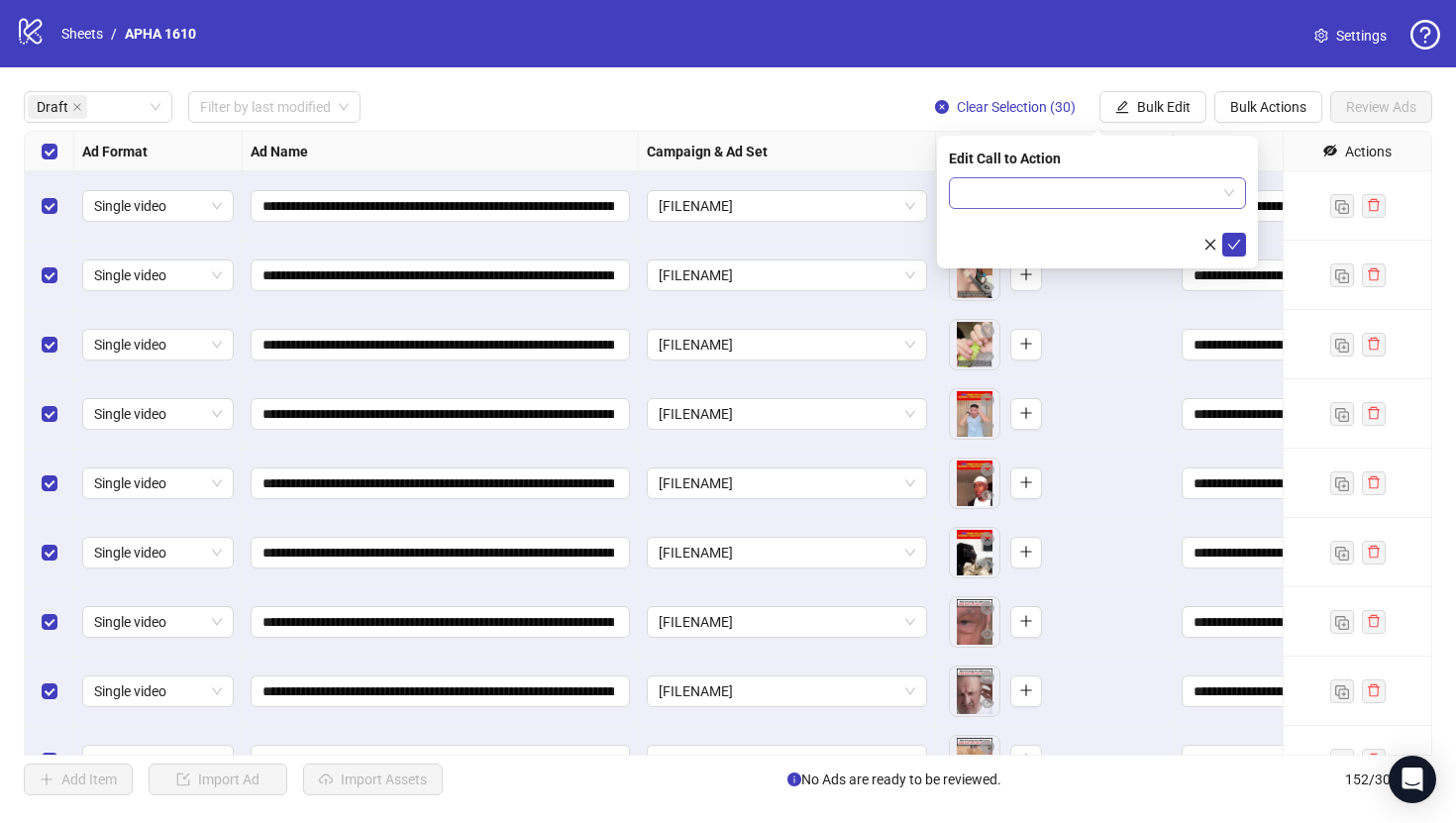 click at bounding box center (1089, 193) 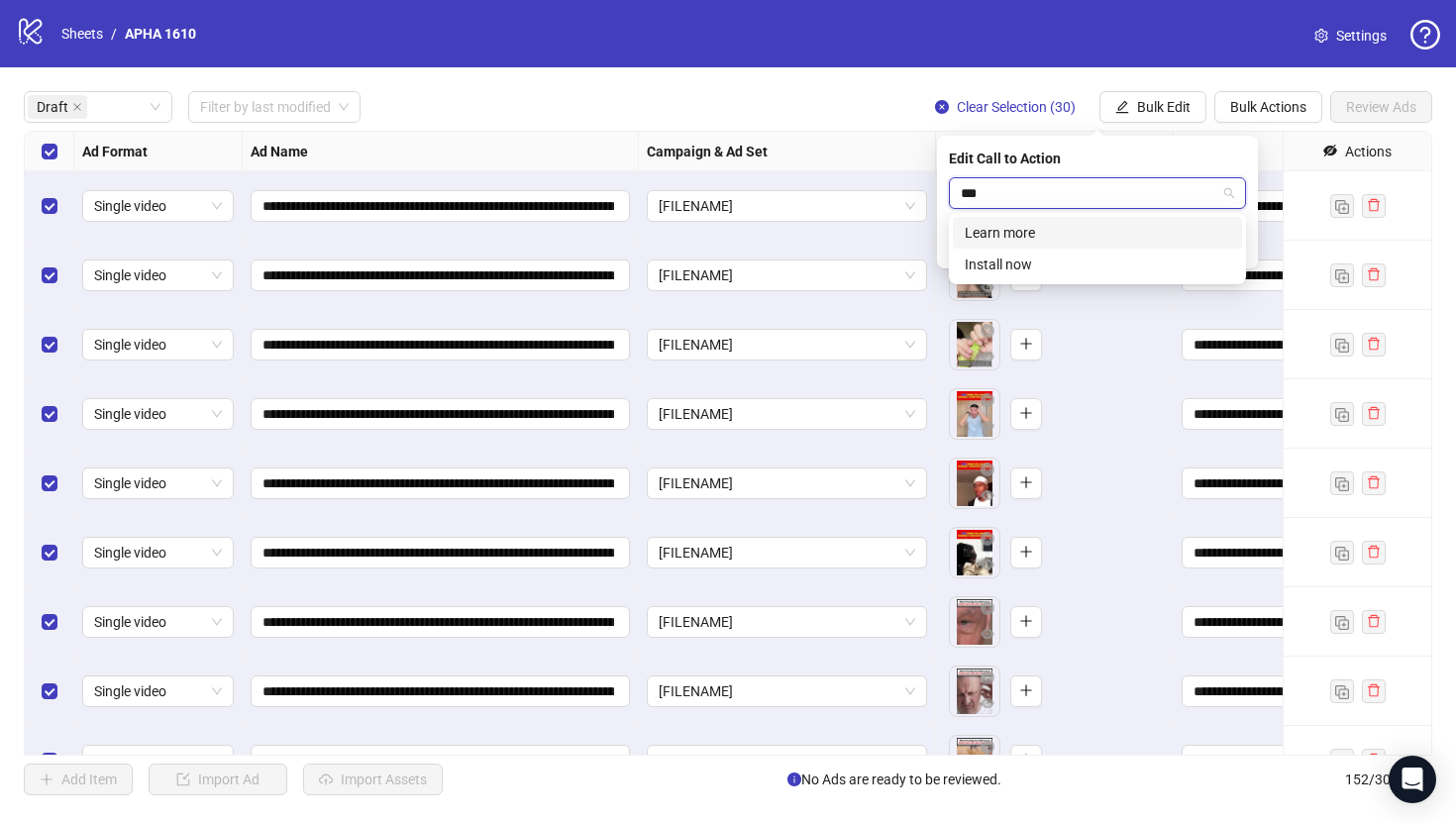 type on "****" 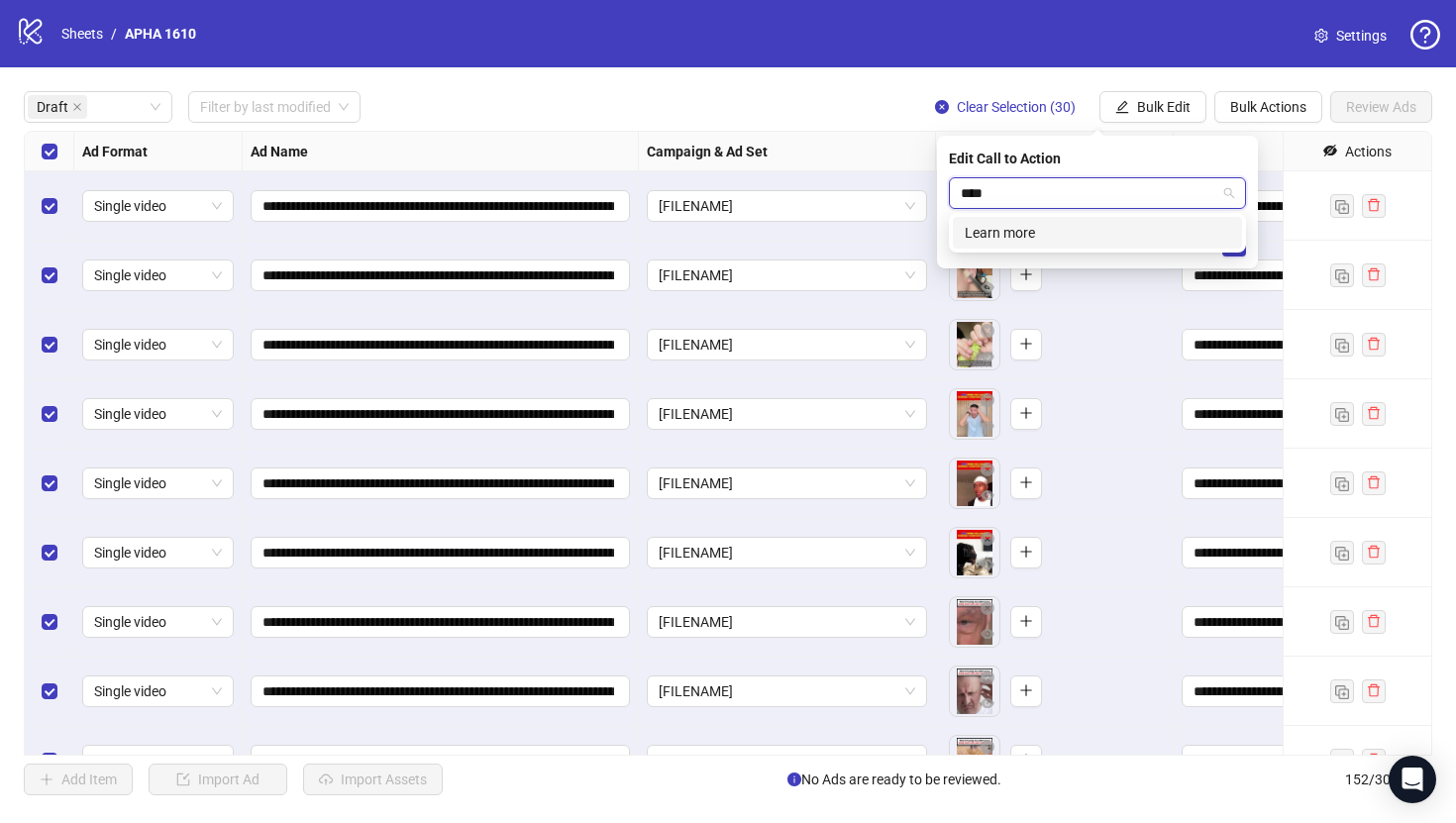 click on "****" at bounding box center (1089, 193) 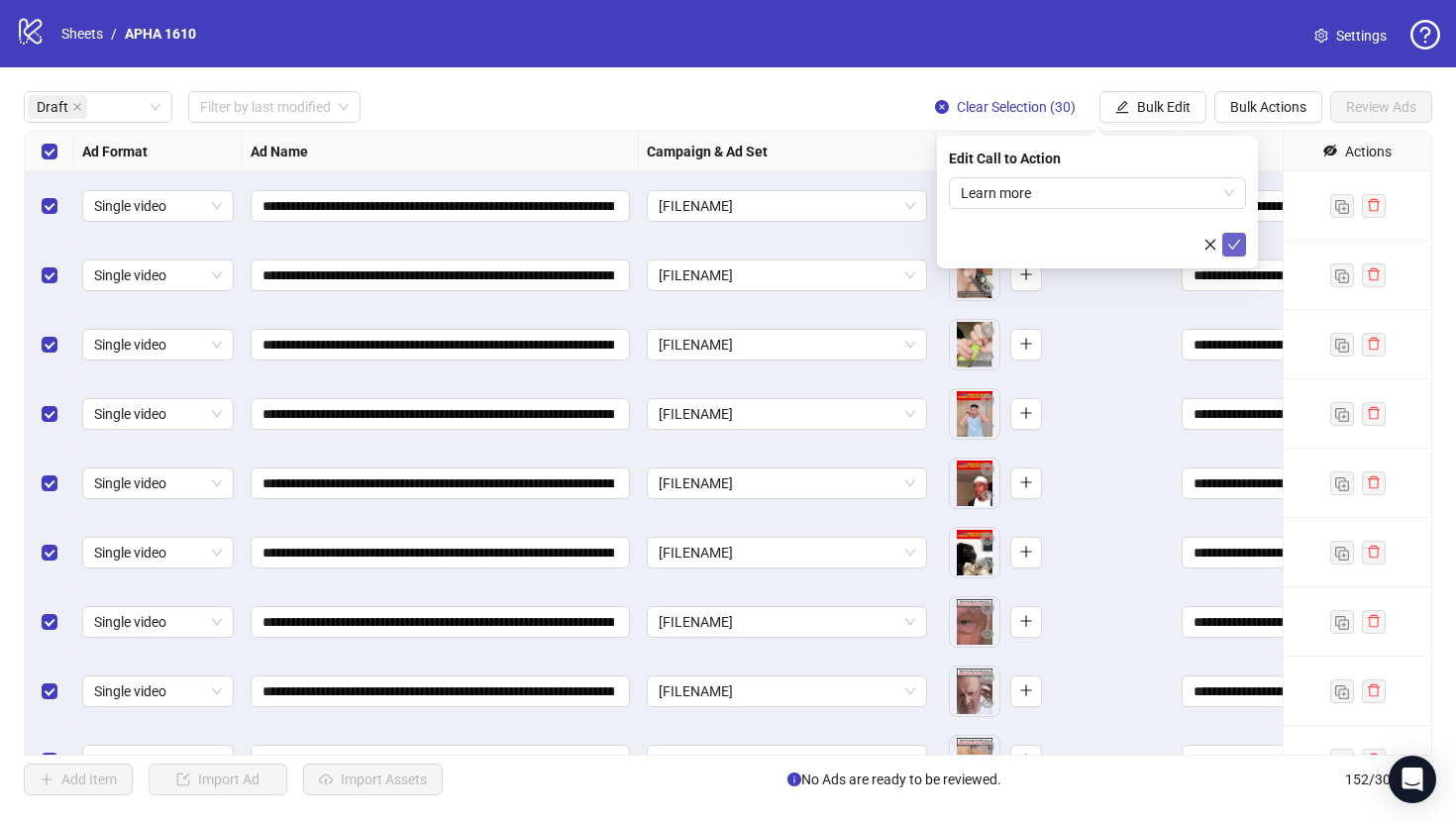 click at bounding box center (1234, 245) 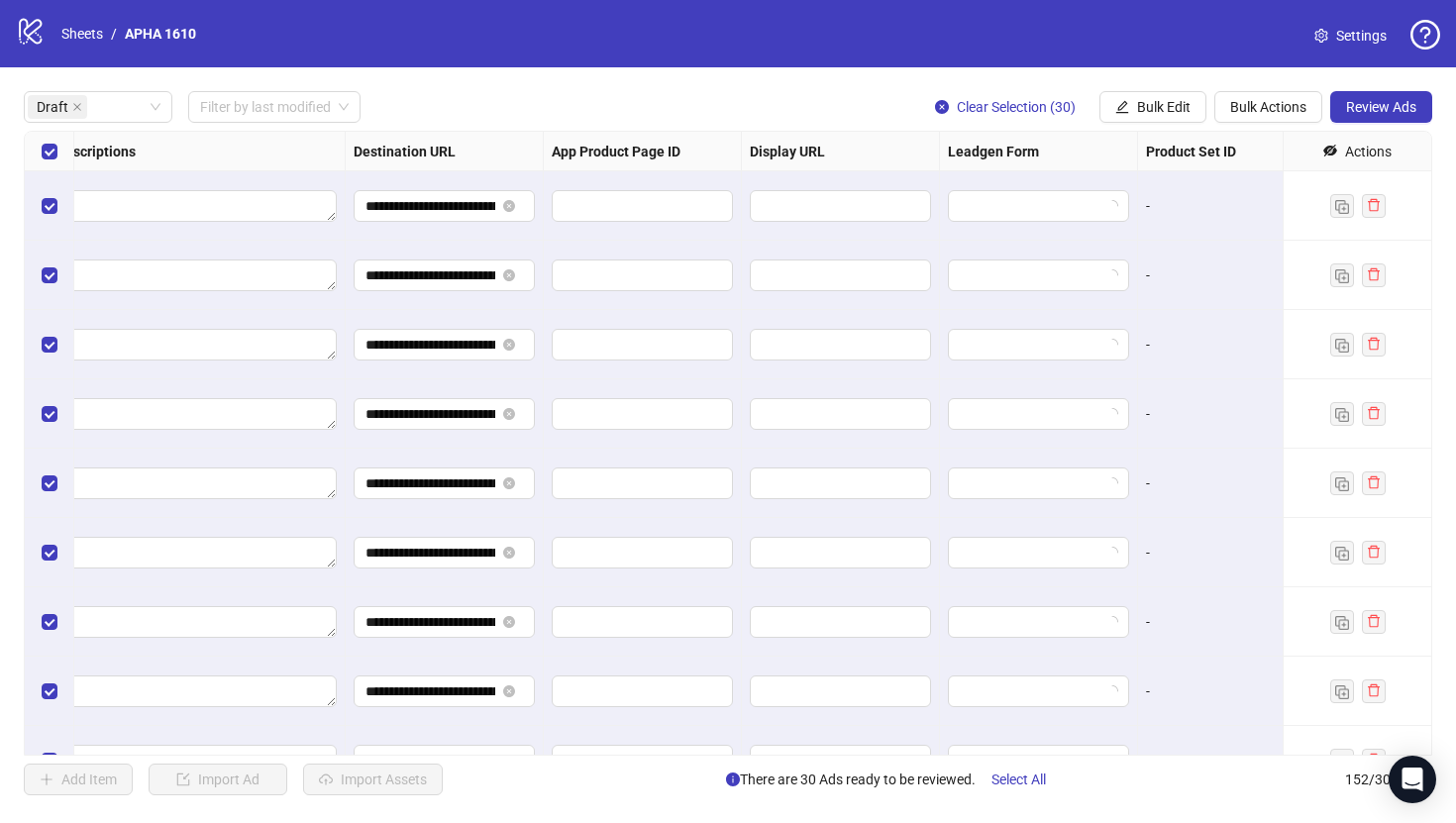 scroll, scrollTop: 0, scrollLeft: 1832, axis: horizontal 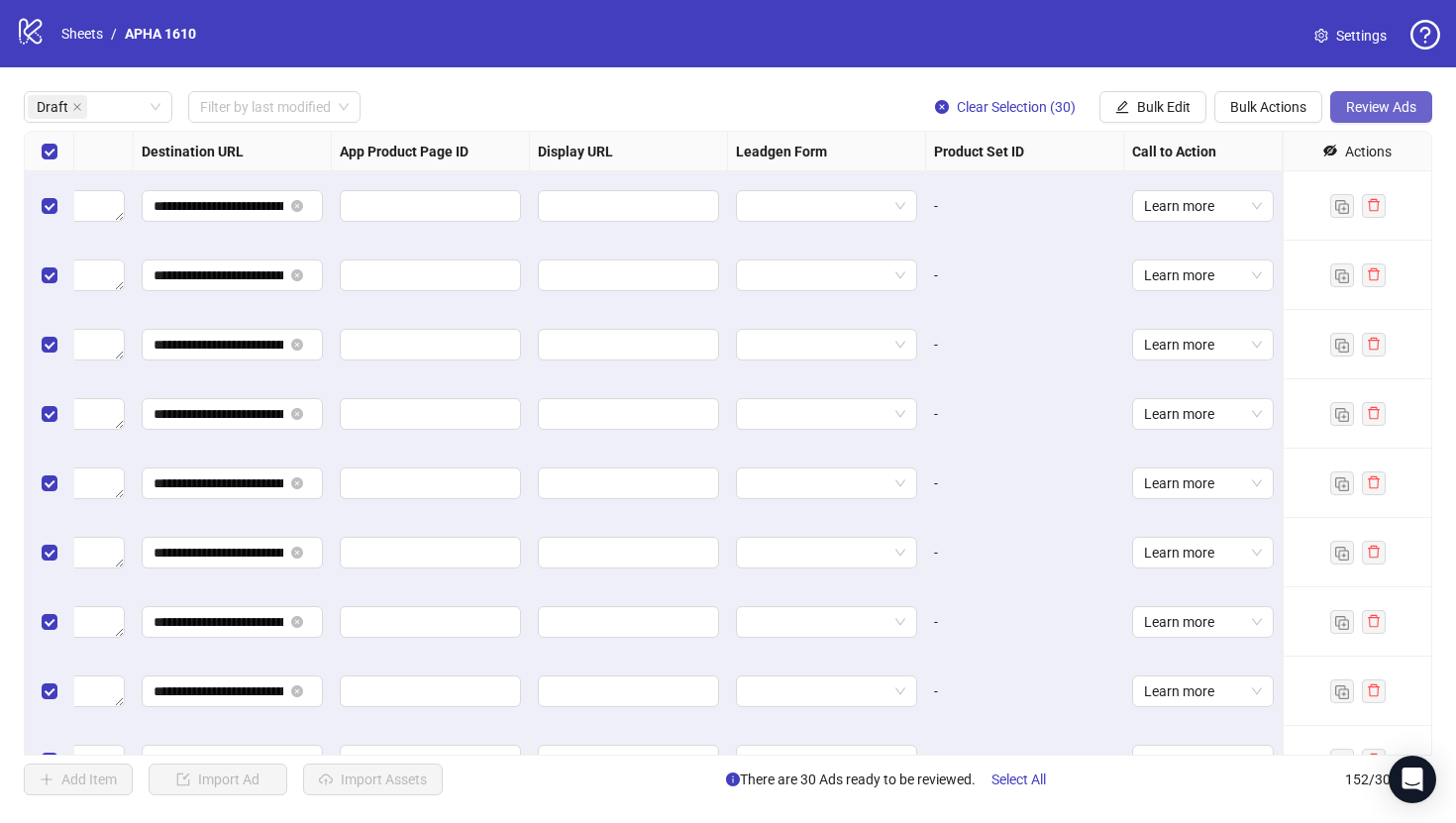 click on "Review Ads" at bounding box center [1381, 107] 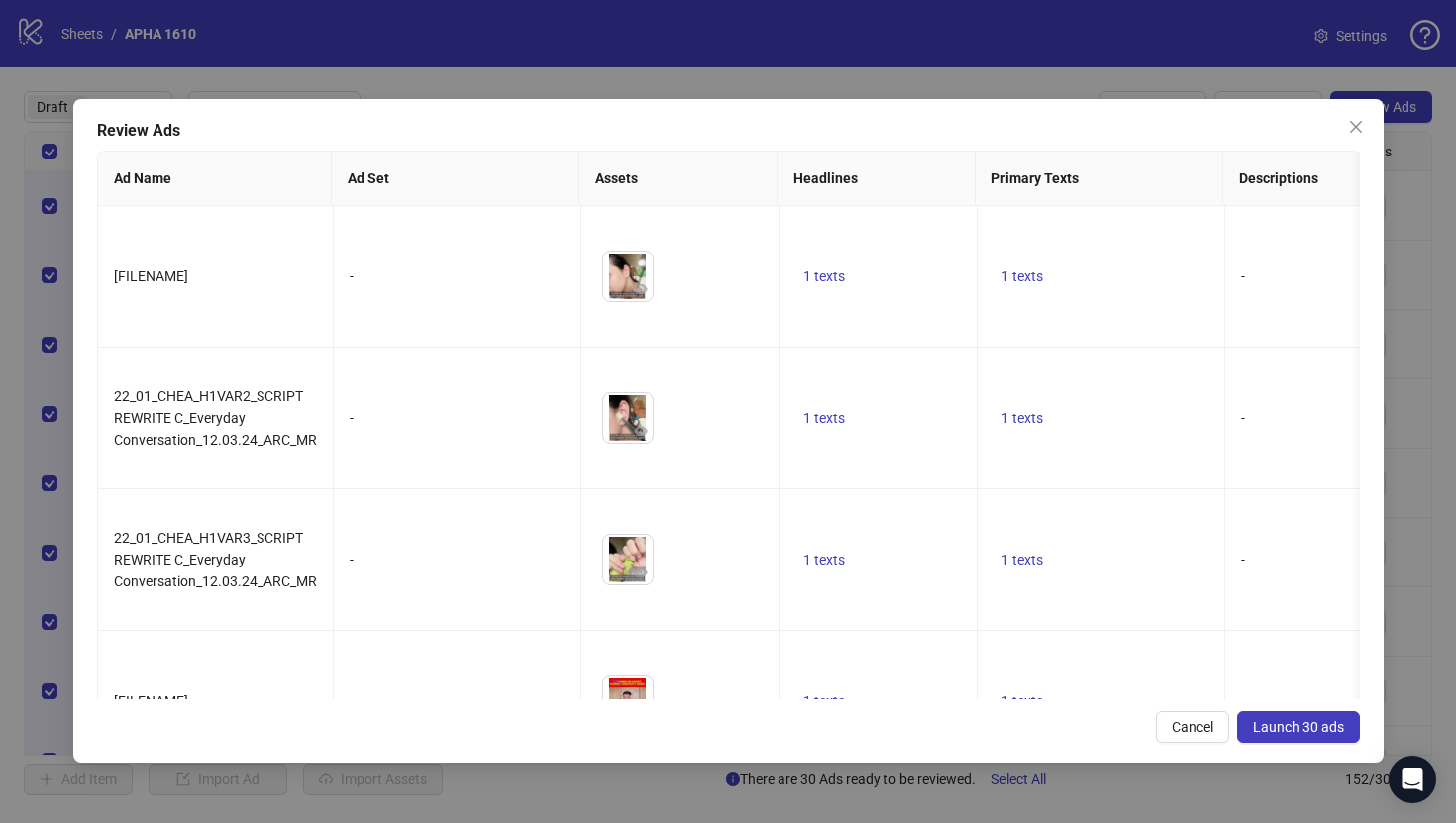 click on "Launch 30 ads" at bounding box center [1299, 727] 